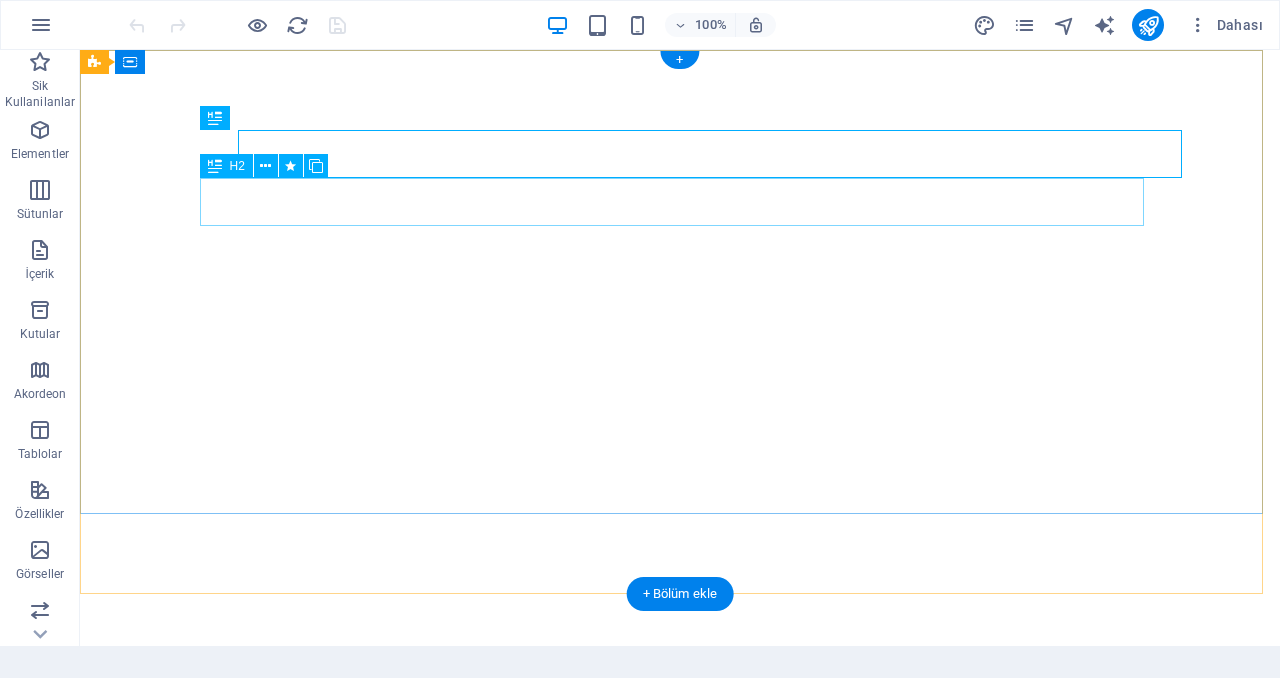 scroll, scrollTop: 0, scrollLeft: 0, axis: both 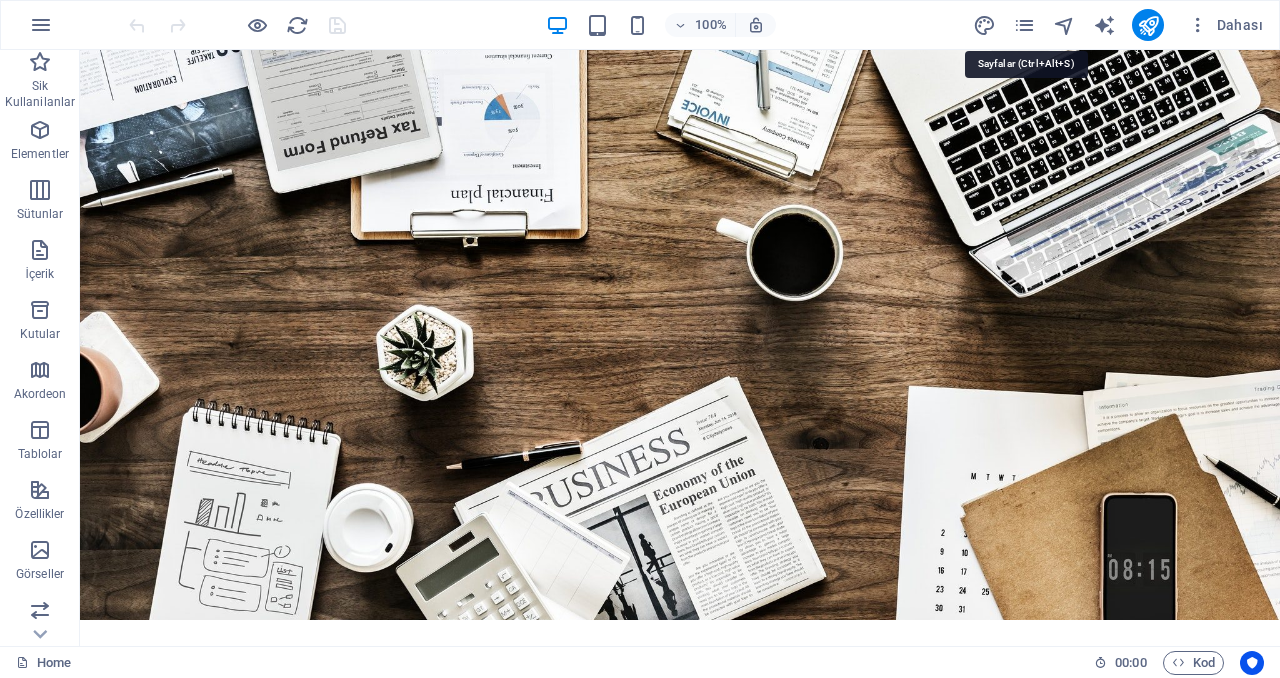 click at bounding box center [1024, 25] 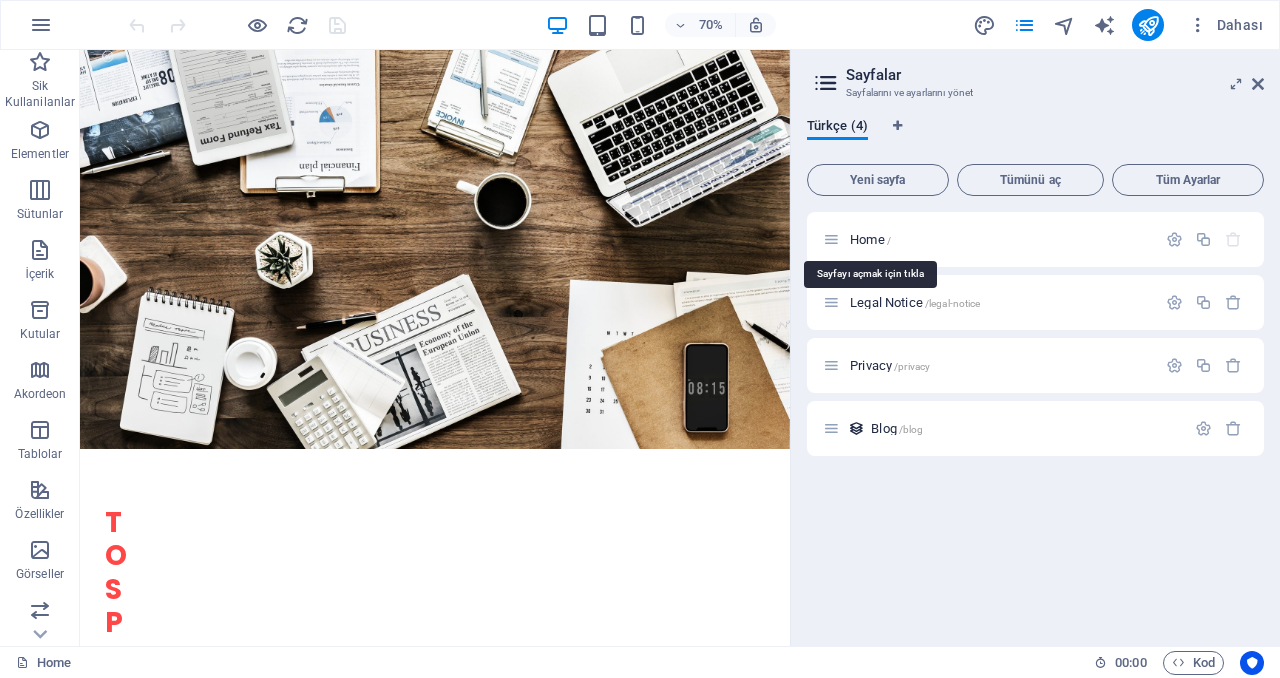 click on "Home /" at bounding box center [870, 239] 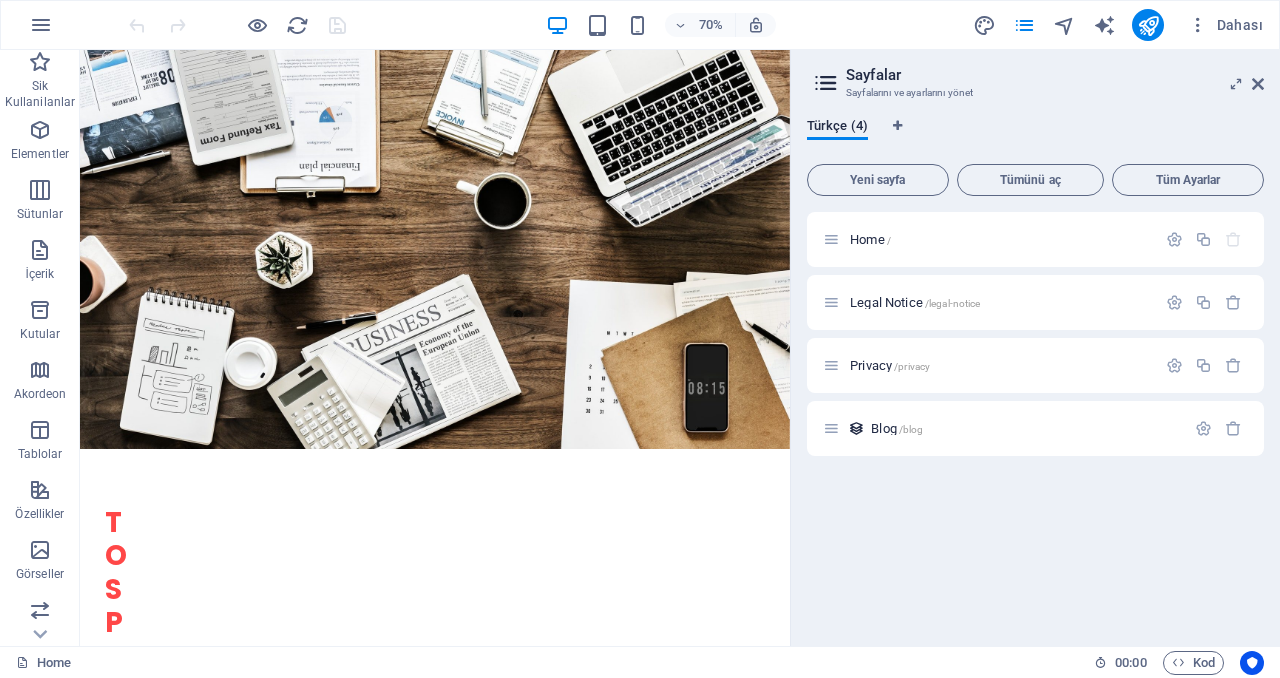 click at bounding box center [1258, 84] 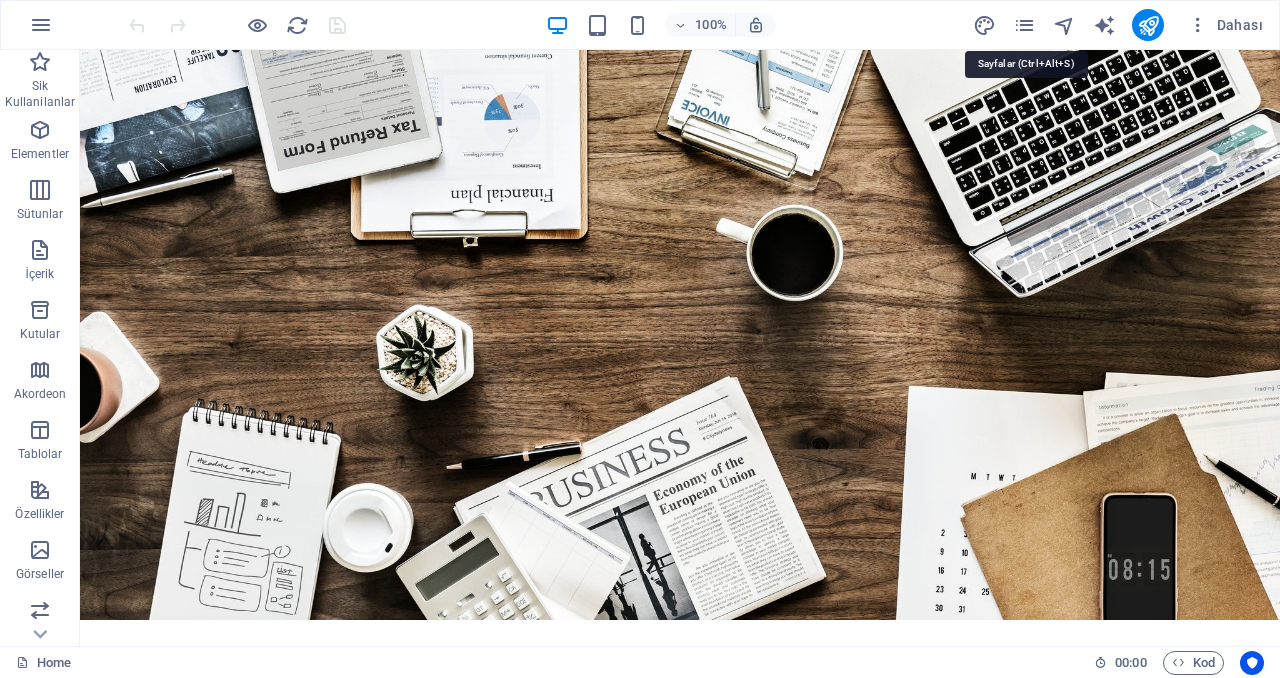 click at bounding box center (1024, 25) 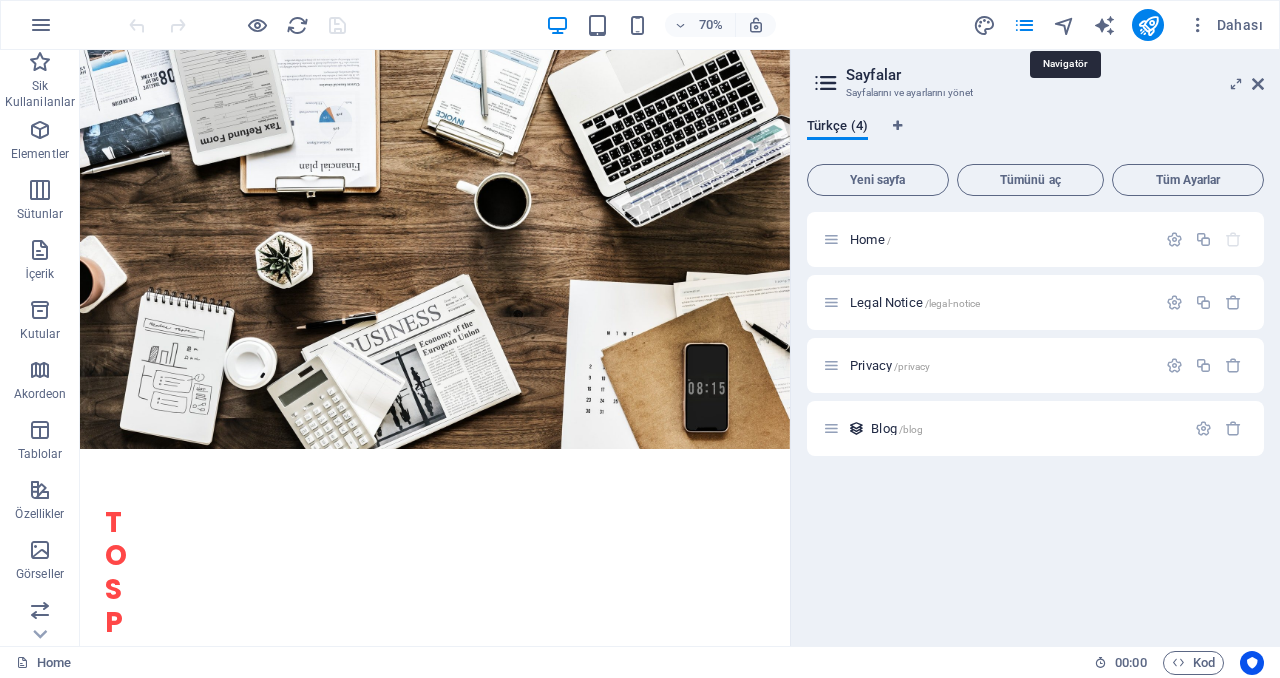 click at bounding box center [1064, 25] 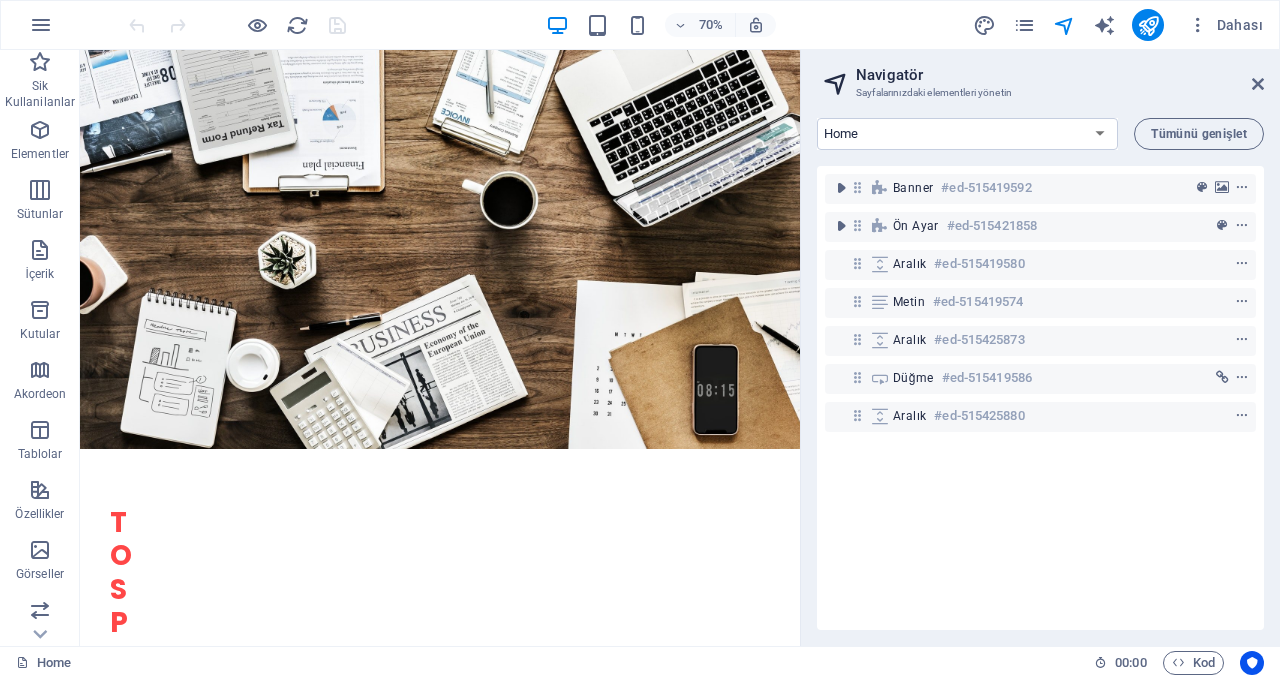 click on "Home  Legal Notice  Privacy  Blog" at bounding box center [967, 134] 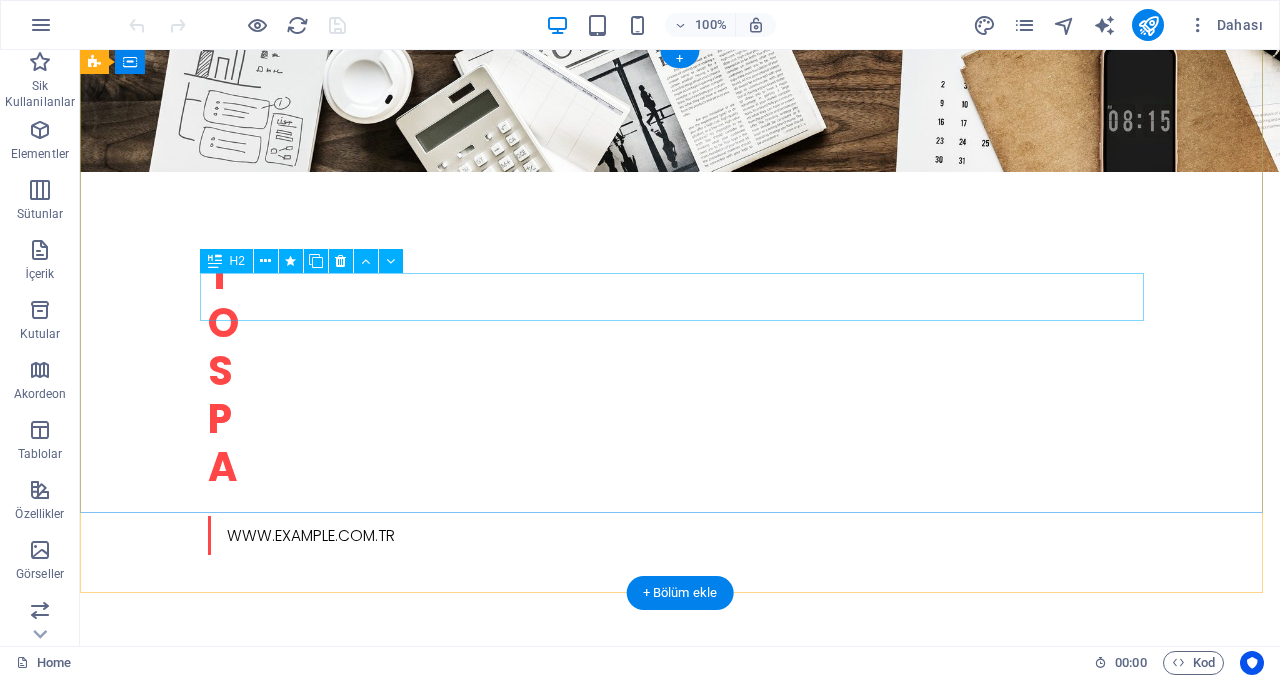 scroll, scrollTop: 0, scrollLeft: 0, axis: both 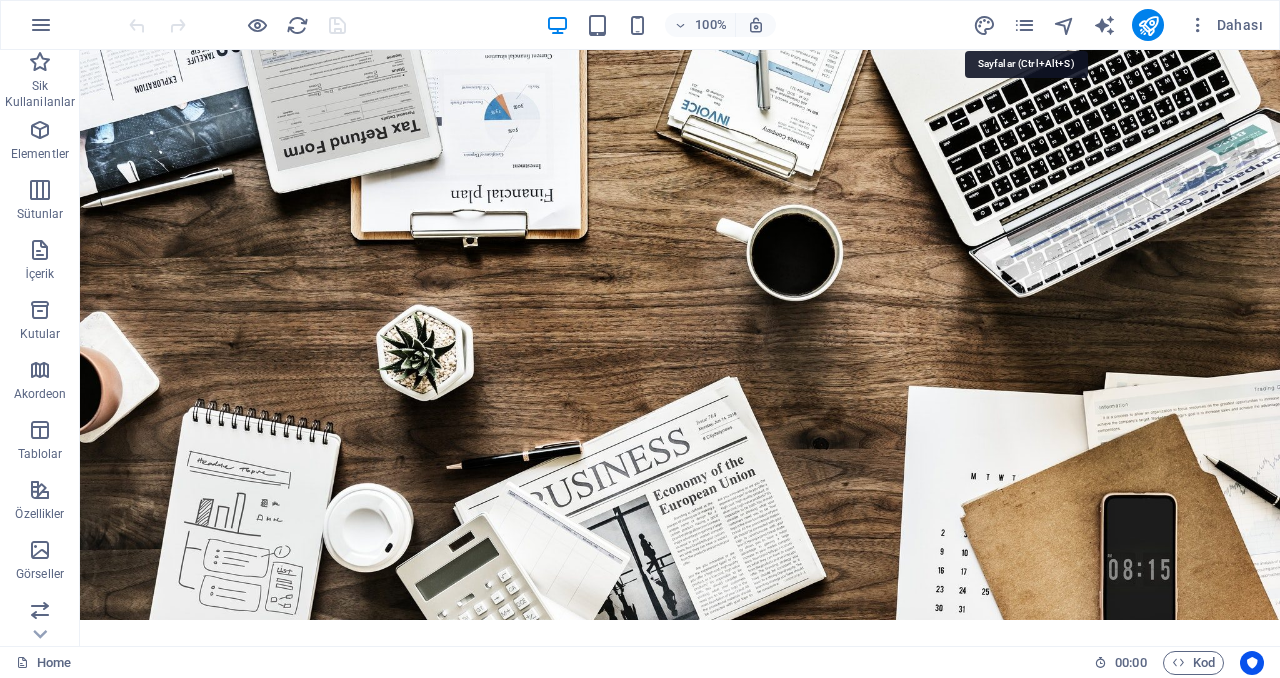 click at bounding box center [1024, 25] 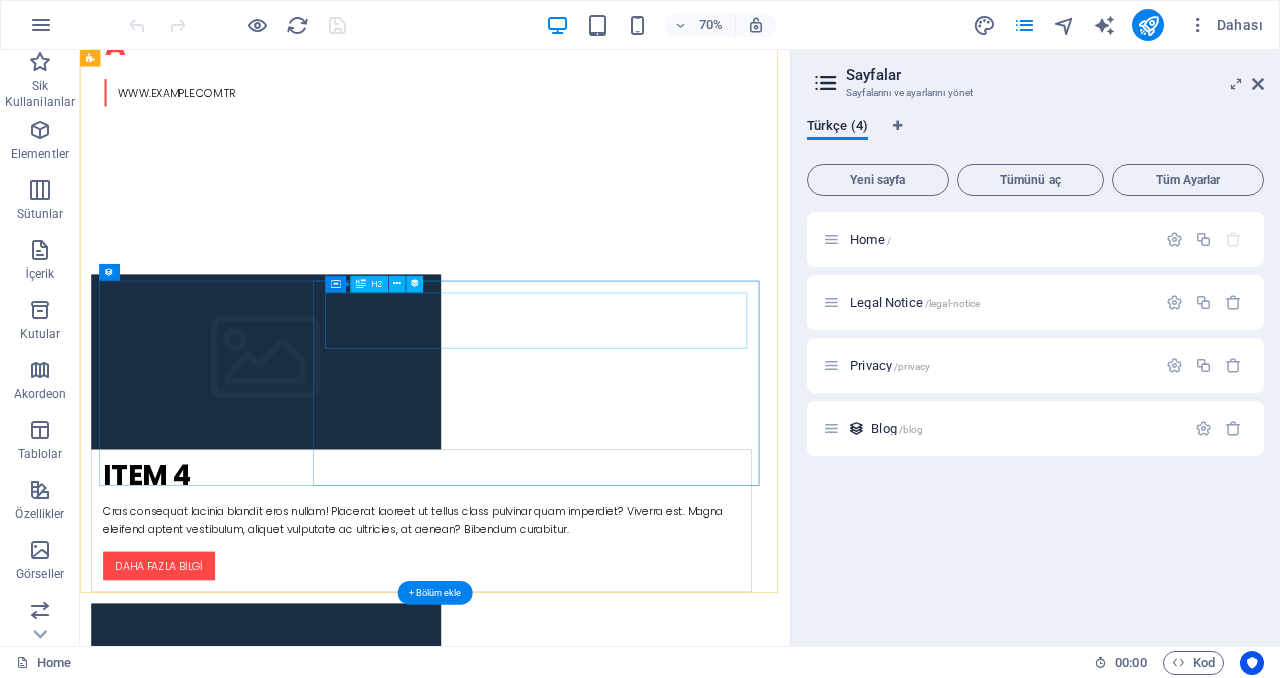 scroll, scrollTop: 1286, scrollLeft: 0, axis: vertical 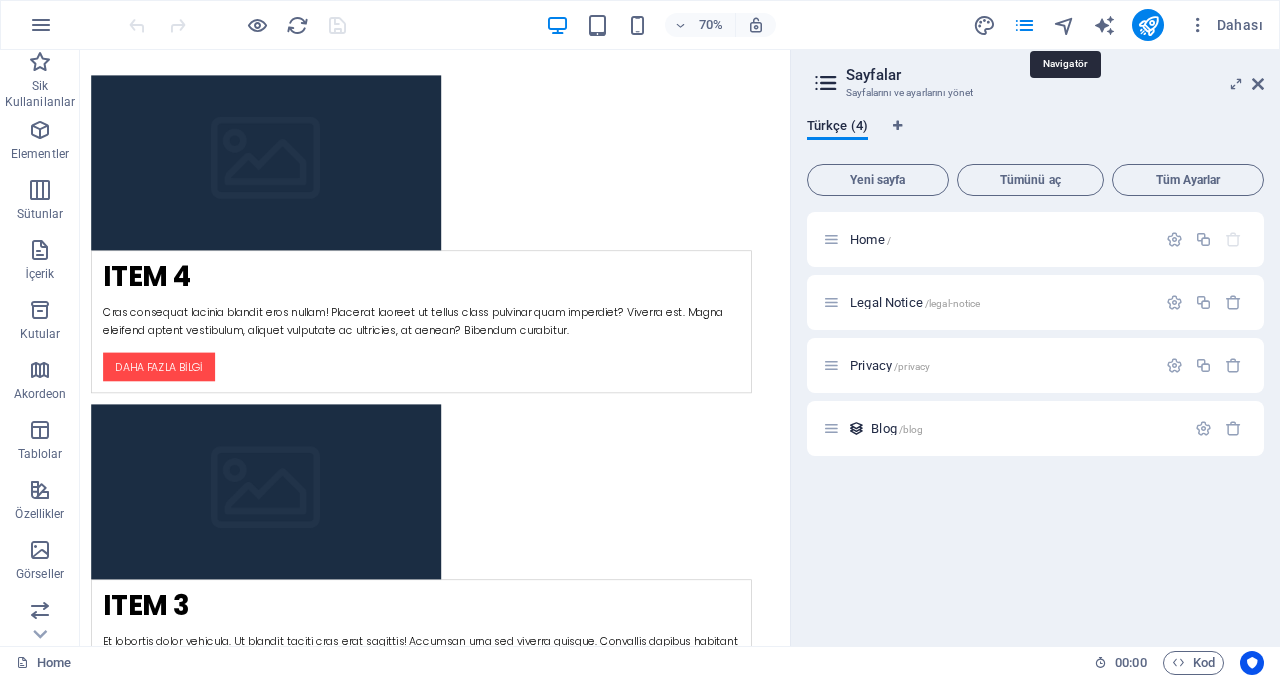 click at bounding box center [1064, 25] 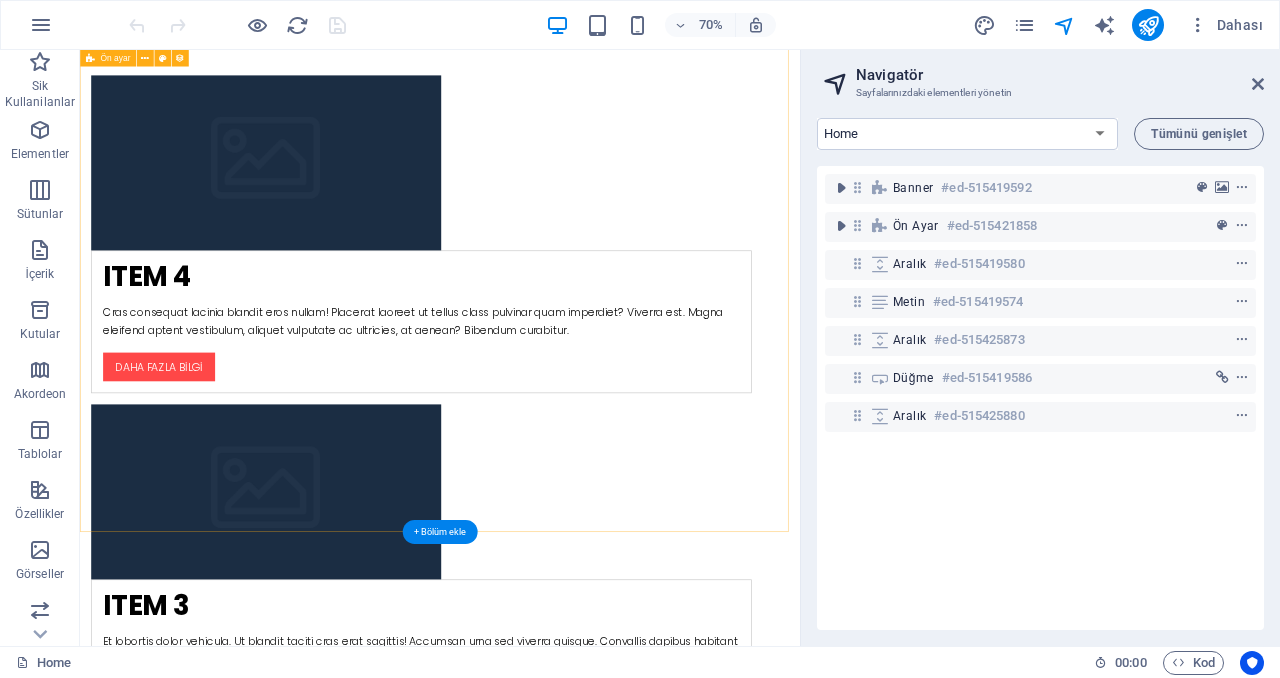 click at bounding box center (841, 226) 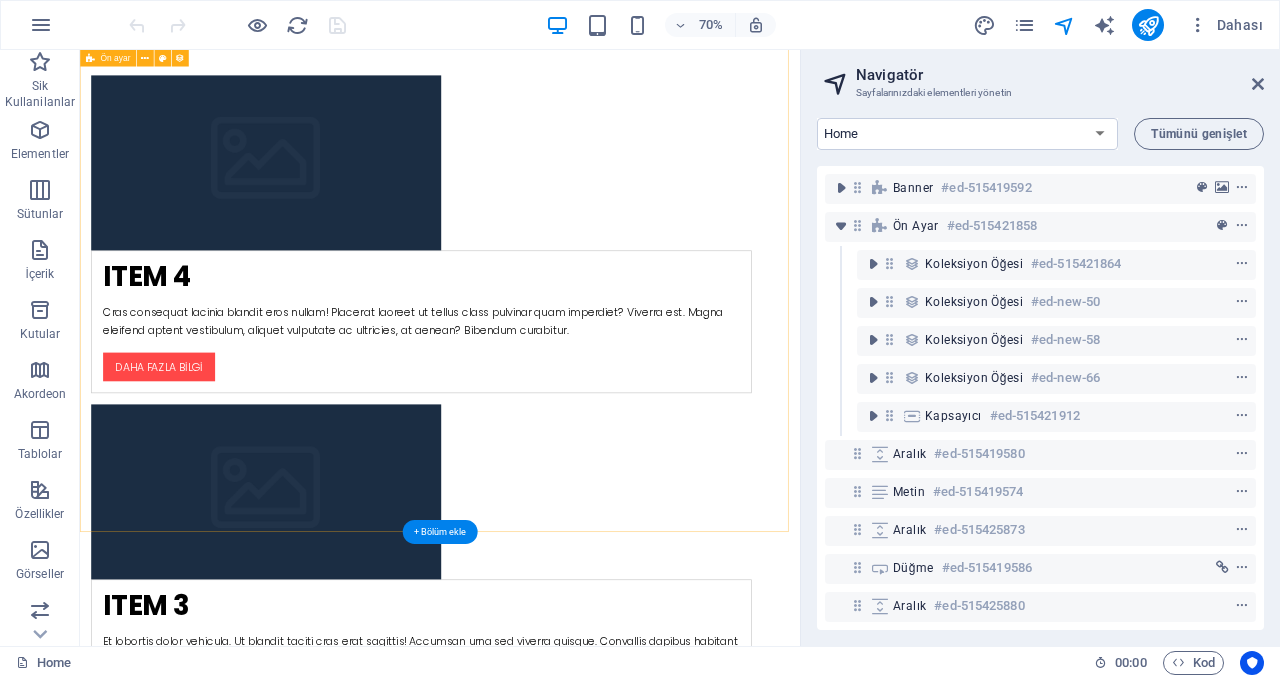 click at bounding box center [841, 226] 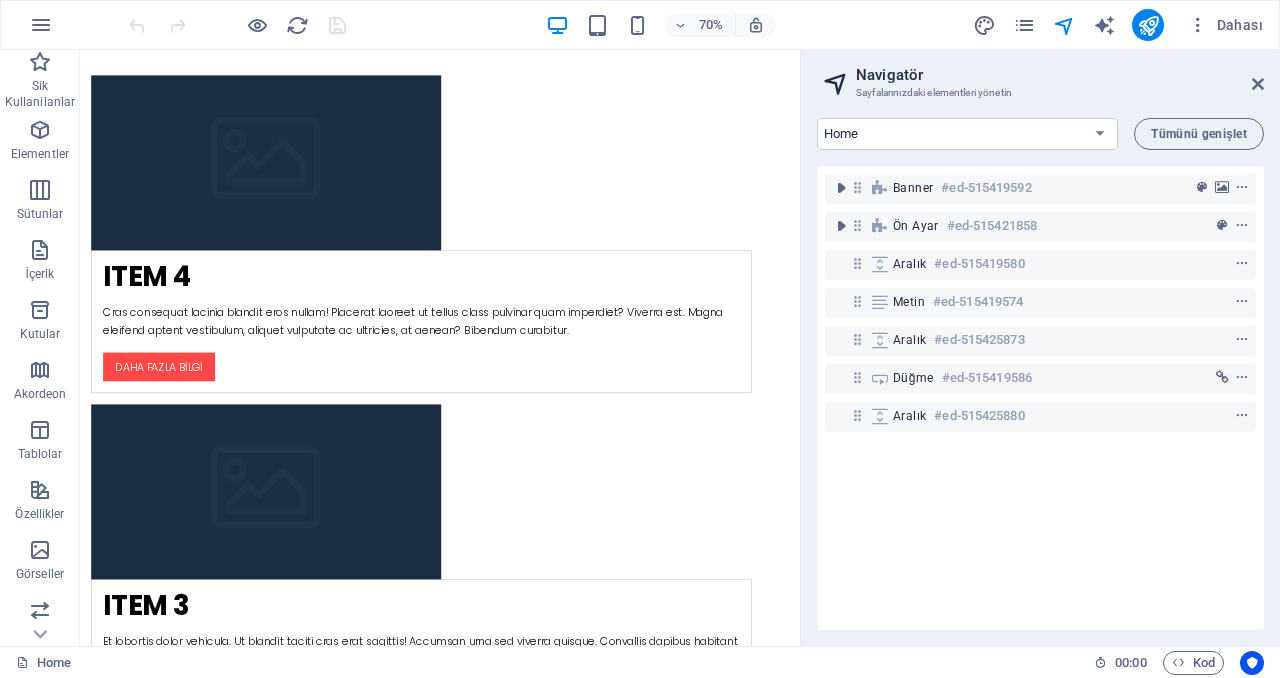 click on "Home  Legal Notice  Privacy  Blog" at bounding box center (967, 134) 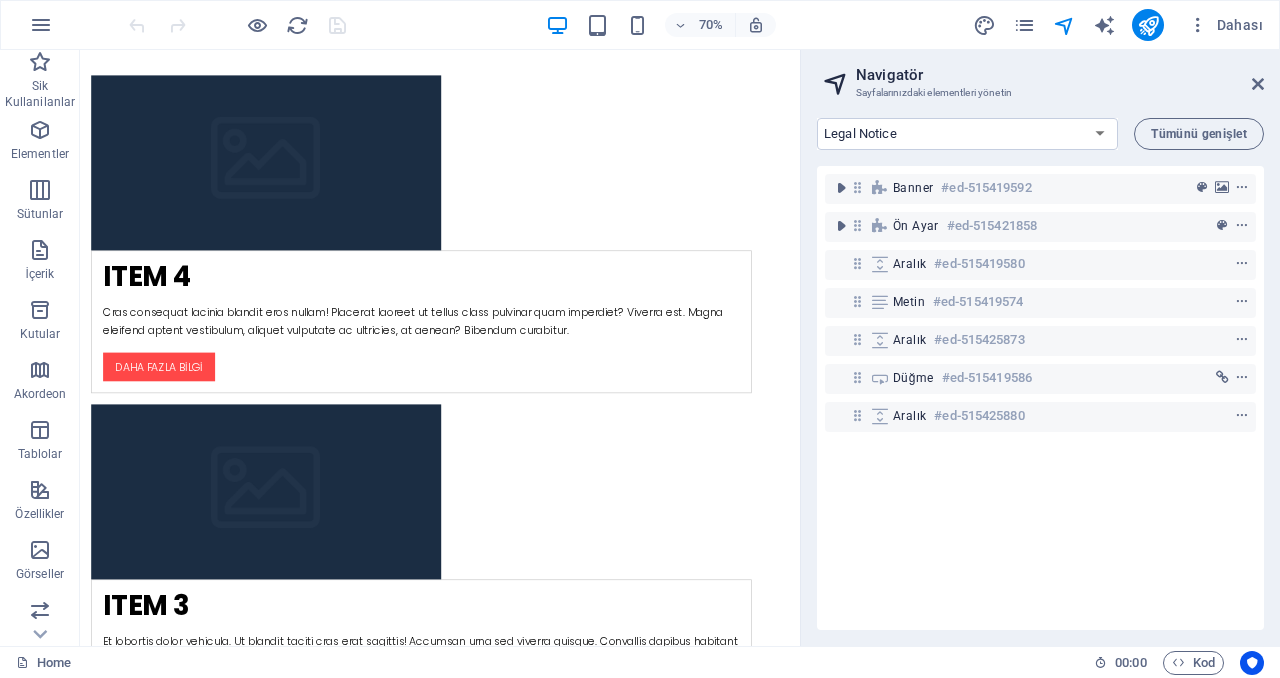 click on "Home  Legal Notice  Privacy  Blog" at bounding box center [967, 134] 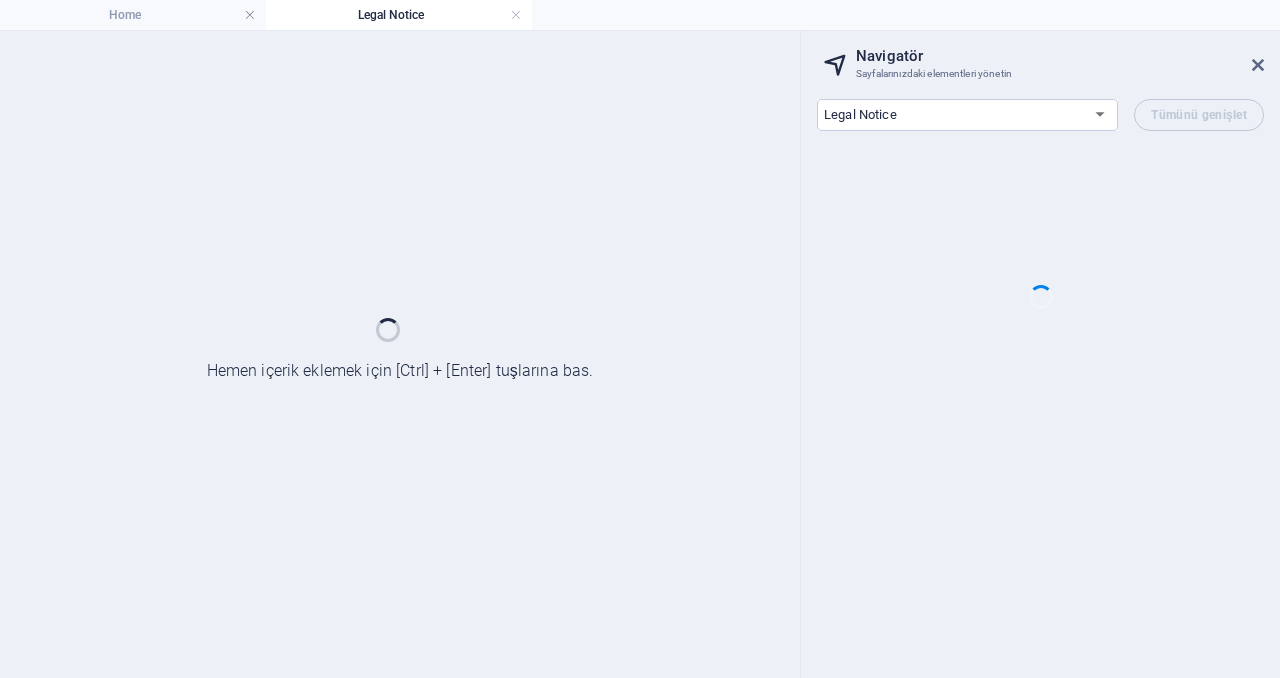 scroll, scrollTop: 0, scrollLeft: 0, axis: both 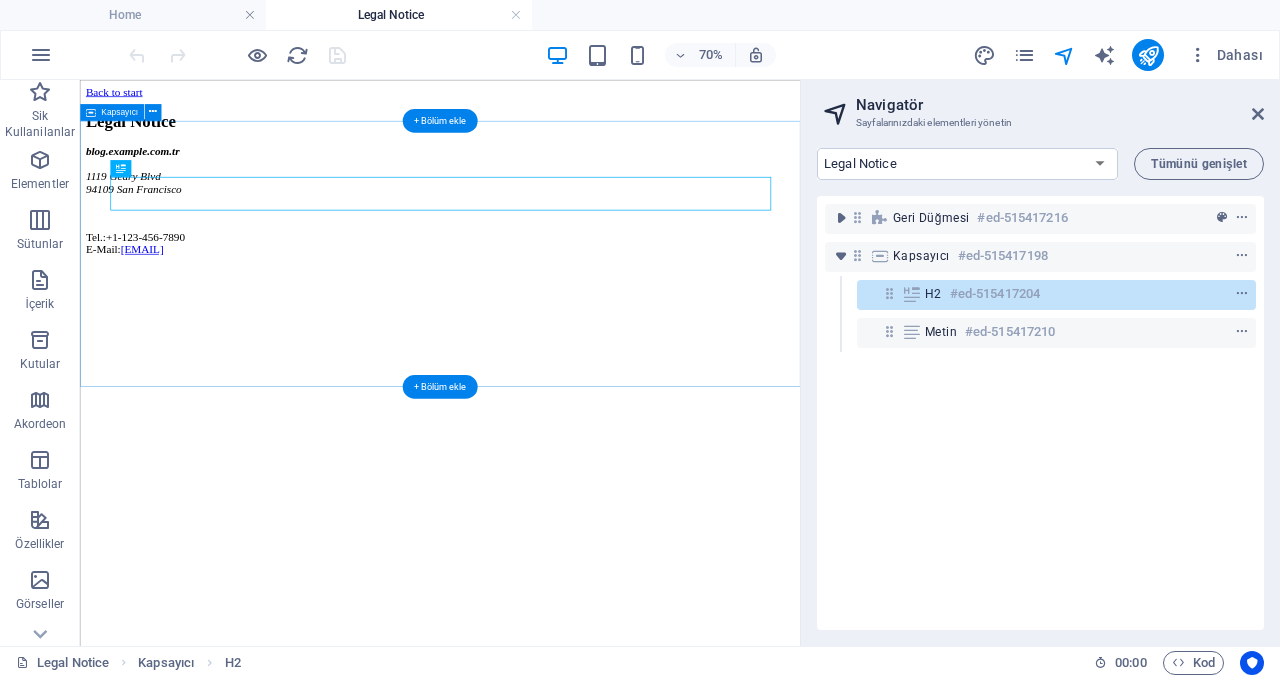 click at bounding box center (1242, 256) 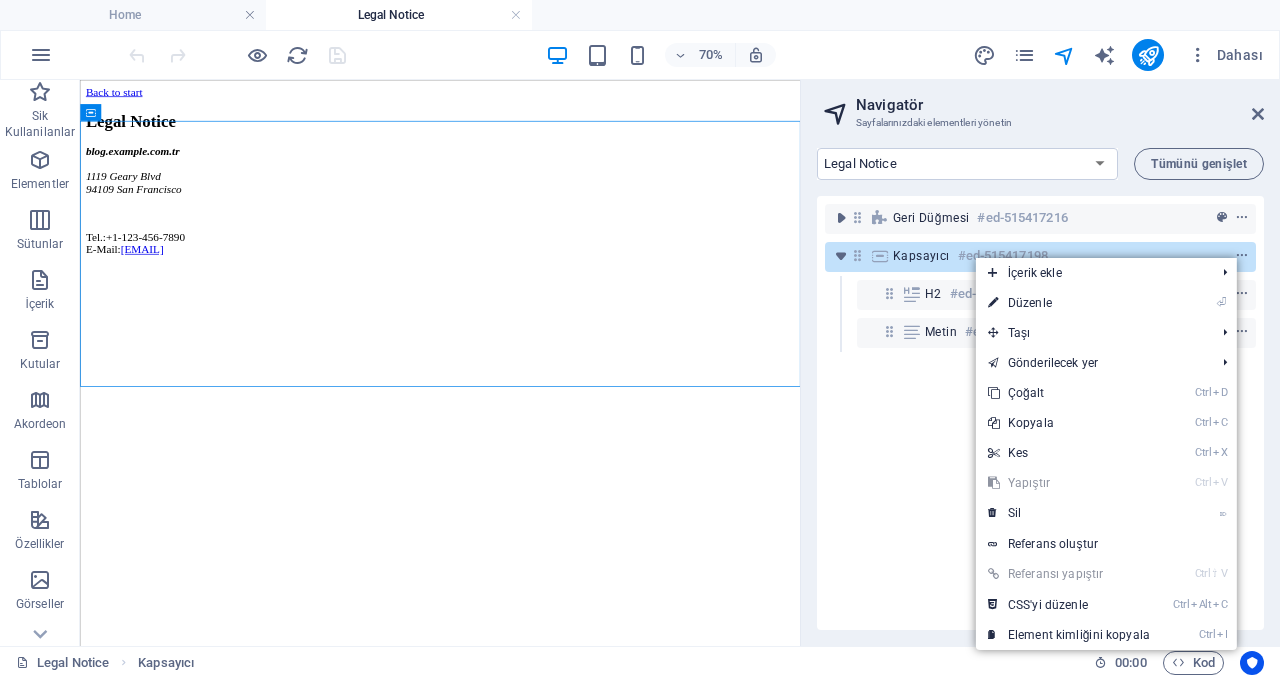 click on "⌦  Sil" at bounding box center [1069, 513] 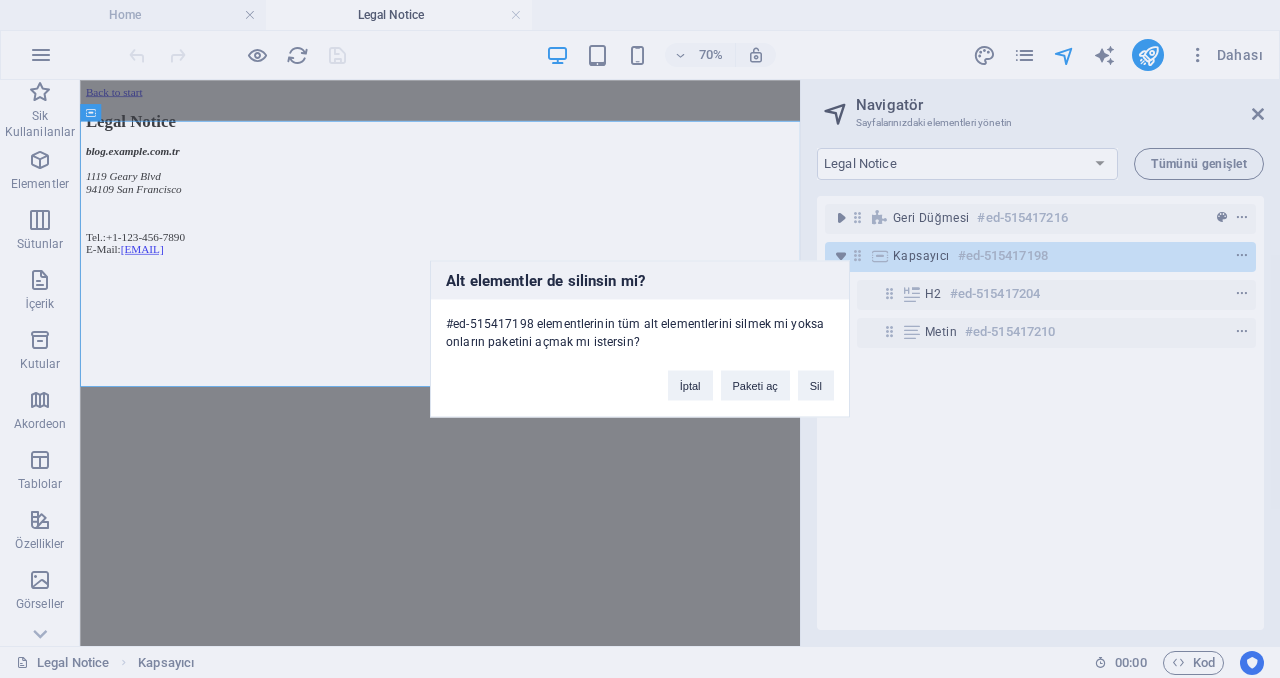 drag, startPoint x: 821, startPoint y: 382, endPoint x: 884, endPoint y: 337, distance: 77.42093 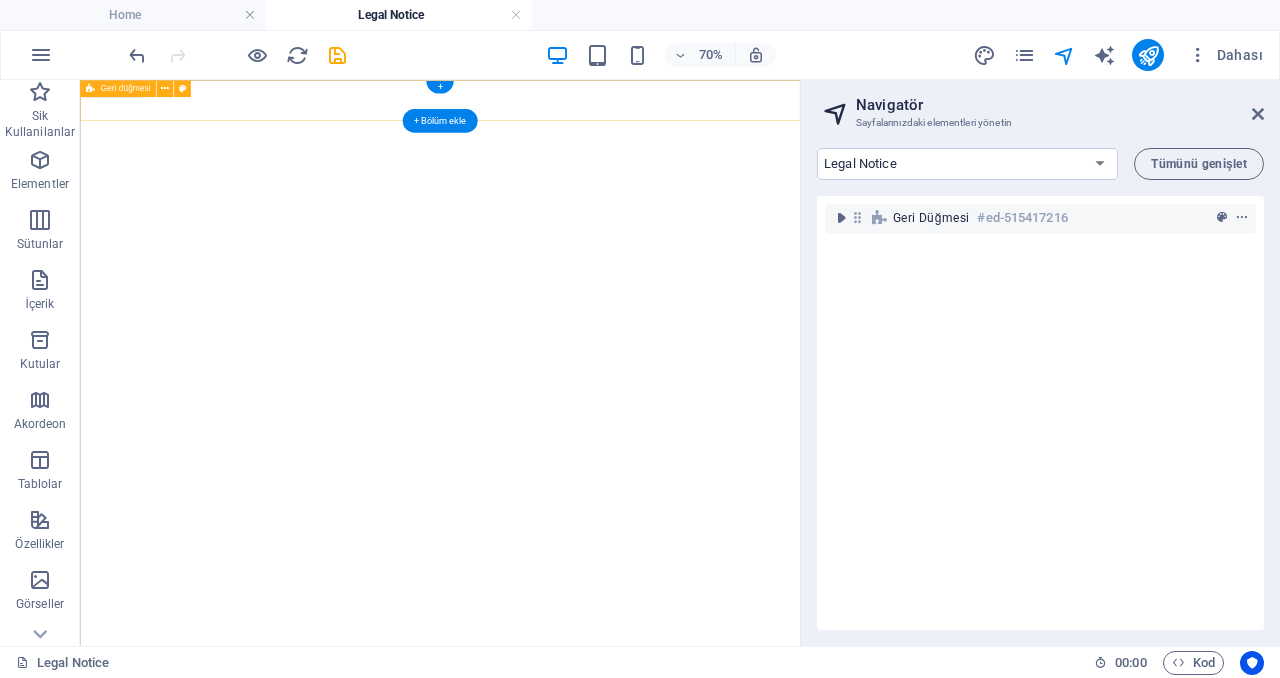 click at bounding box center [1242, 218] 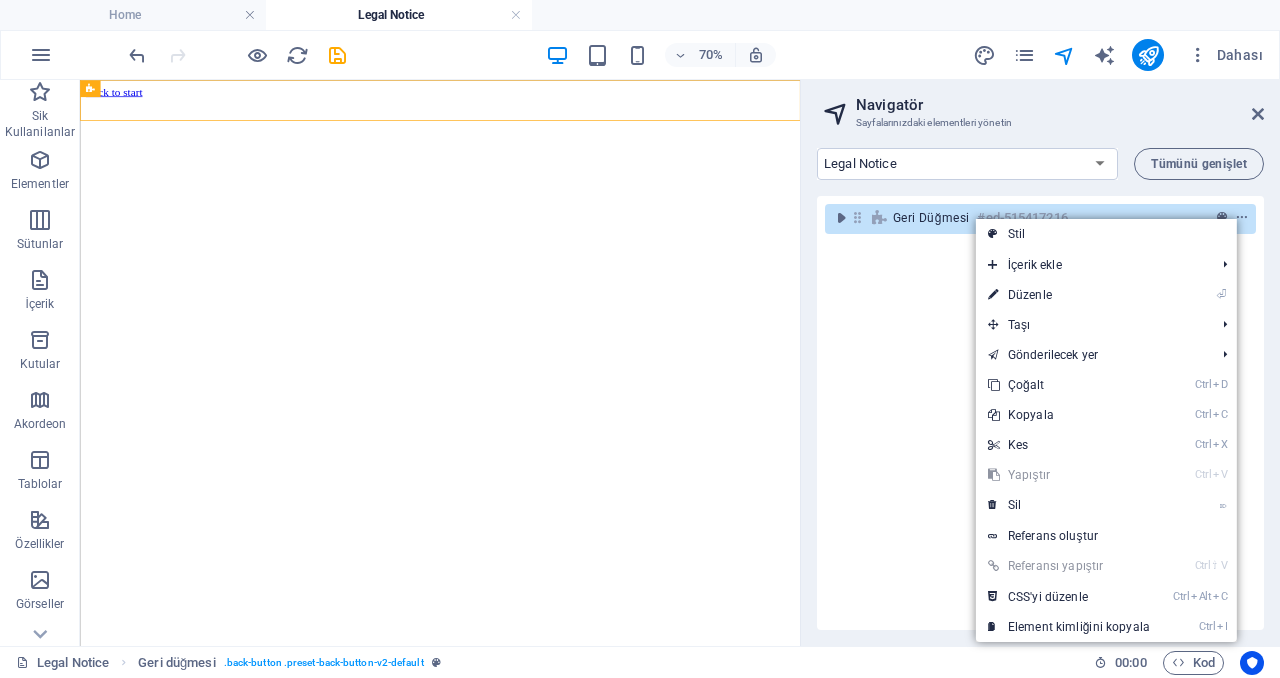 click on "⌦  Sil" at bounding box center (1069, 505) 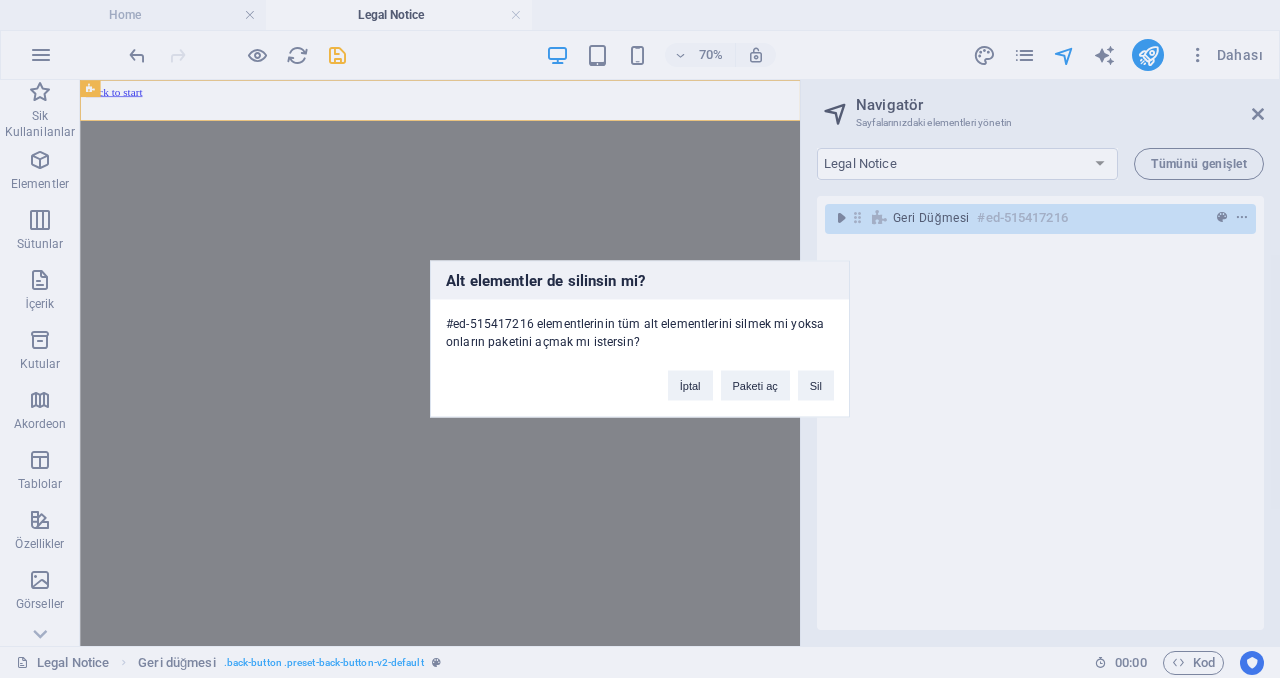 click on "Sil" at bounding box center [816, 386] 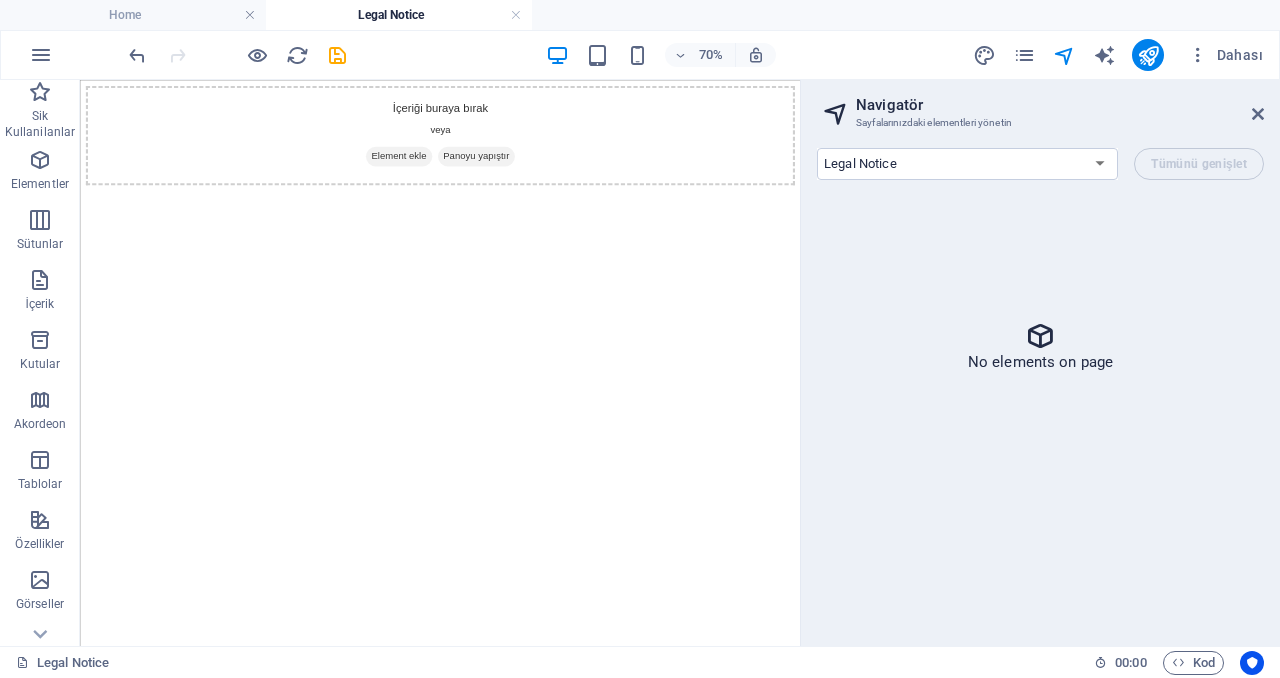 click on "Home  Legal Notice  Privacy  Blog" at bounding box center (967, 164) 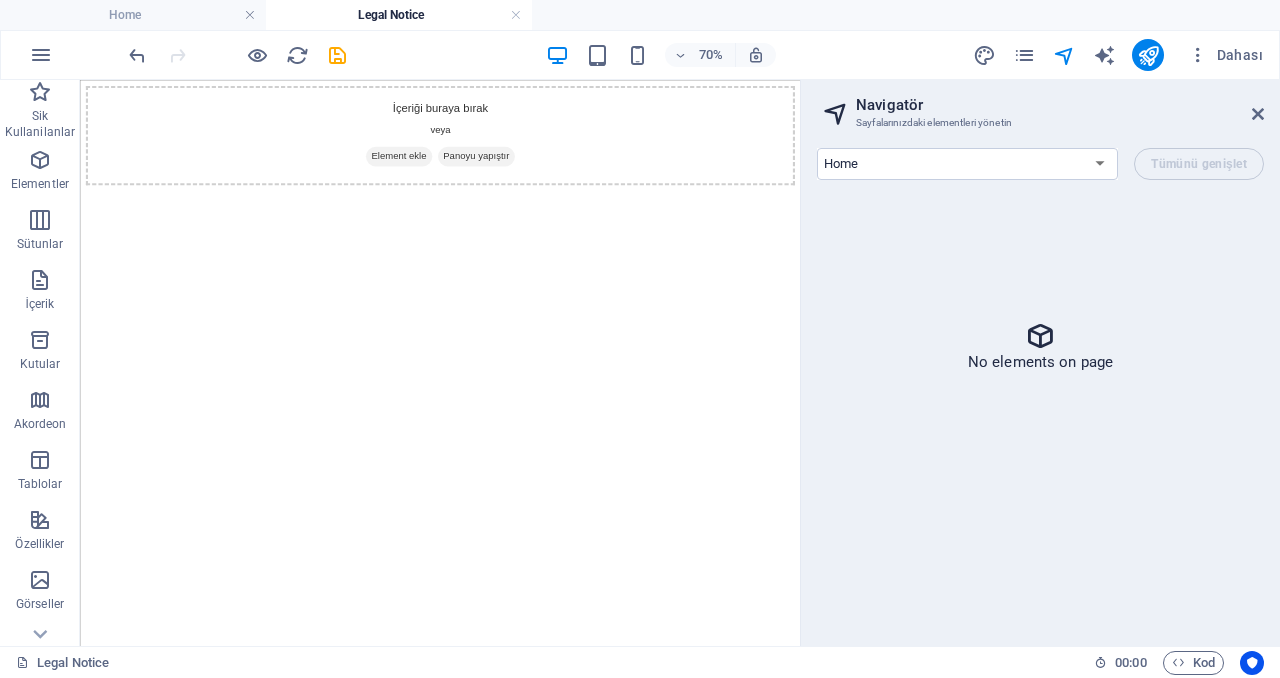 click on "Home  Legal Notice  Privacy  Blog" at bounding box center [967, 164] 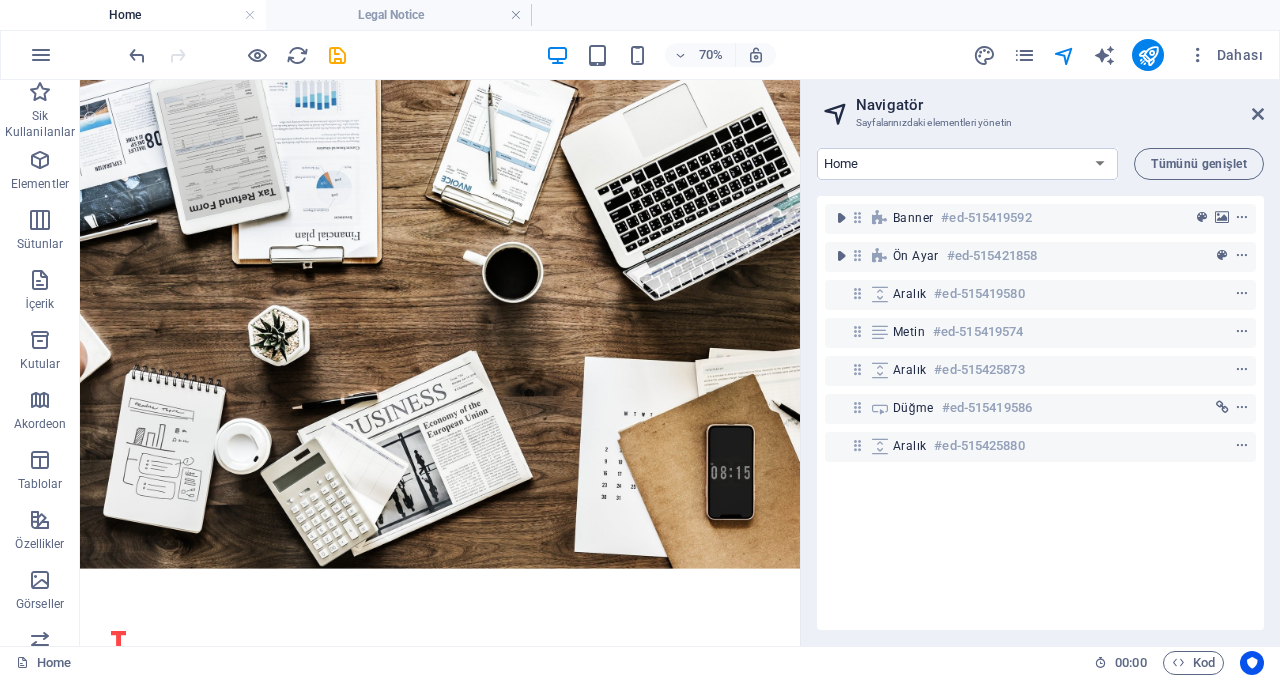 scroll, scrollTop: 1213, scrollLeft: 0, axis: vertical 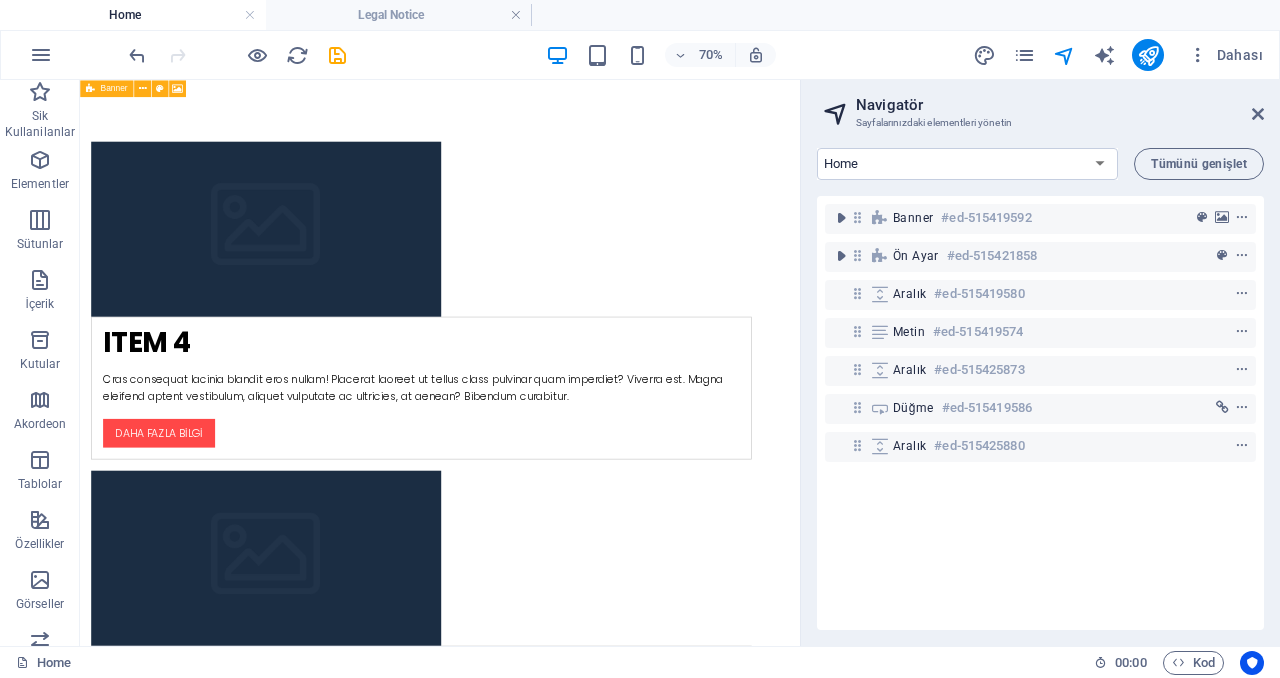 click at bounding box center (1242, 218) 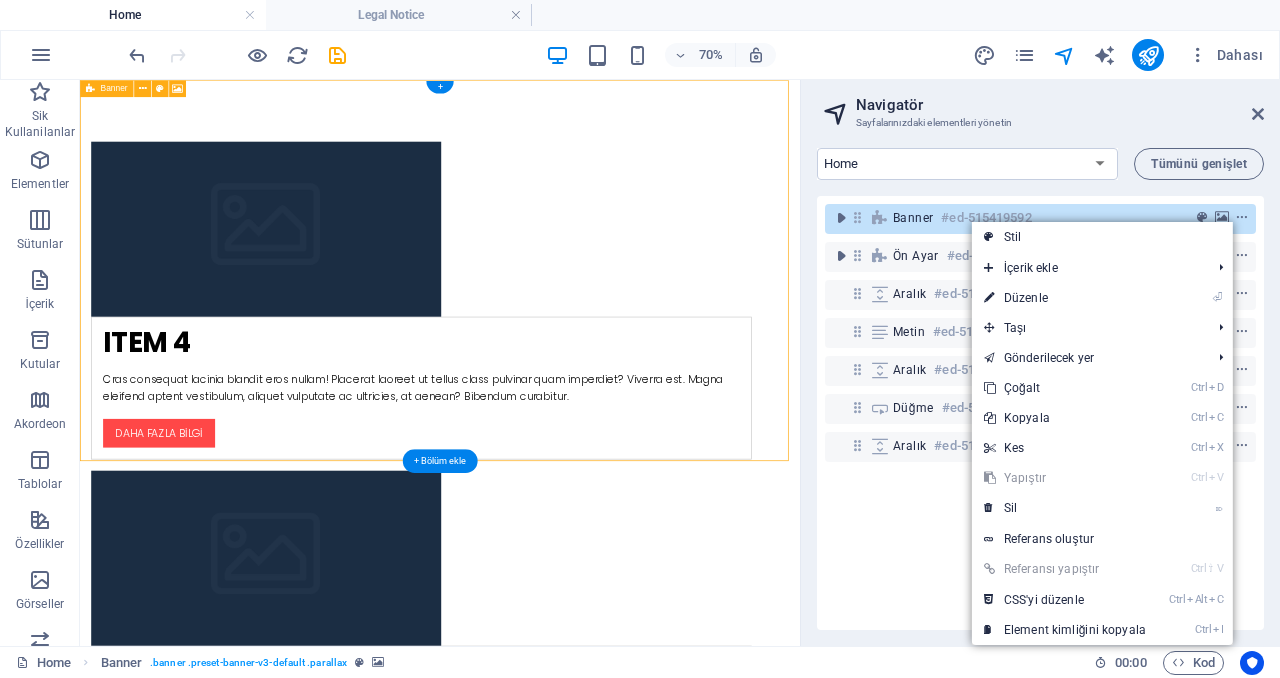 scroll, scrollTop: 0, scrollLeft: 0, axis: both 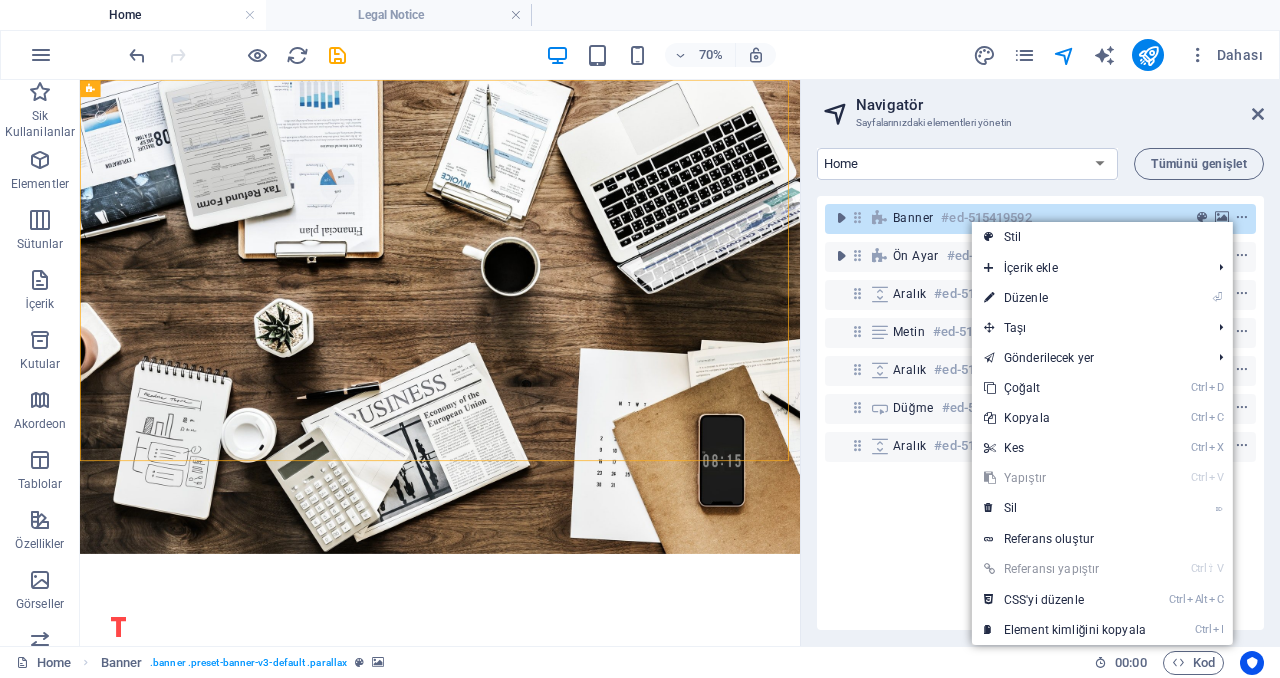 click on "Ctrl C  Kopyala" at bounding box center (1065, 418) 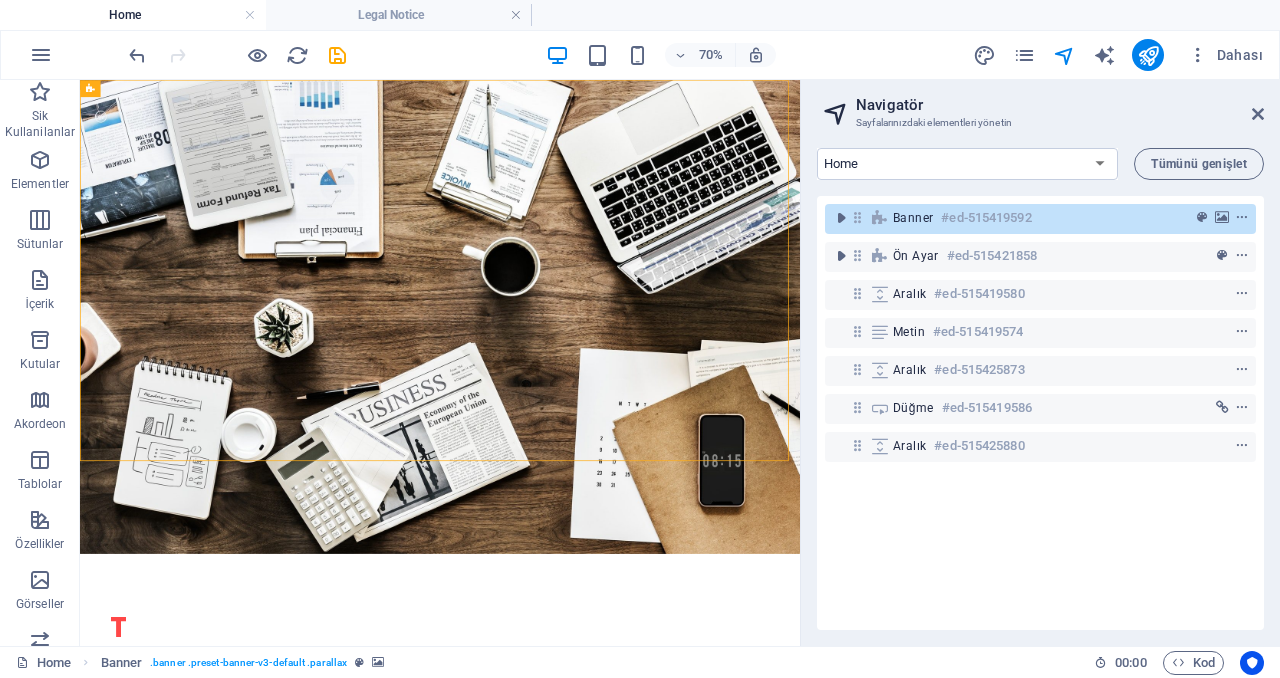 click on "Home  Legal Notice  Privacy  Blog" at bounding box center (967, 164) 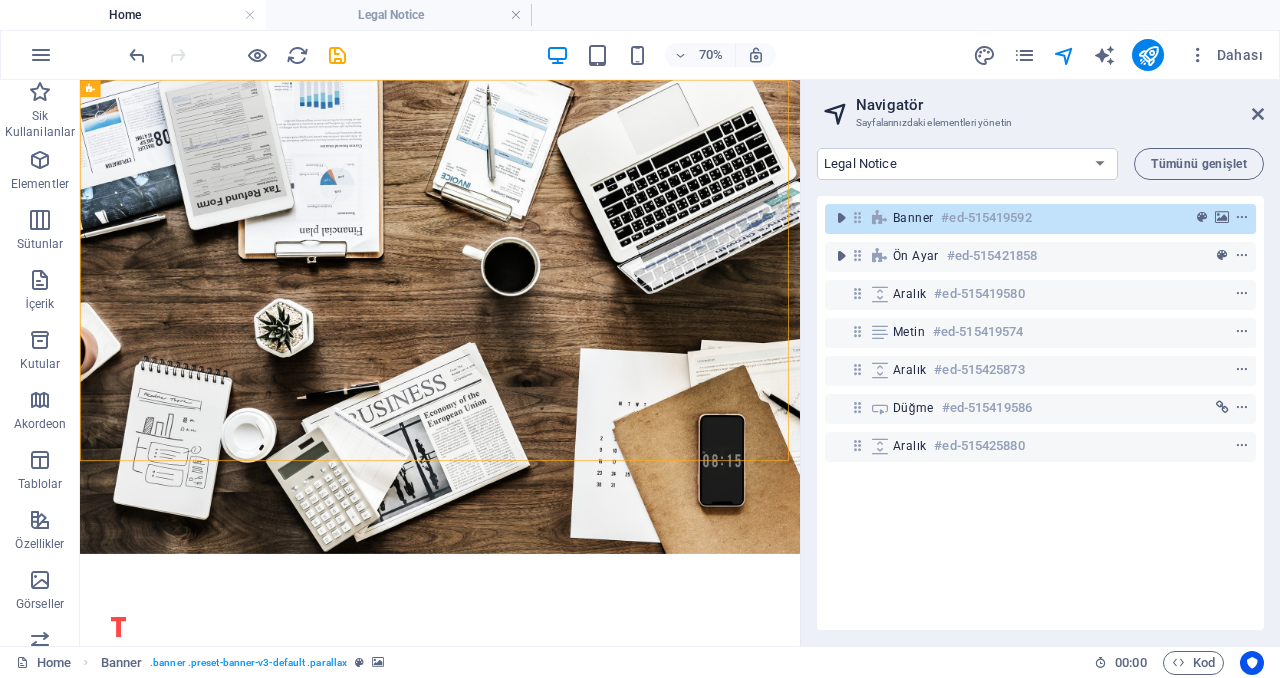 click on "Home  Legal Notice  Privacy  Blog" at bounding box center [967, 164] 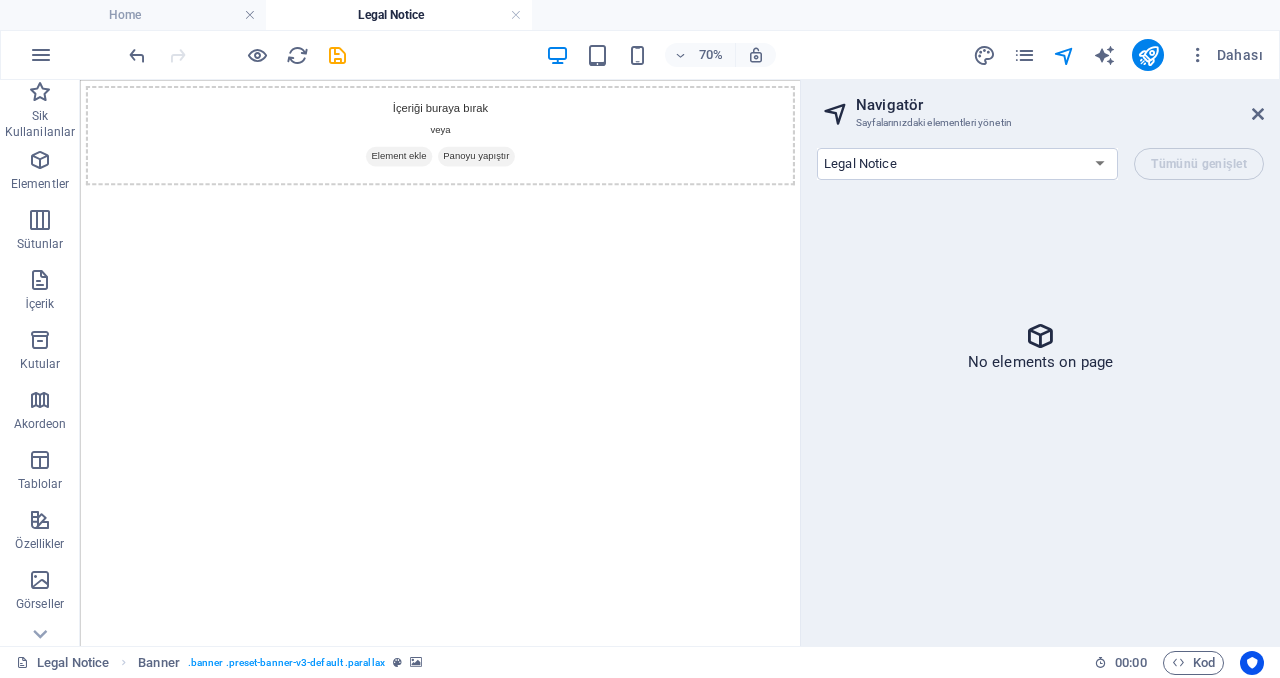 drag, startPoint x: 1034, startPoint y: 224, endPoint x: 1106, endPoint y: 261, distance: 80.9506 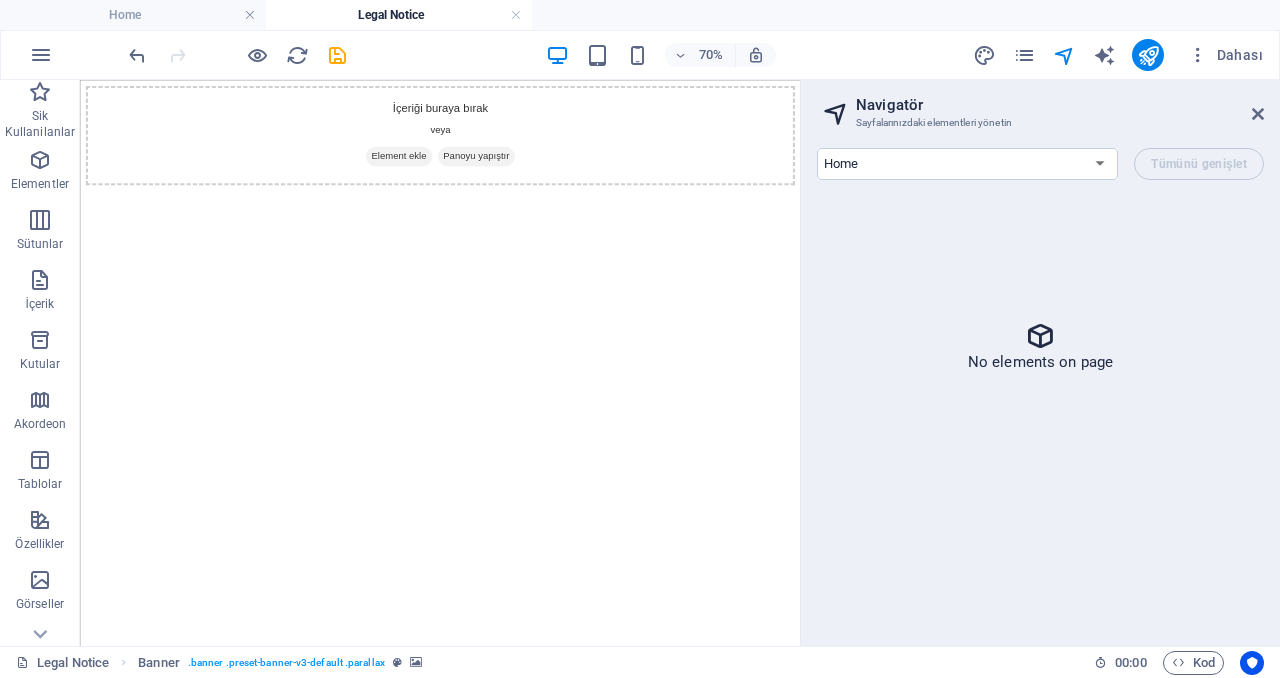 click on "Home  Legal Notice  Privacy  Blog" at bounding box center [967, 164] 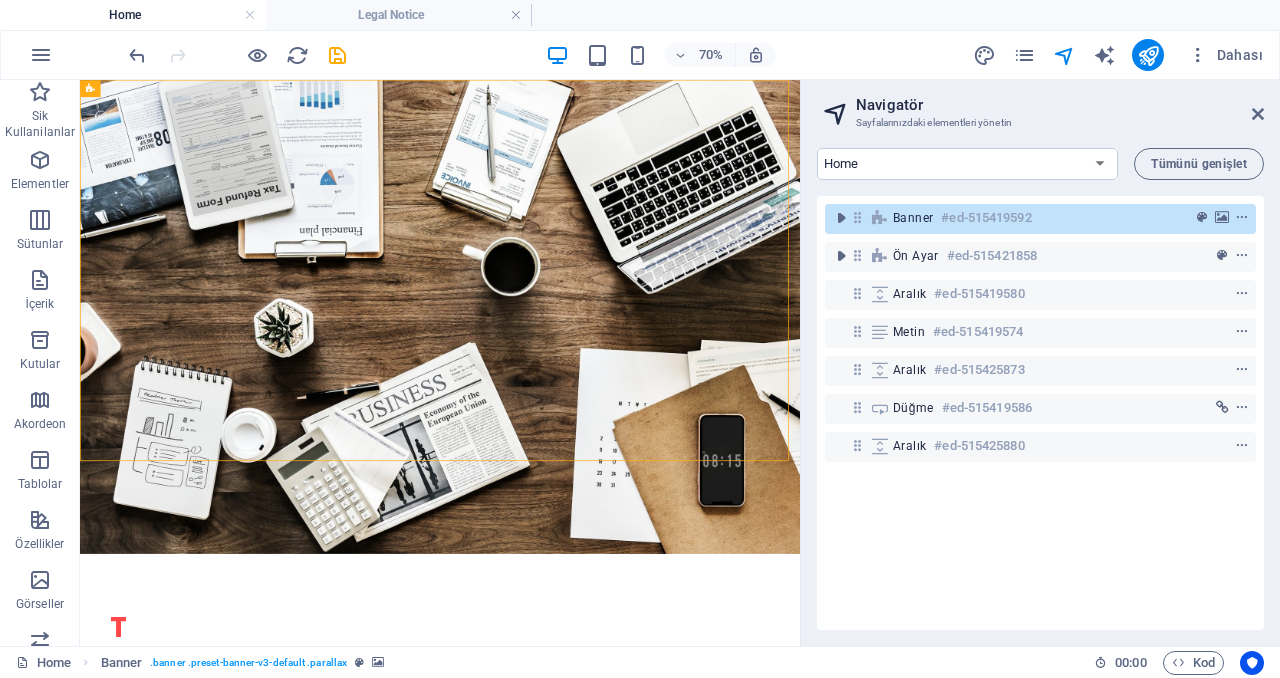 click on "Home  Legal Notice  Privacy  Blog" at bounding box center [967, 164] 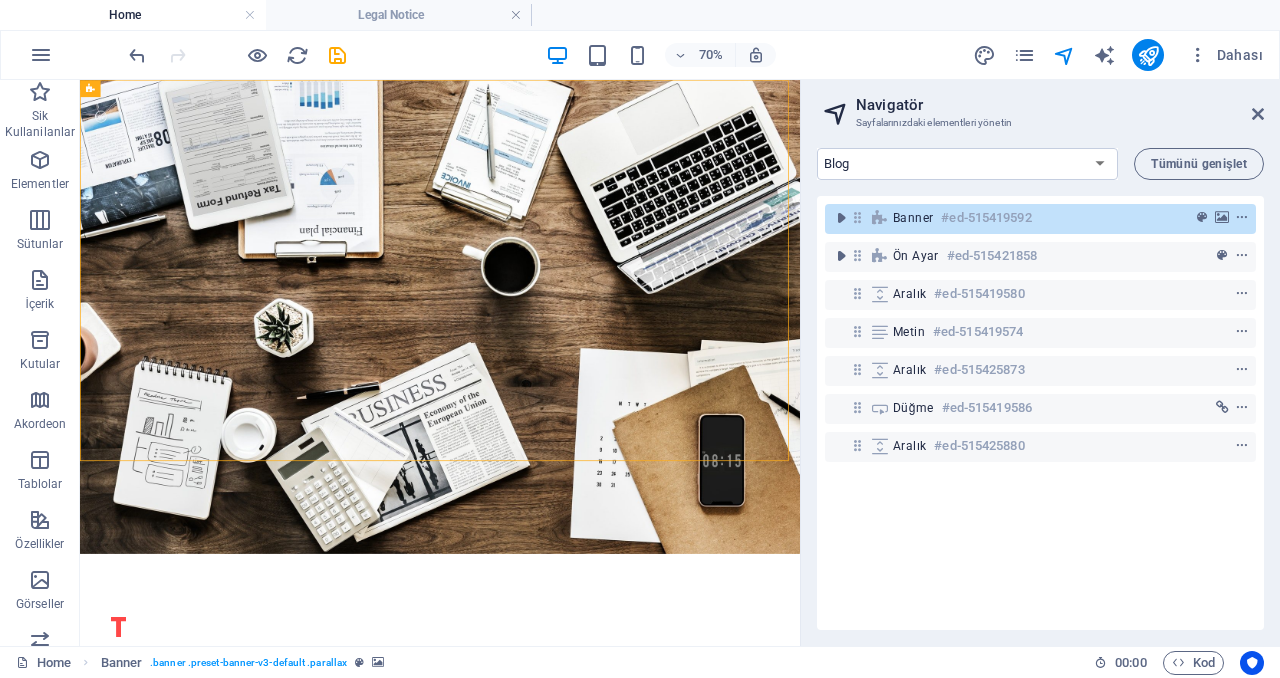 click on "Home  Legal Notice  Privacy  Blog" at bounding box center [967, 164] 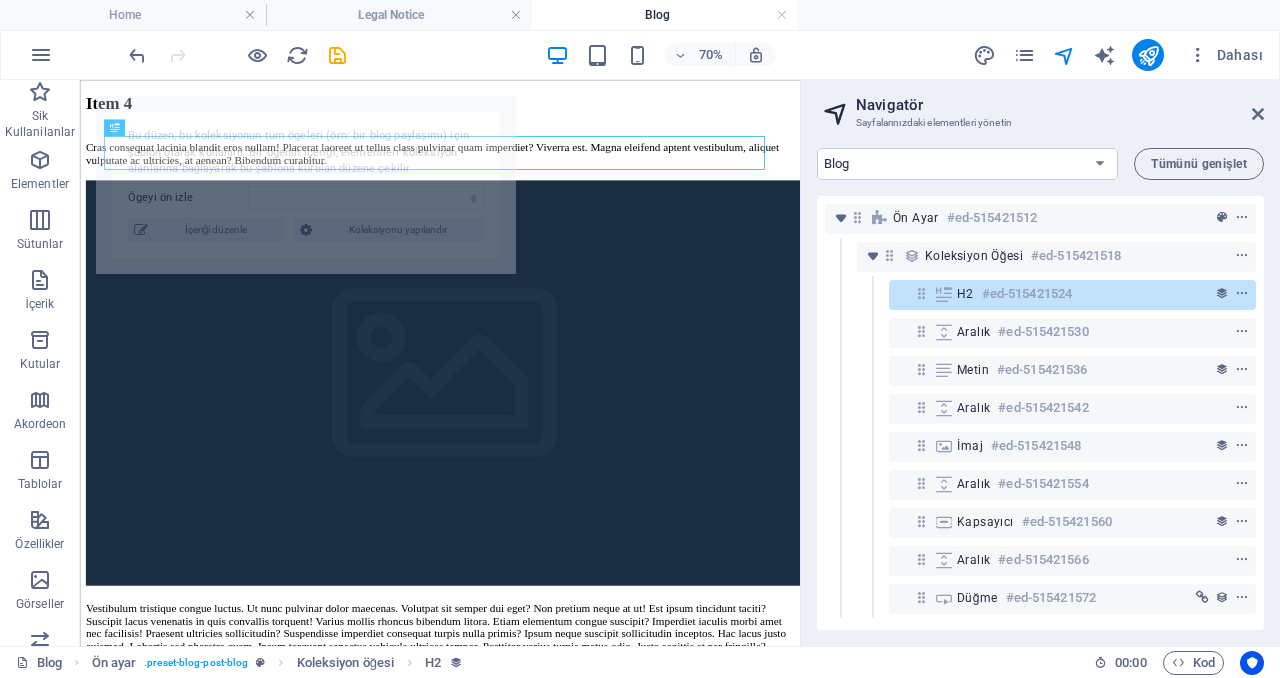 select on "6778917e5508207ec63e9eb5" 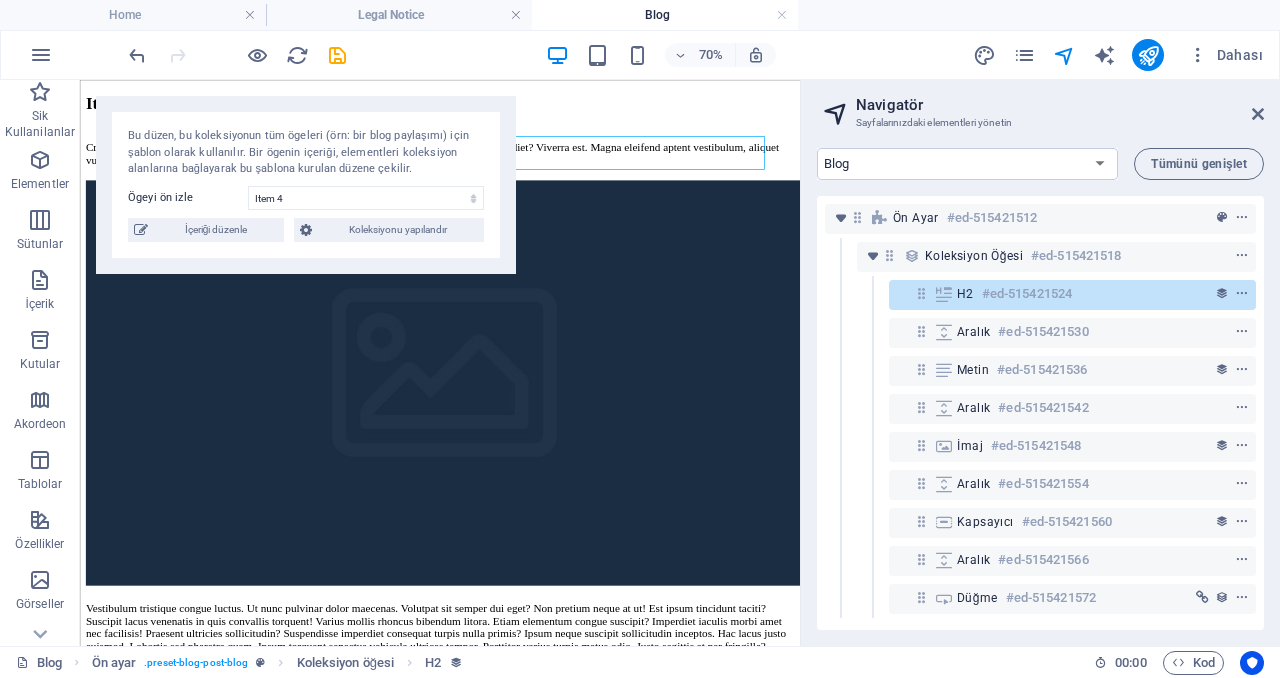 scroll, scrollTop: 0, scrollLeft: 0, axis: both 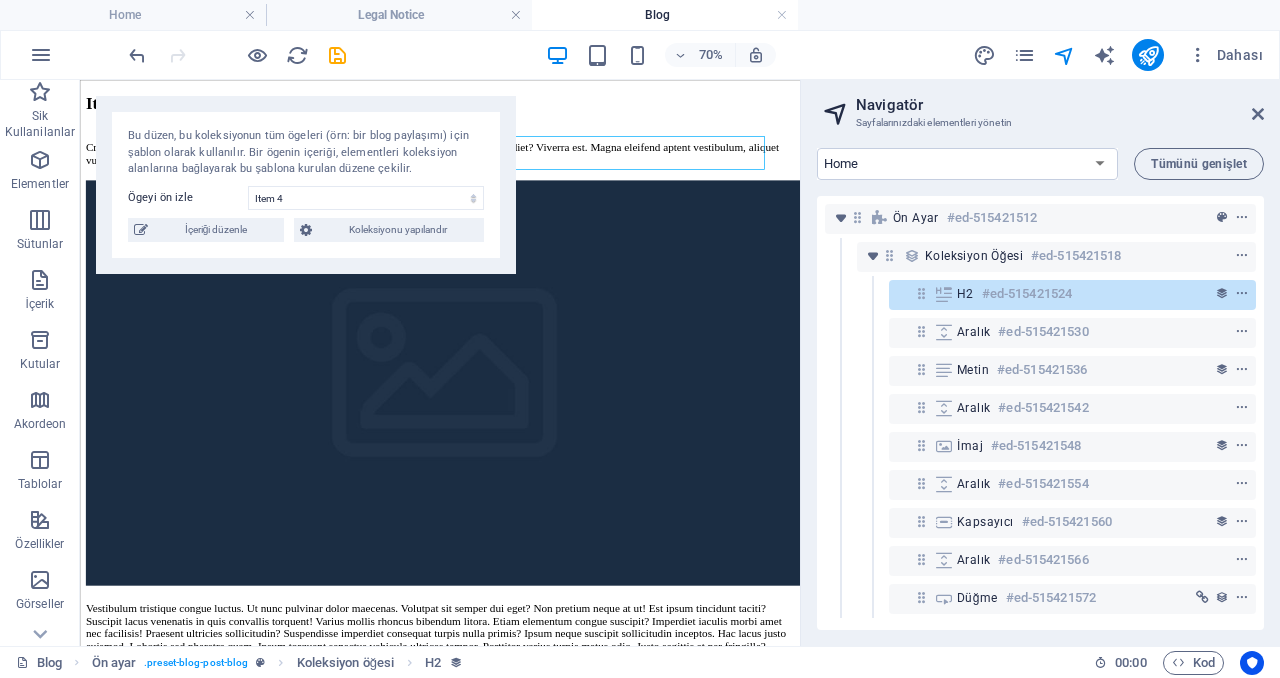 click on "Home  Legal Notice  Privacy  Blog" at bounding box center (967, 164) 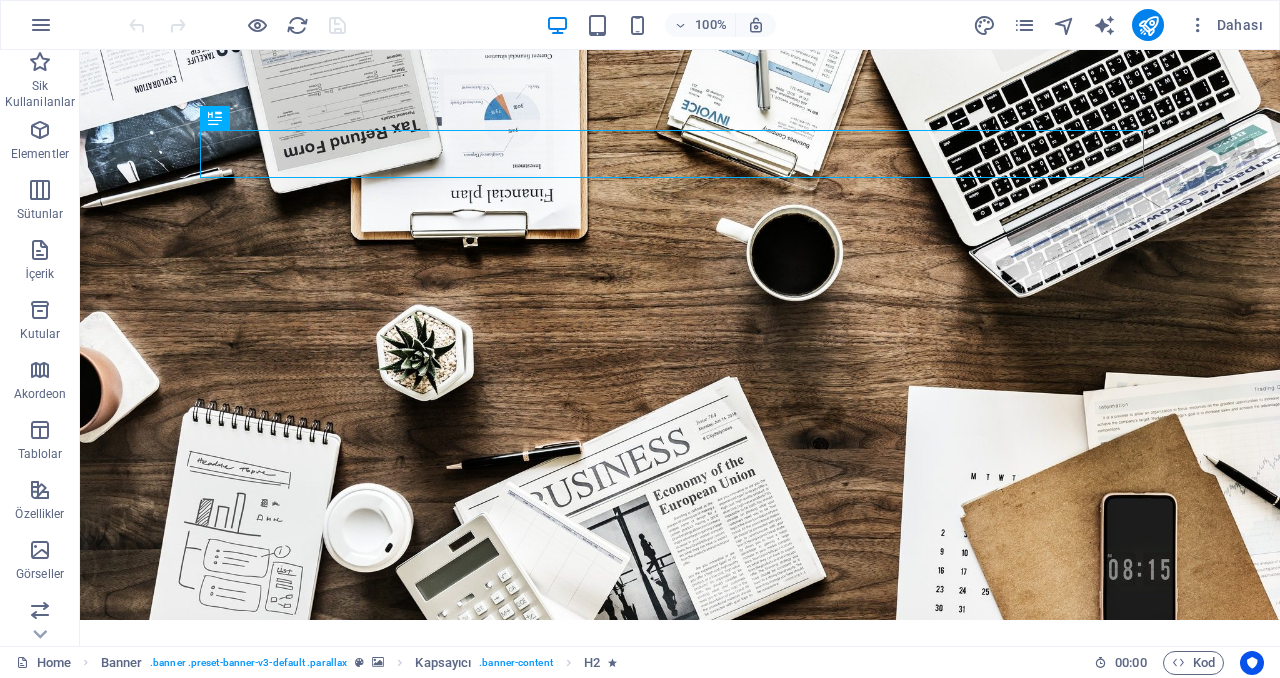 scroll, scrollTop: 0, scrollLeft: 0, axis: both 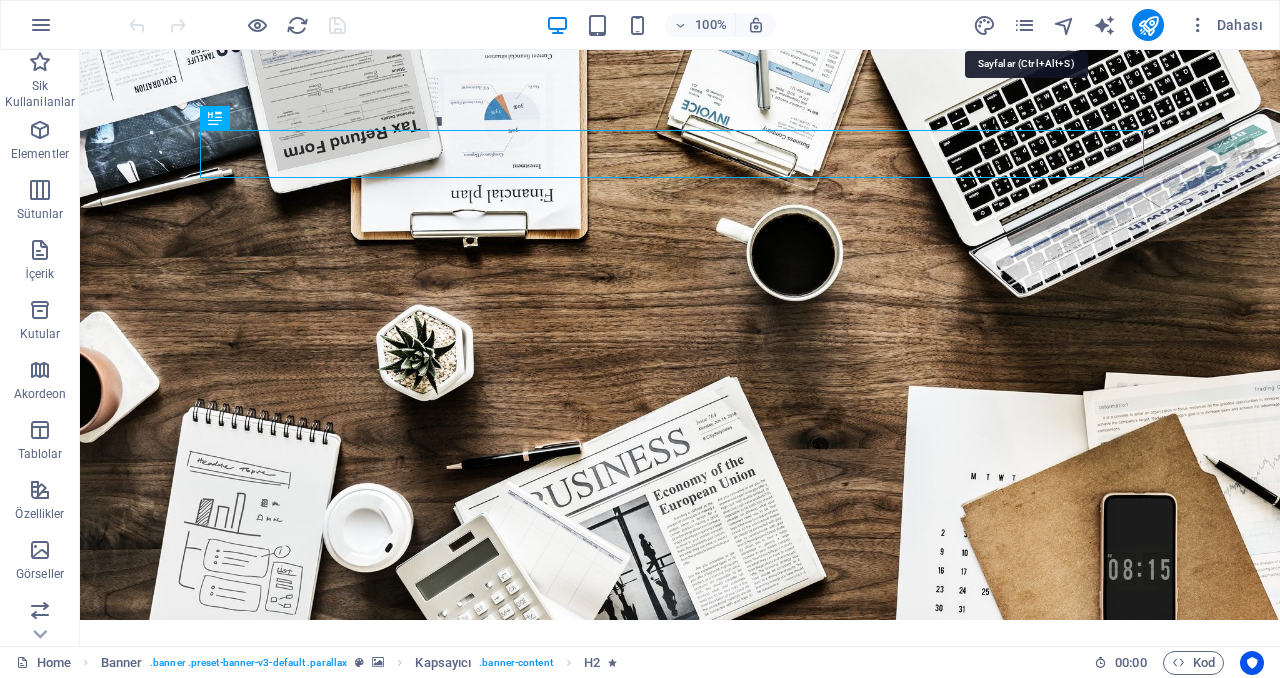 click at bounding box center (1024, 25) 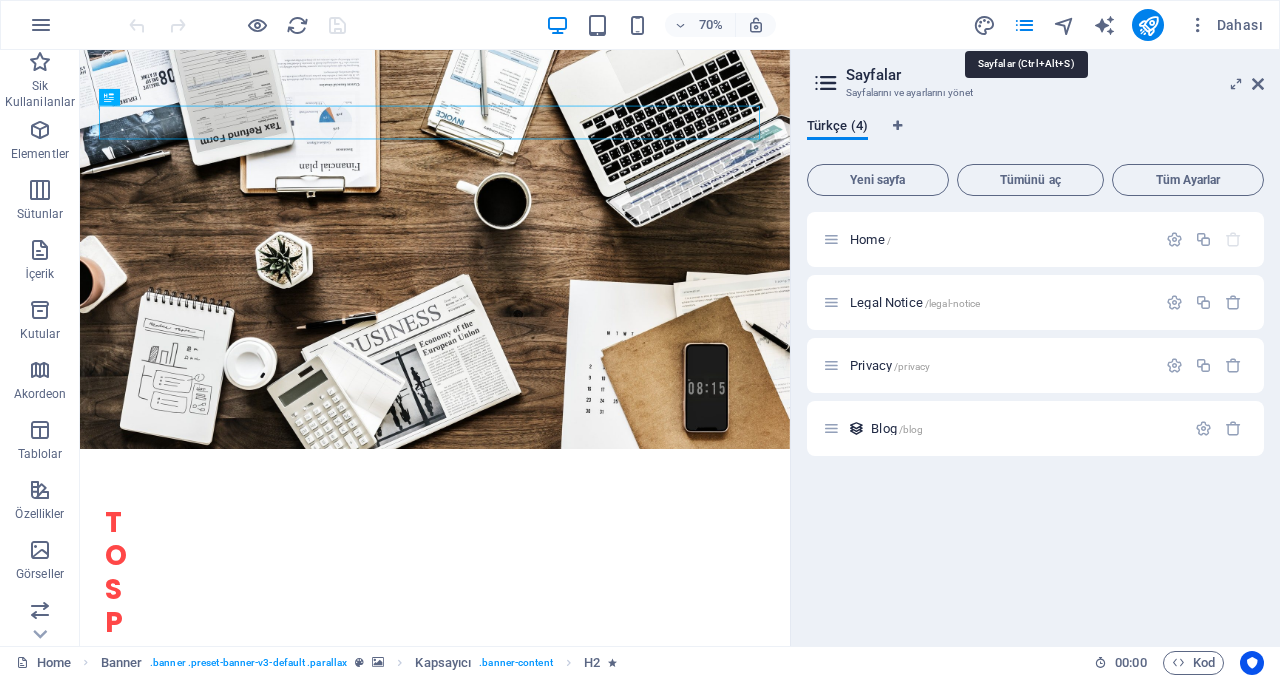 click at bounding box center (1024, 25) 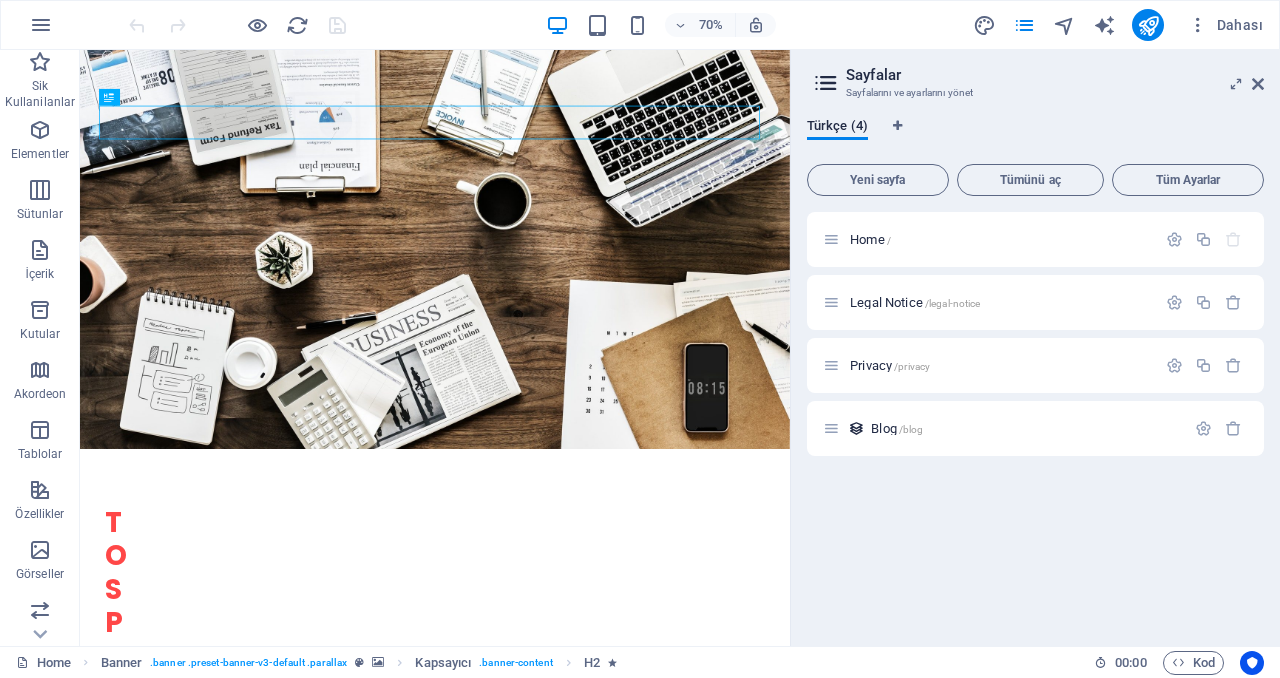click on "Legal Notice /legal-notice" at bounding box center [915, 302] 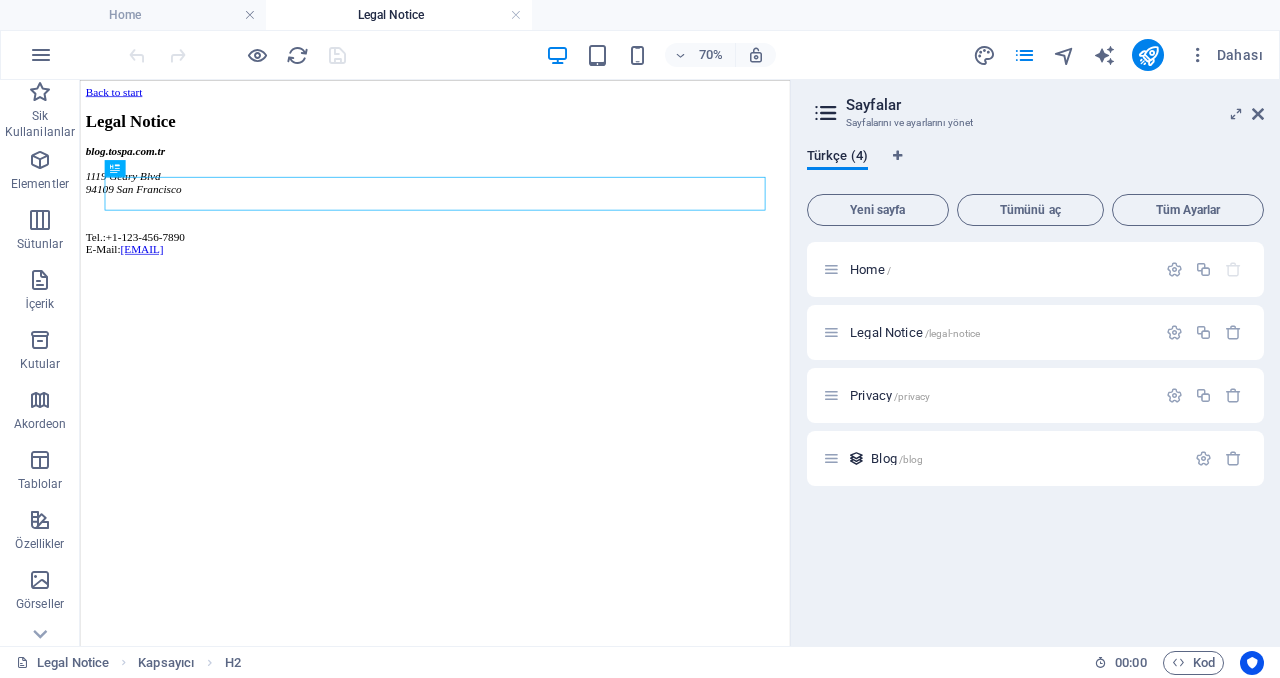 scroll, scrollTop: 0, scrollLeft: 0, axis: both 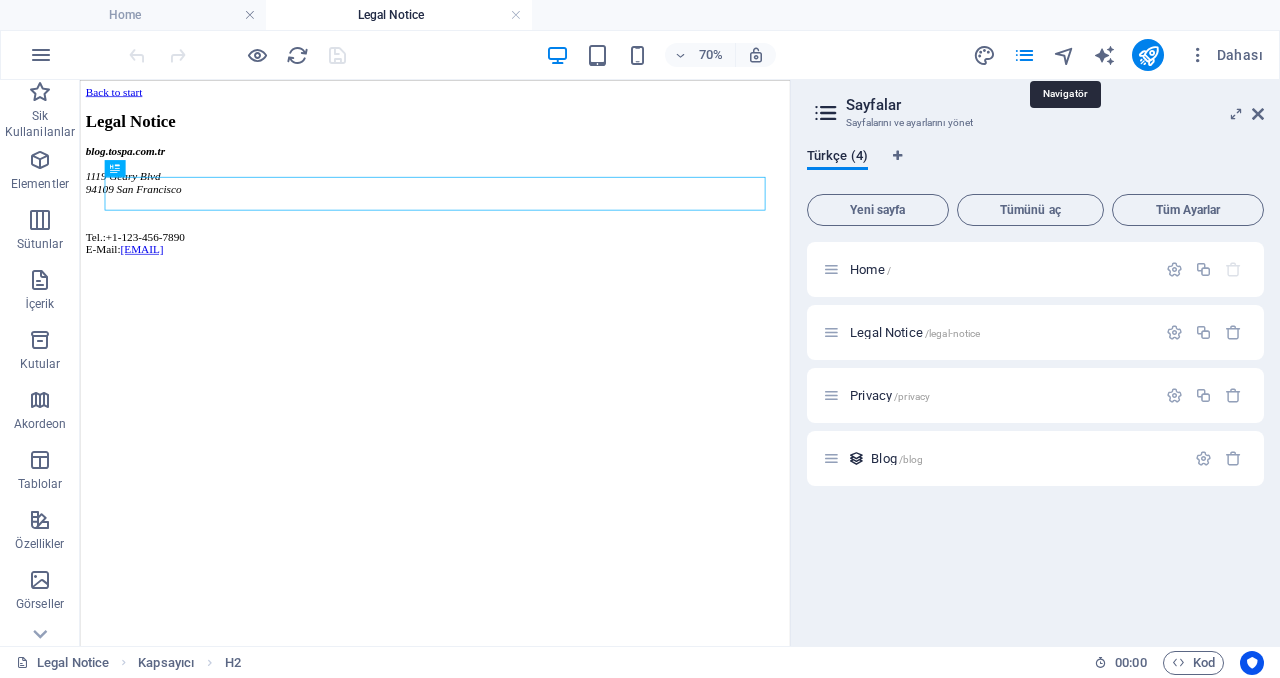 click at bounding box center [1064, 55] 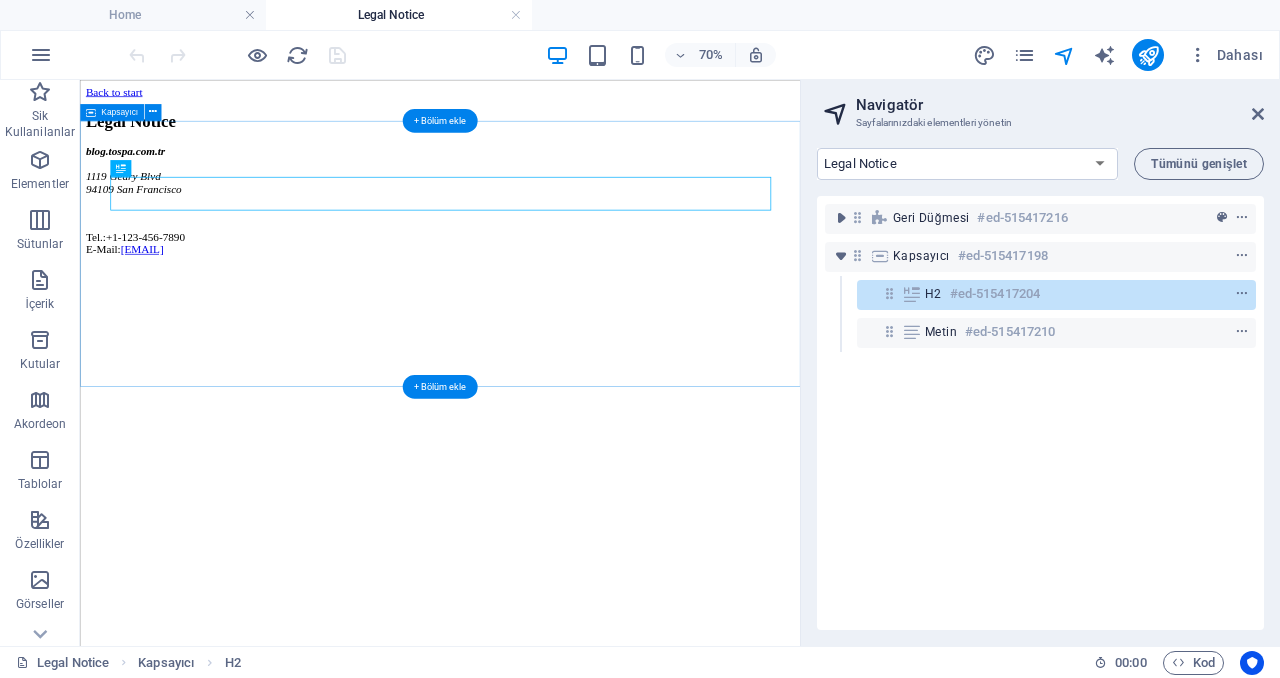 click at bounding box center (841, 256) 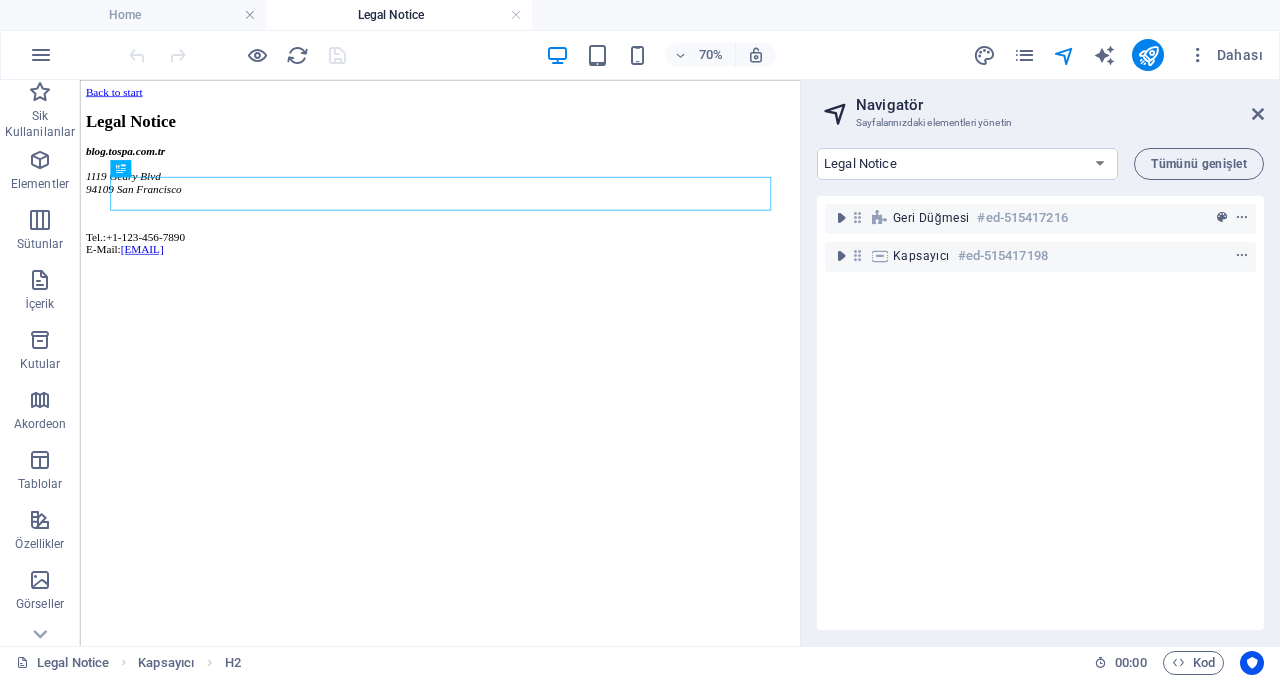 click on "Home  Legal Notice  Privacy  Blog" at bounding box center [967, 164] 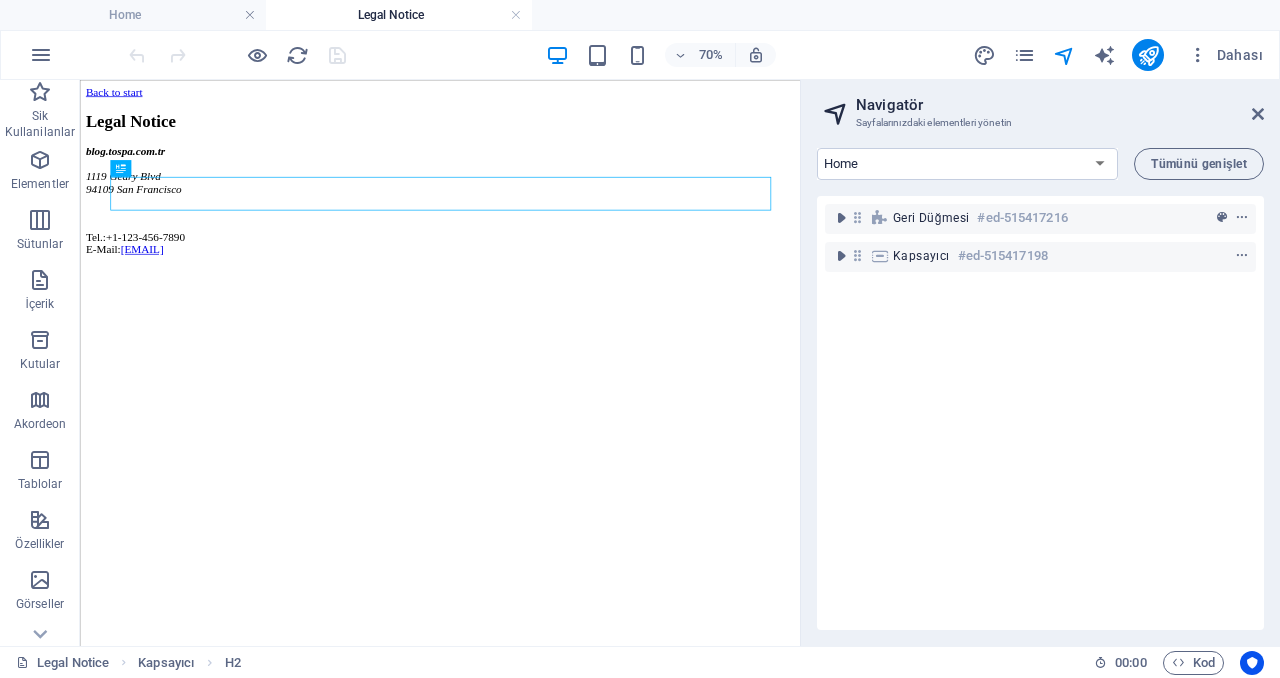 click on "Home  Legal Notice  Privacy  Blog" at bounding box center [967, 164] 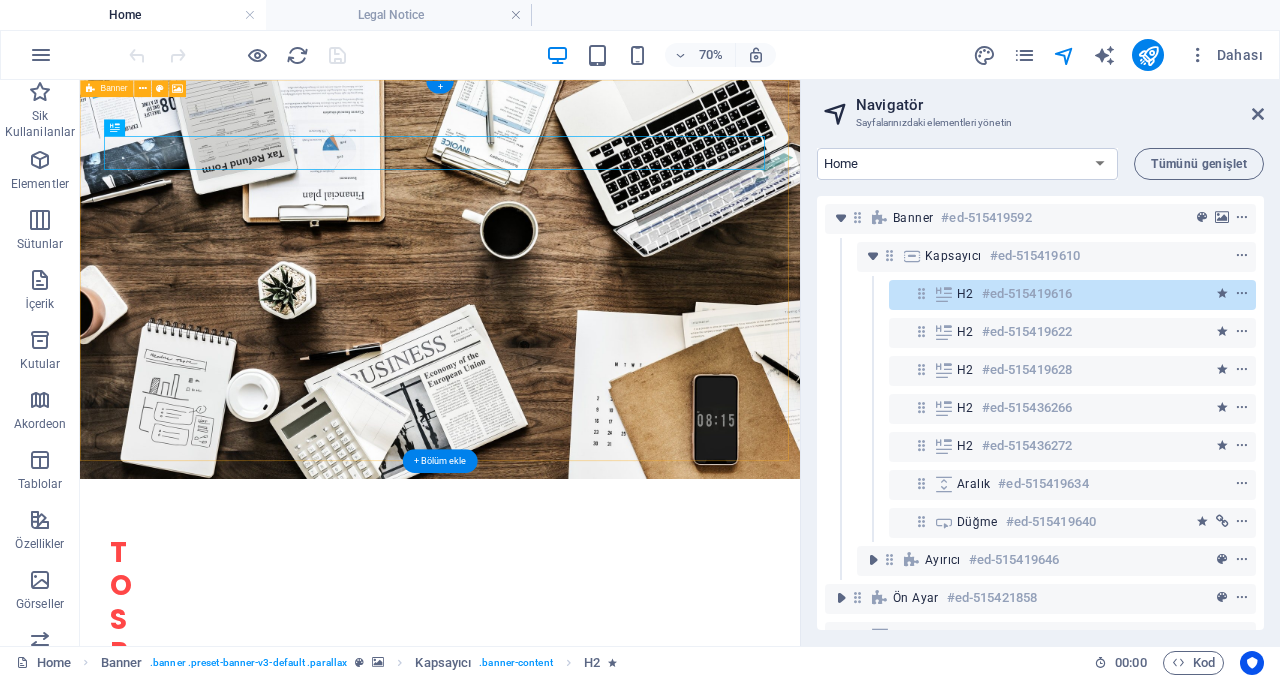 click at bounding box center [1242, 218] 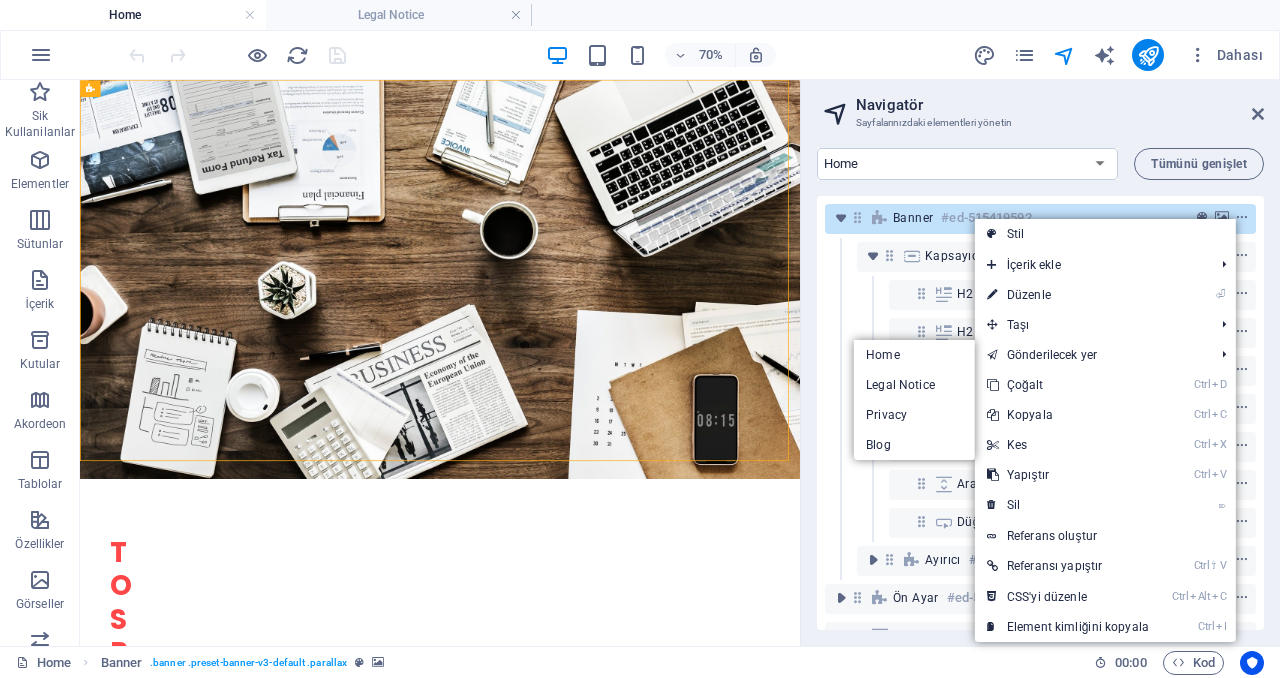 click on "Legal Notice" at bounding box center (914, 385) 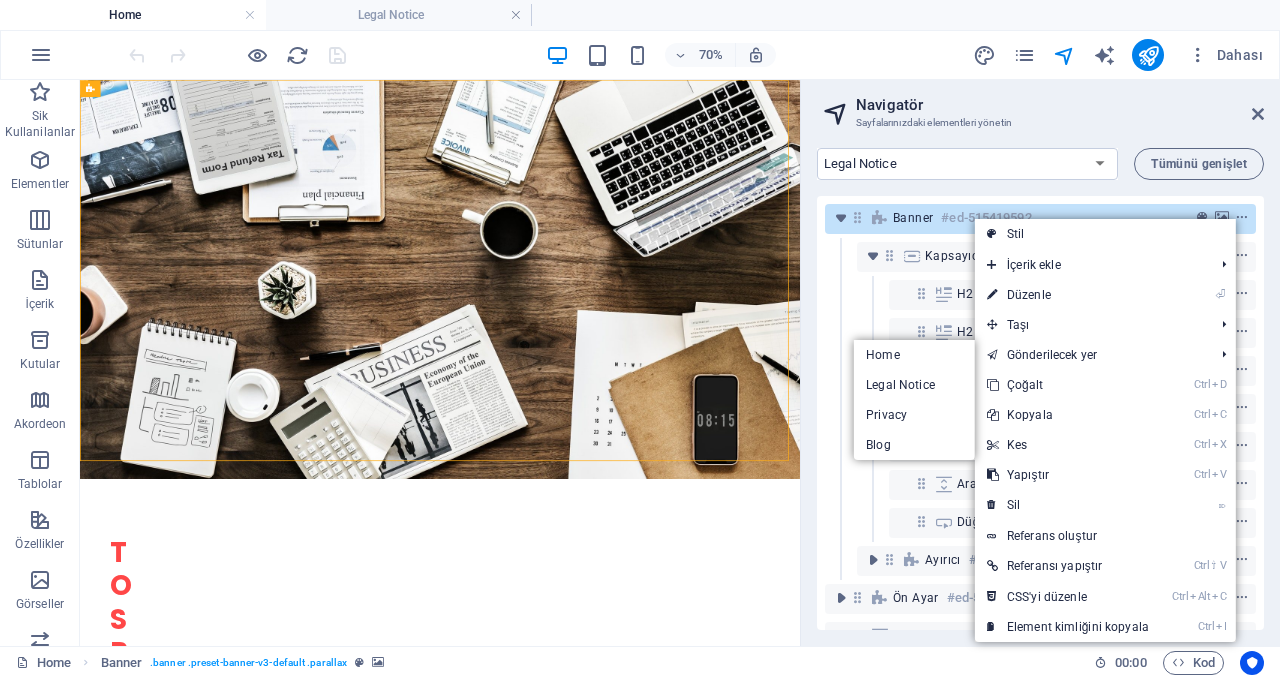 select on "vh" 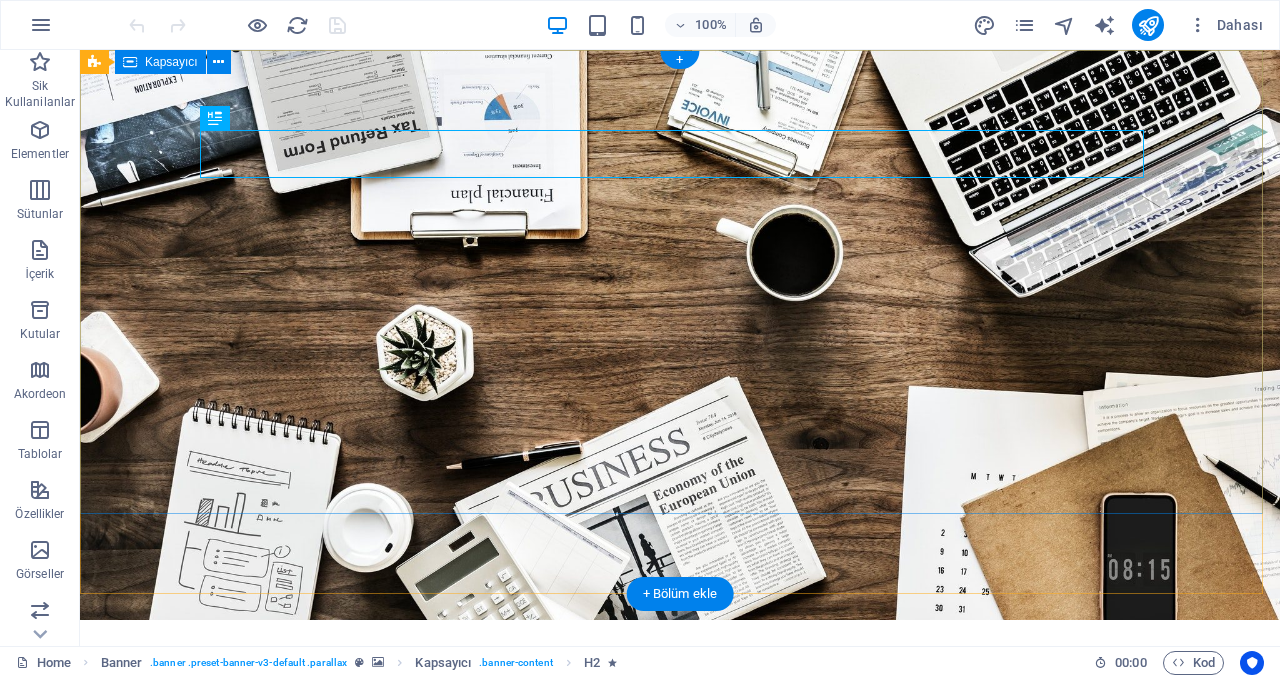 scroll, scrollTop: 0, scrollLeft: 0, axis: both 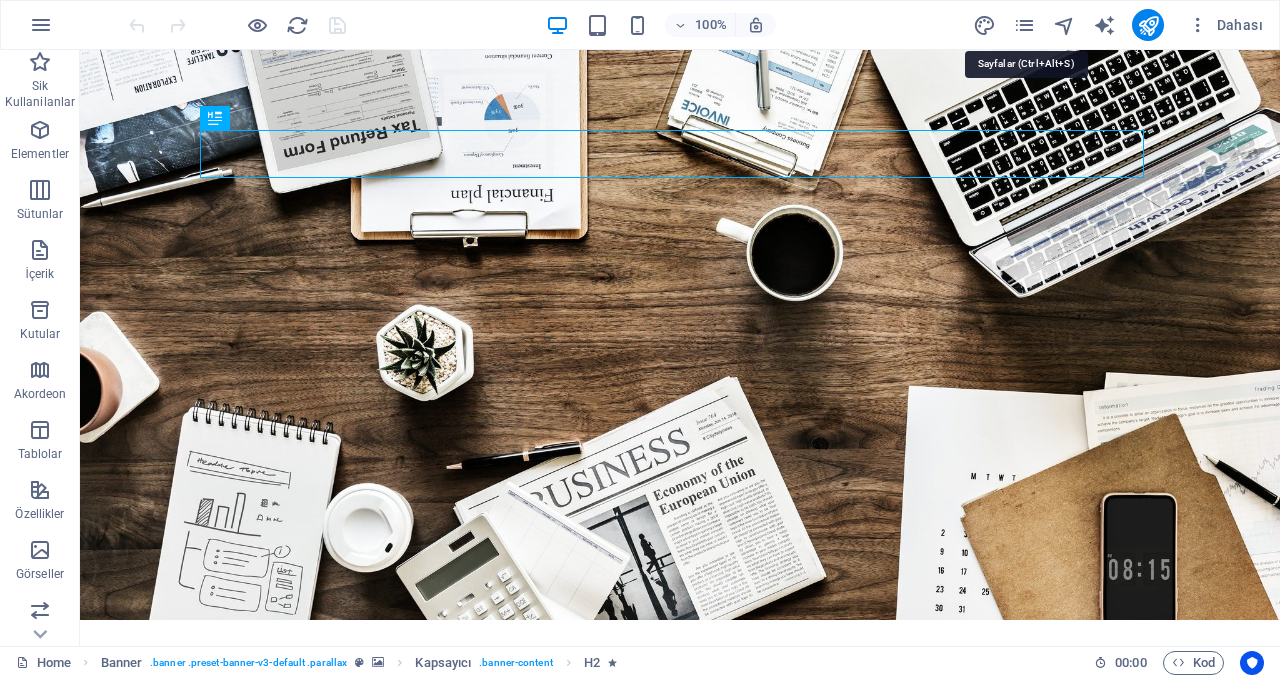 click at bounding box center [1024, 25] 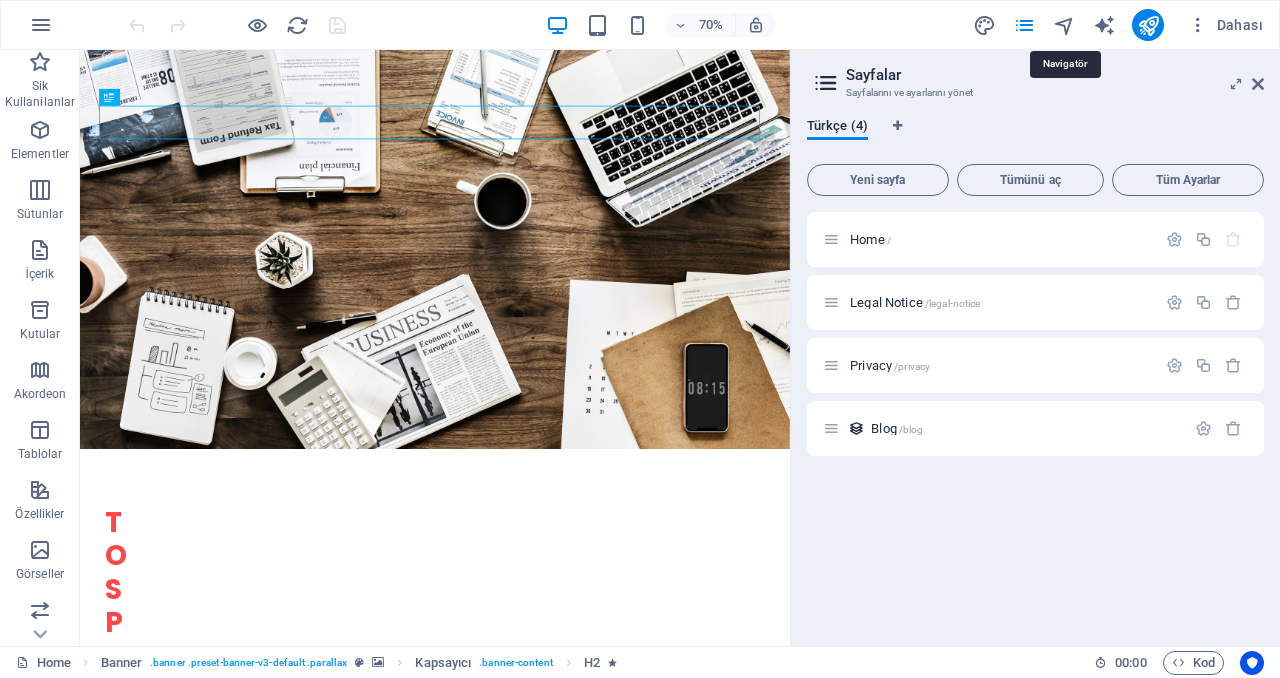 click at bounding box center [1064, 25] 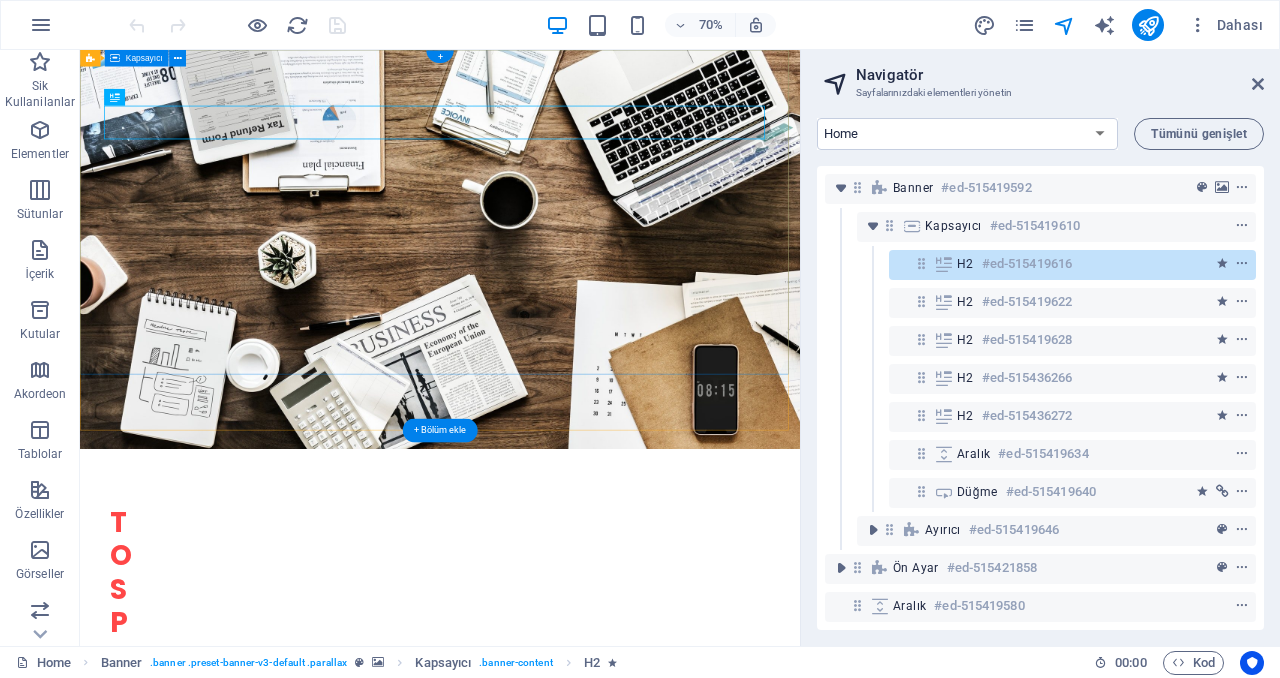 click at bounding box center [873, 226] 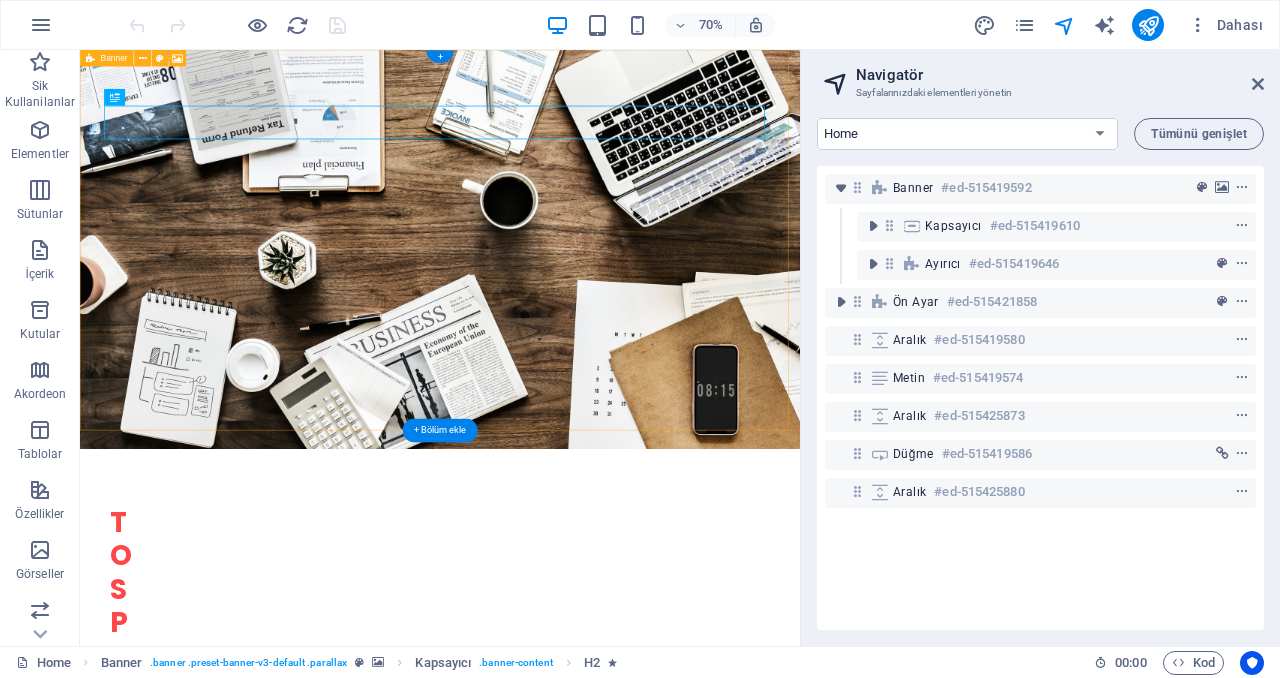 click at bounding box center [841, 188] 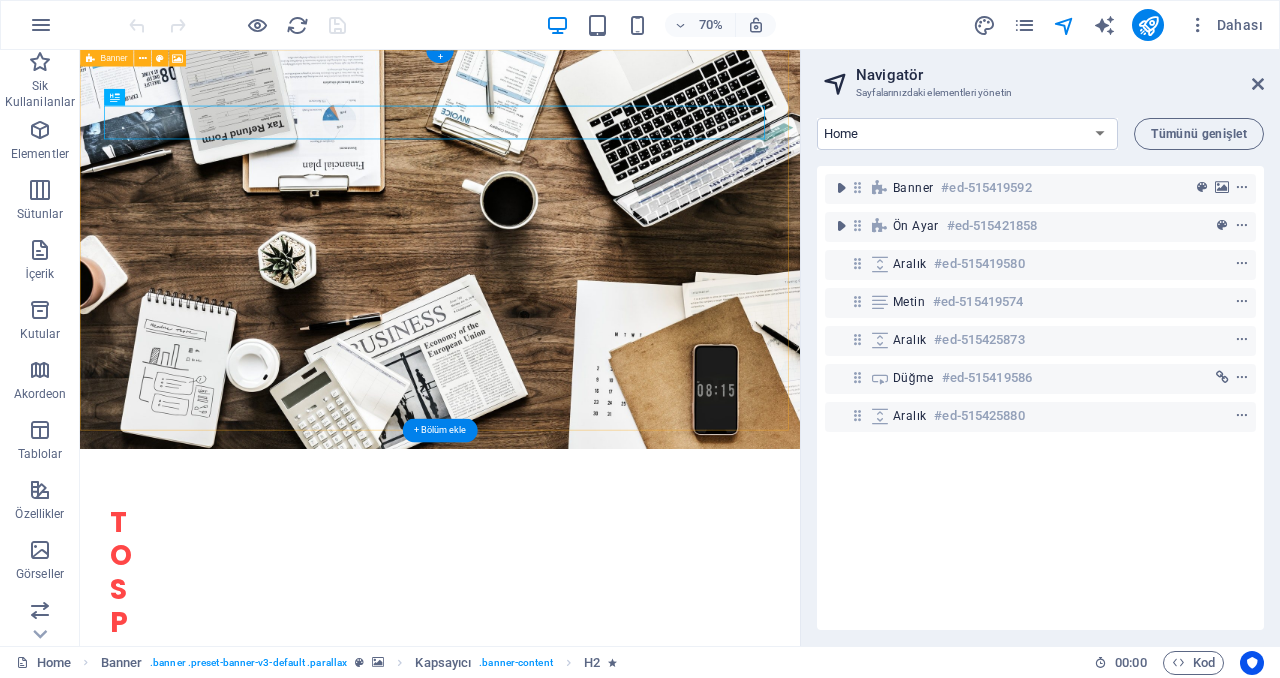 click at bounding box center (1242, 188) 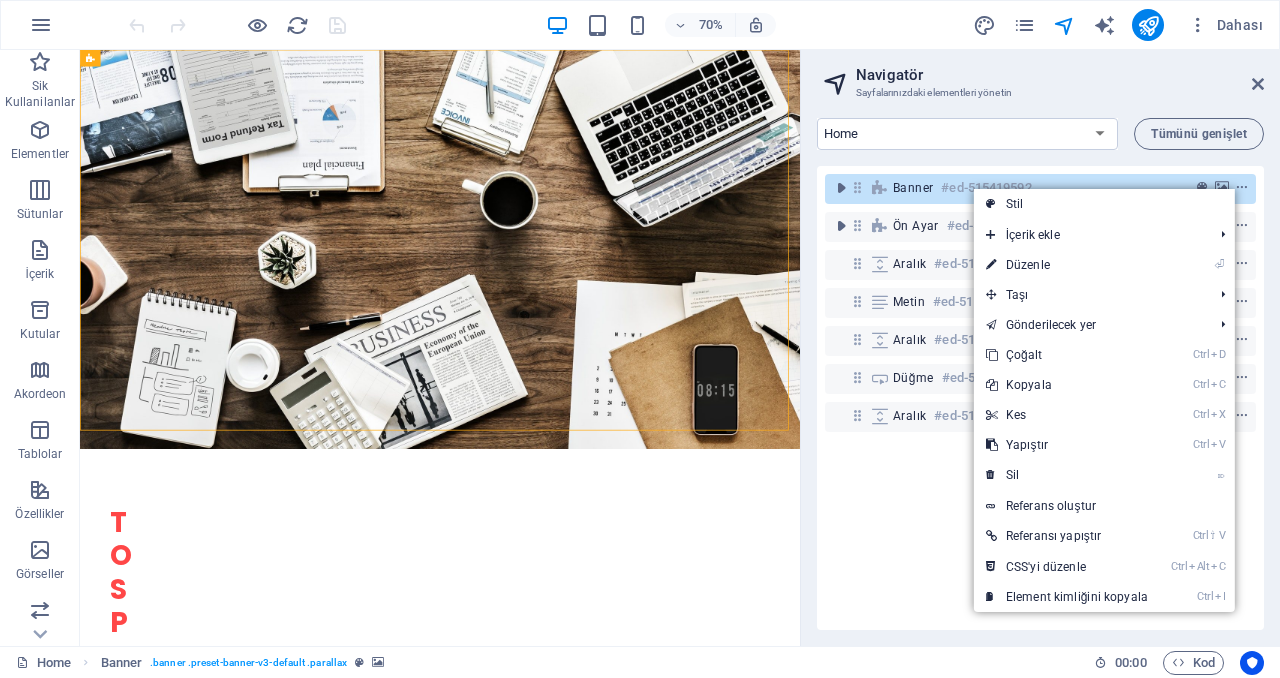click on "Ctrl C  Kopyala" at bounding box center [1067, 385] 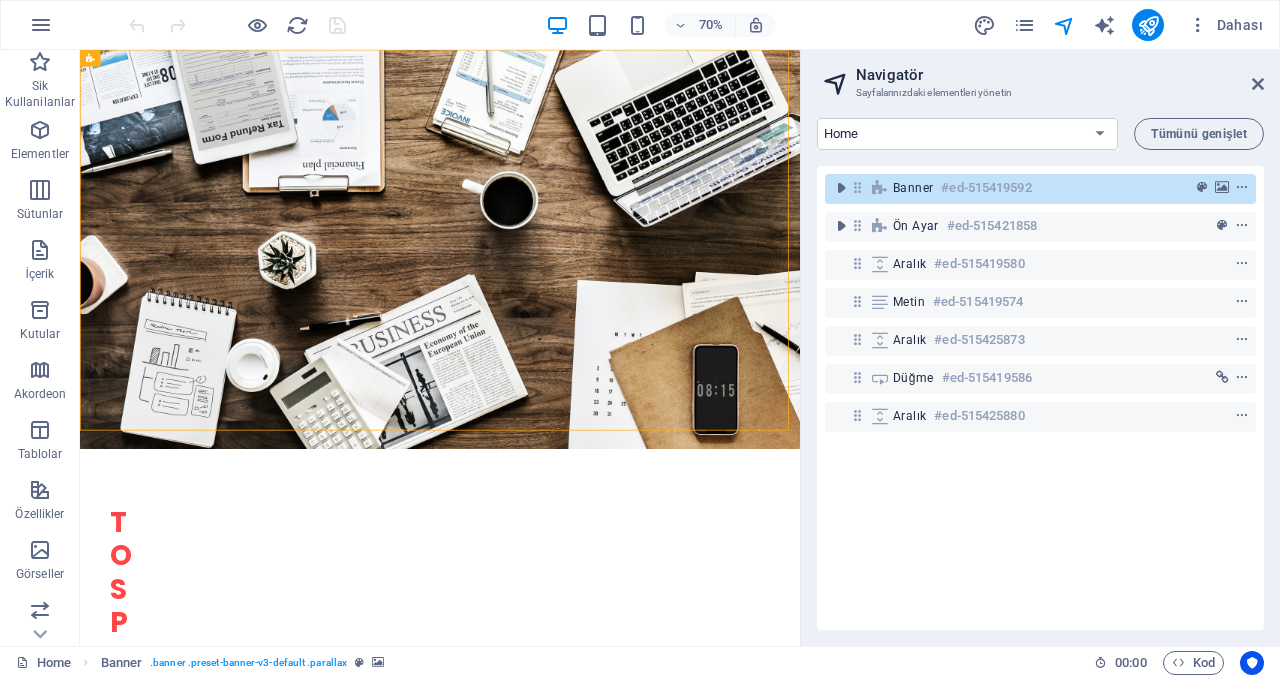 click on "Home  Legal Notice  Privacy  Blog" at bounding box center (967, 134) 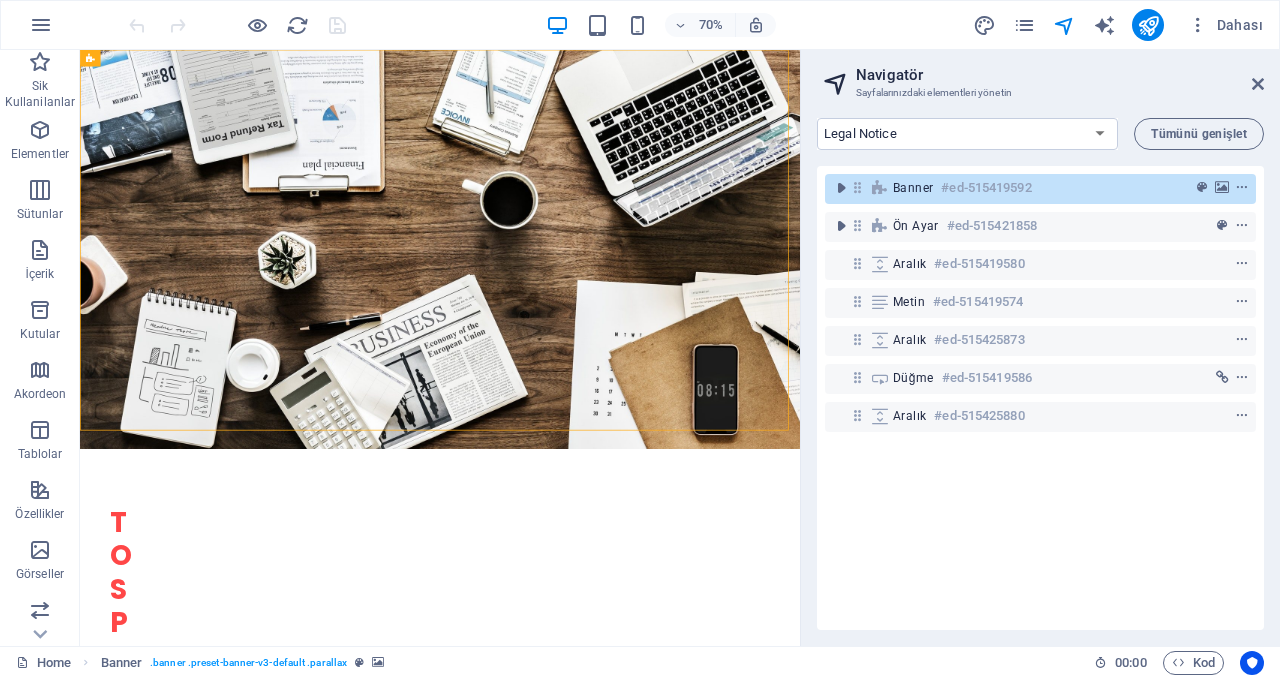 click on "Home  Legal Notice  Privacy  Blog" at bounding box center (967, 134) 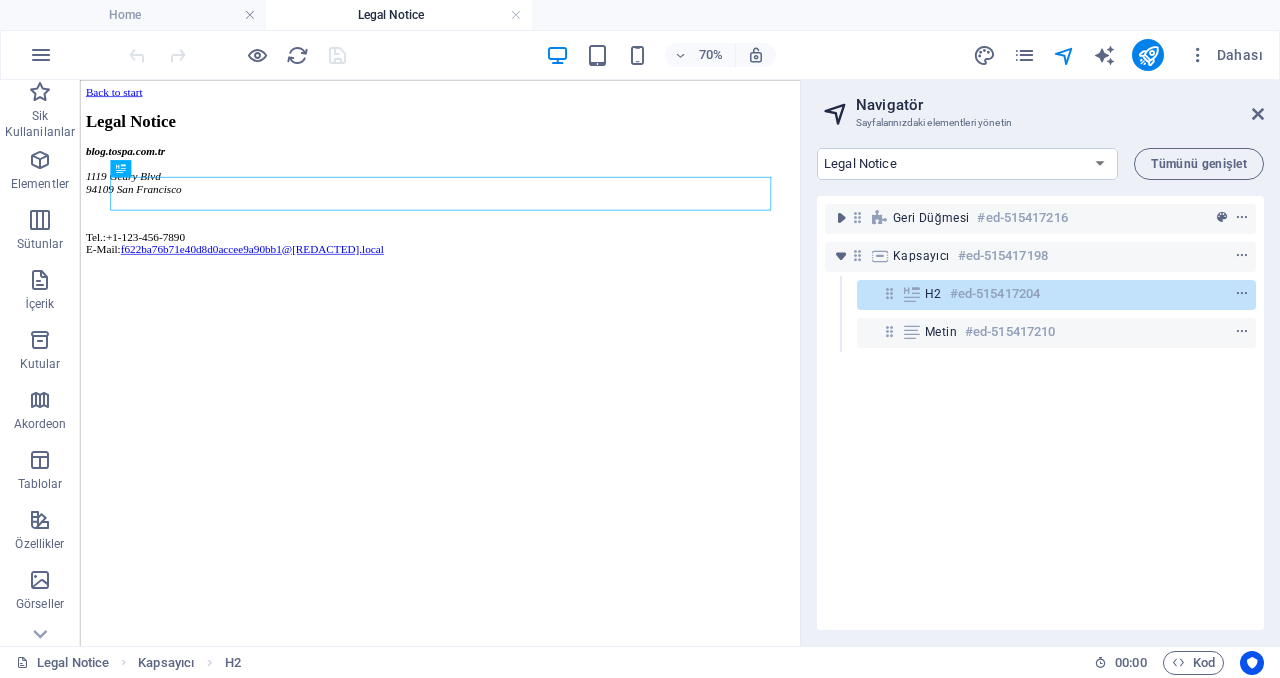 scroll, scrollTop: 0, scrollLeft: 0, axis: both 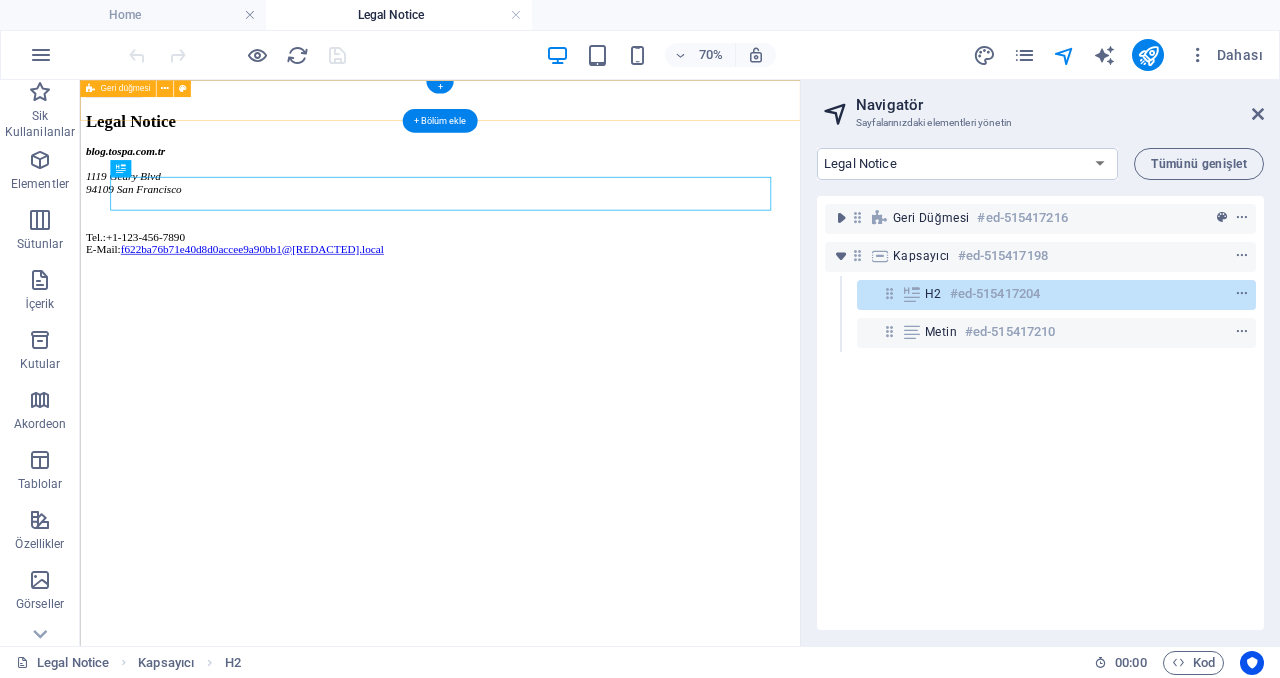 click at bounding box center (1242, 218) 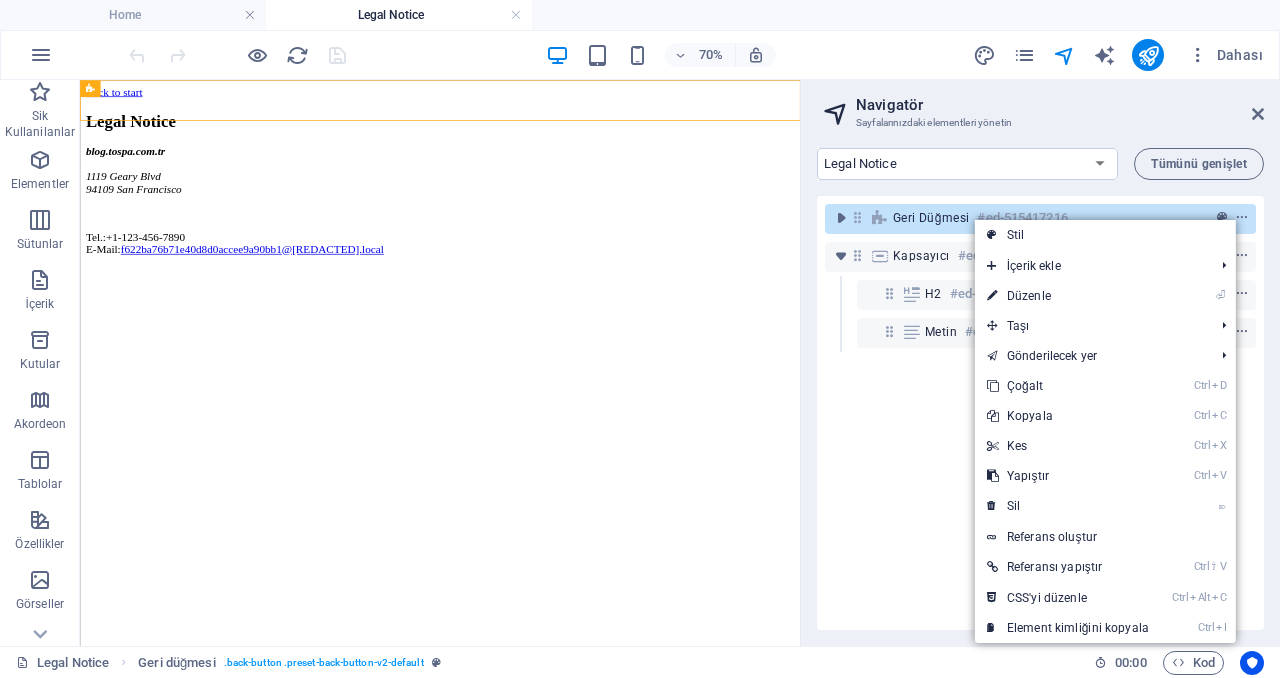click on "Ctrl V  Yapıştır" at bounding box center (1068, 476) 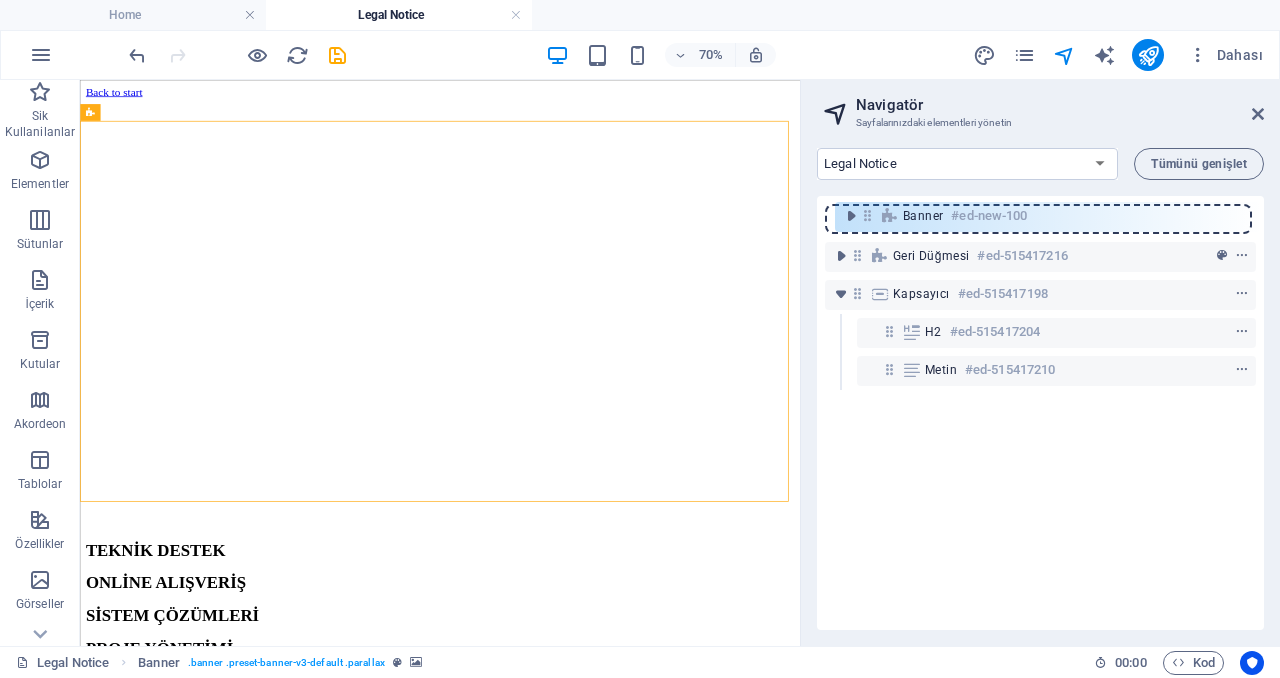 drag, startPoint x: 860, startPoint y: 256, endPoint x: 870, endPoint y: 209, distance: 48.052055 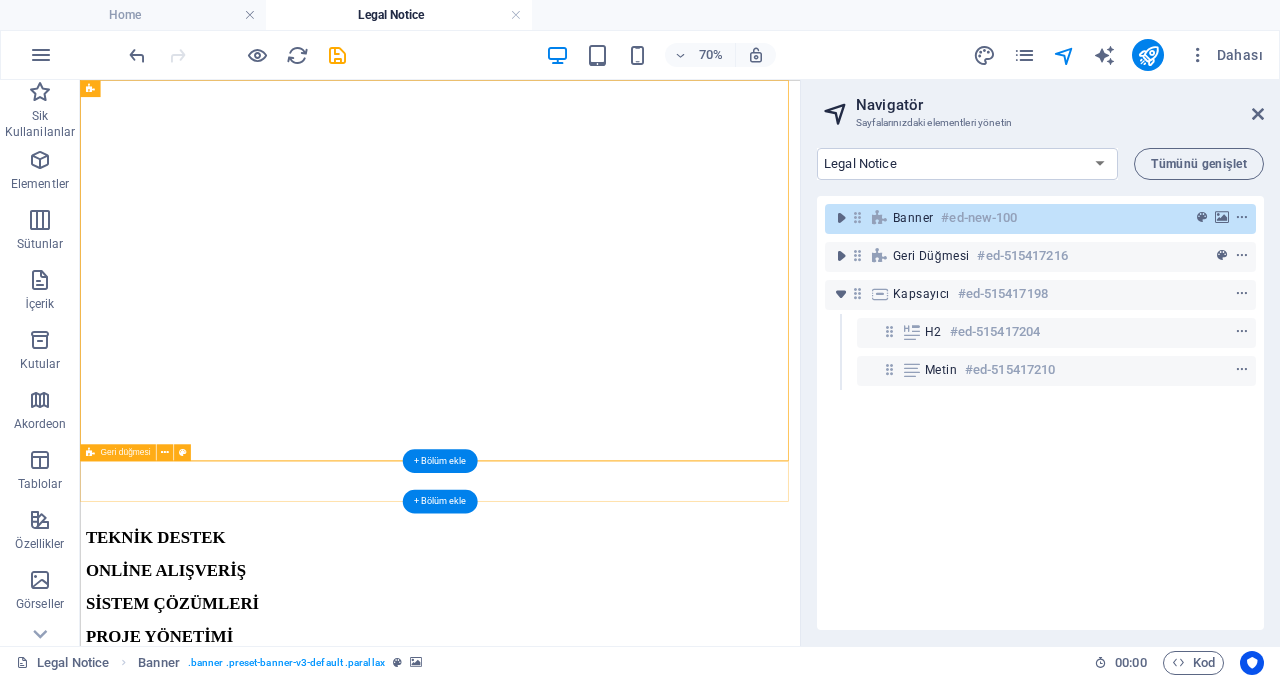 click at bounding box center (1242, 256) 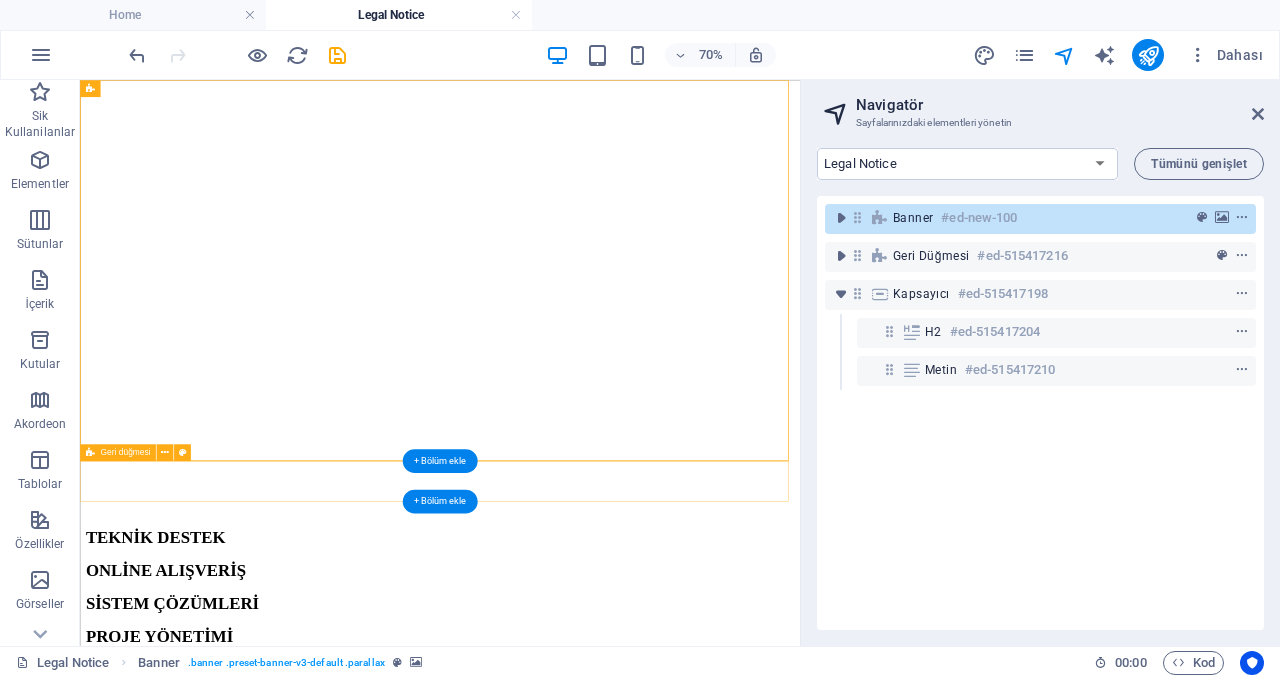 scroll, scrollTop: 168, scrollLeft: 0, axis: vertical 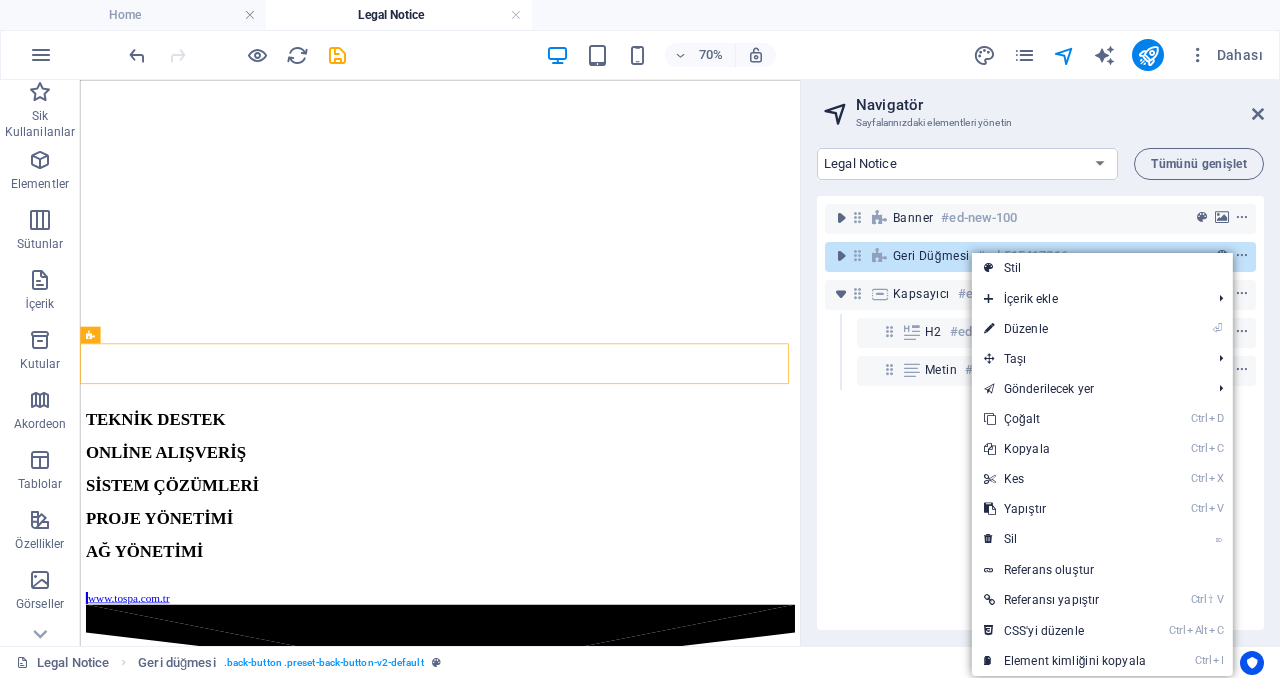click on "⌦  Sil" at bounding box center (1065, 539) 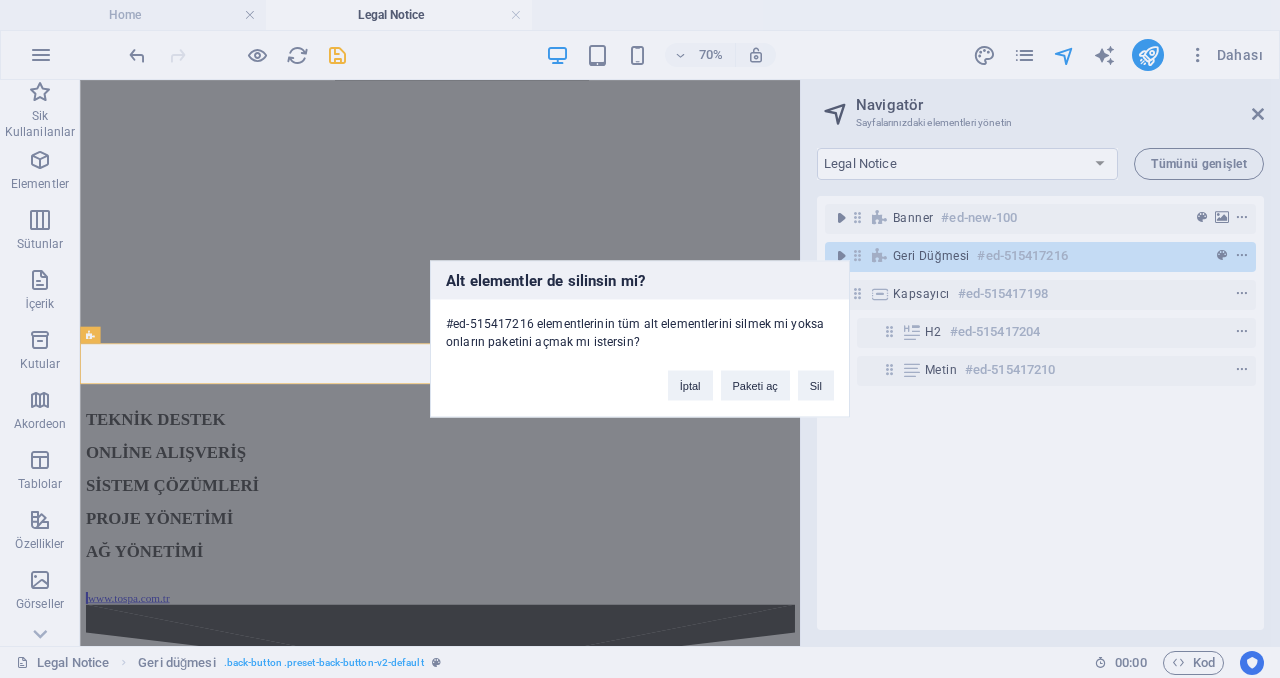 click on "Sil" at bounding box center (816, 386) 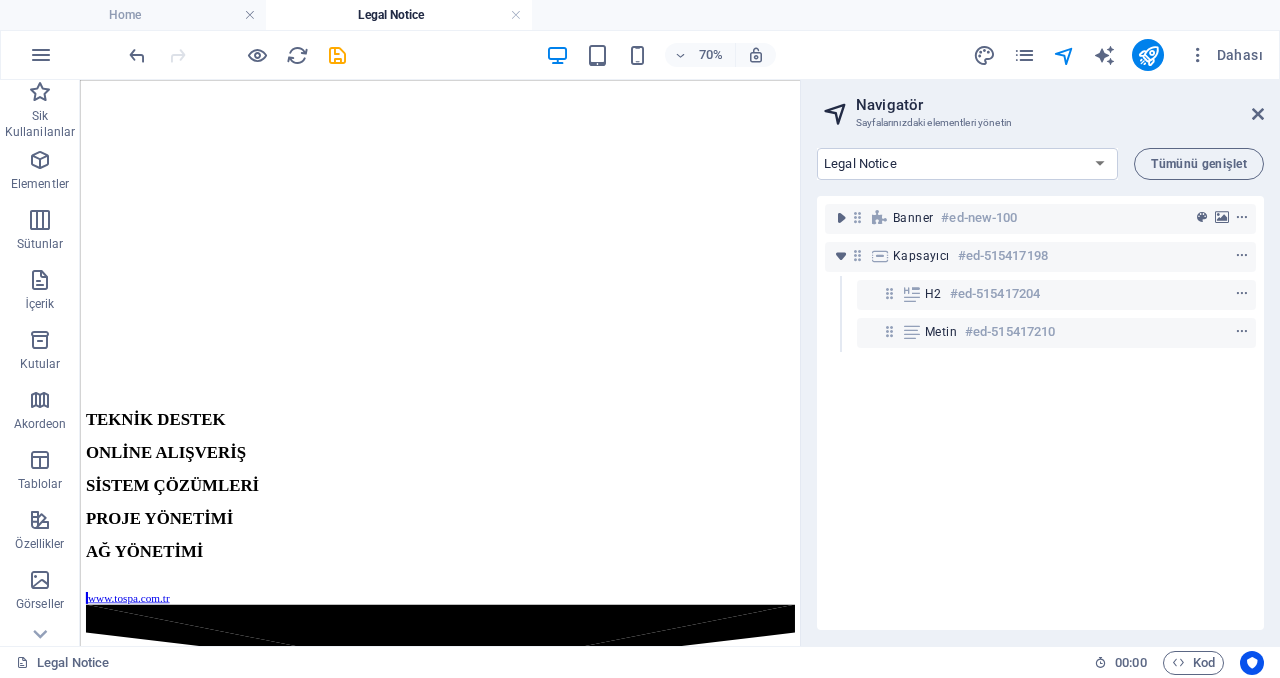 scroll, scrollTop: 115, scrollLeft: 0, axis: vertical 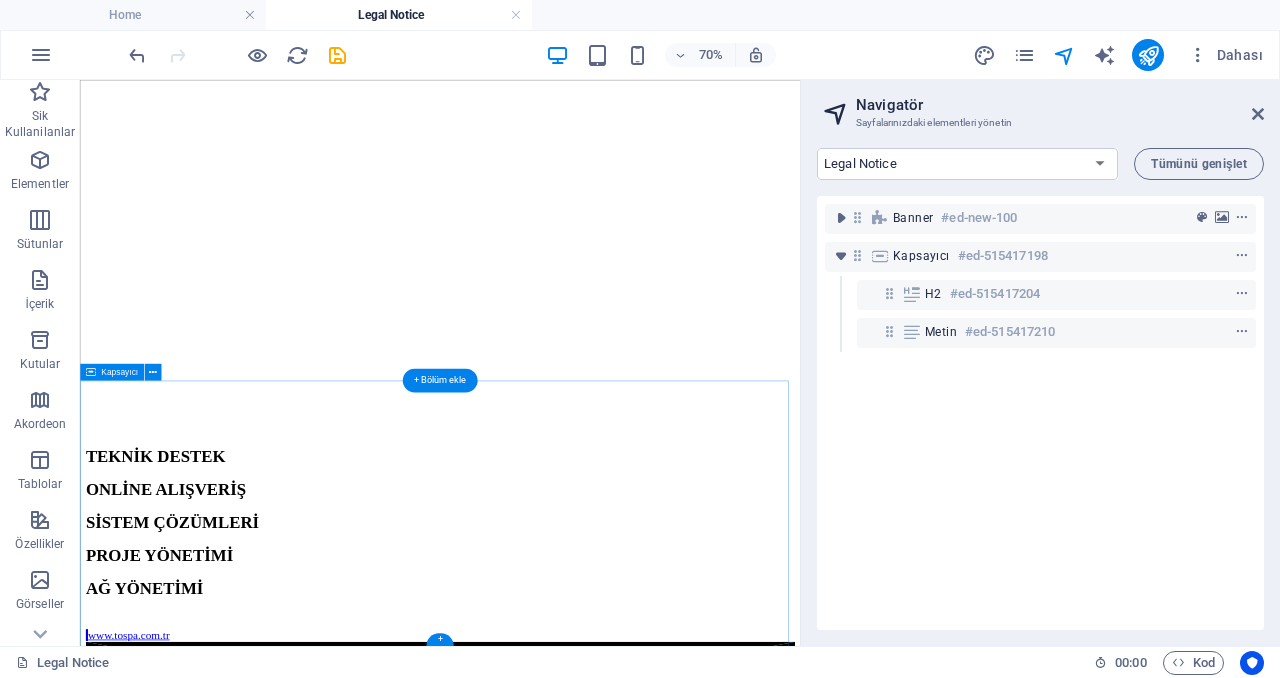 click at bounding box center (1242, 256) 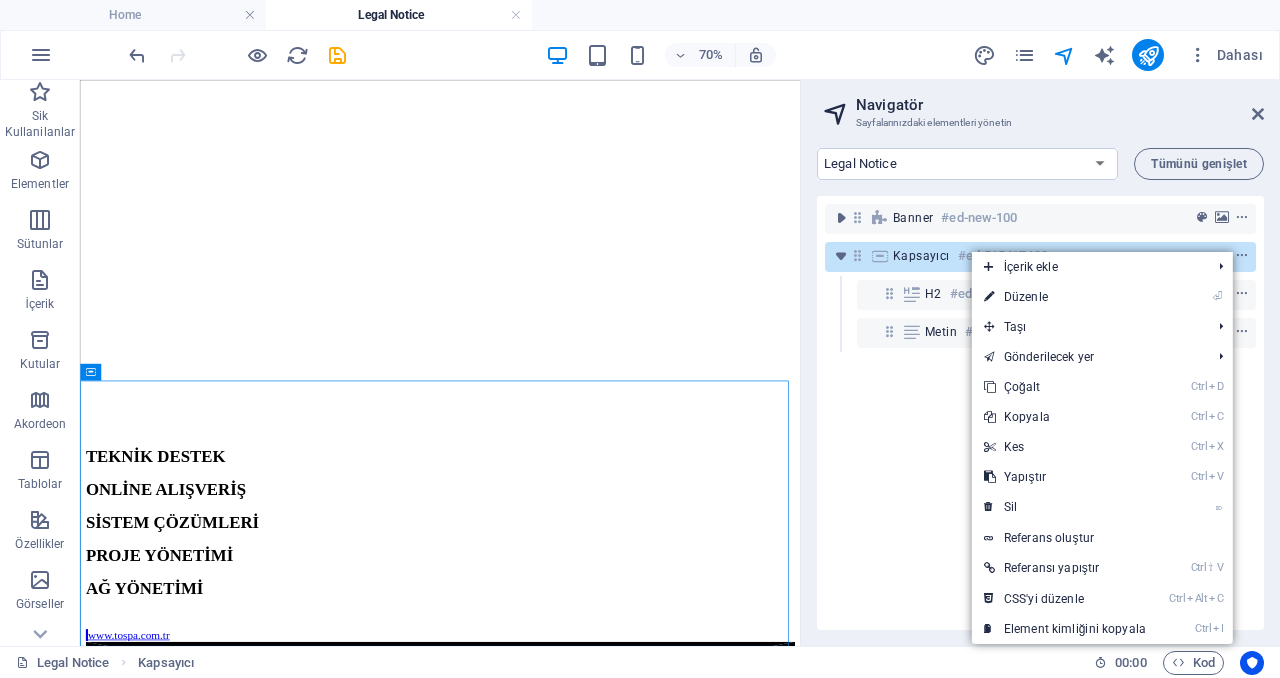 click on "⌦  Sil" at bounding box center (1065, 507) 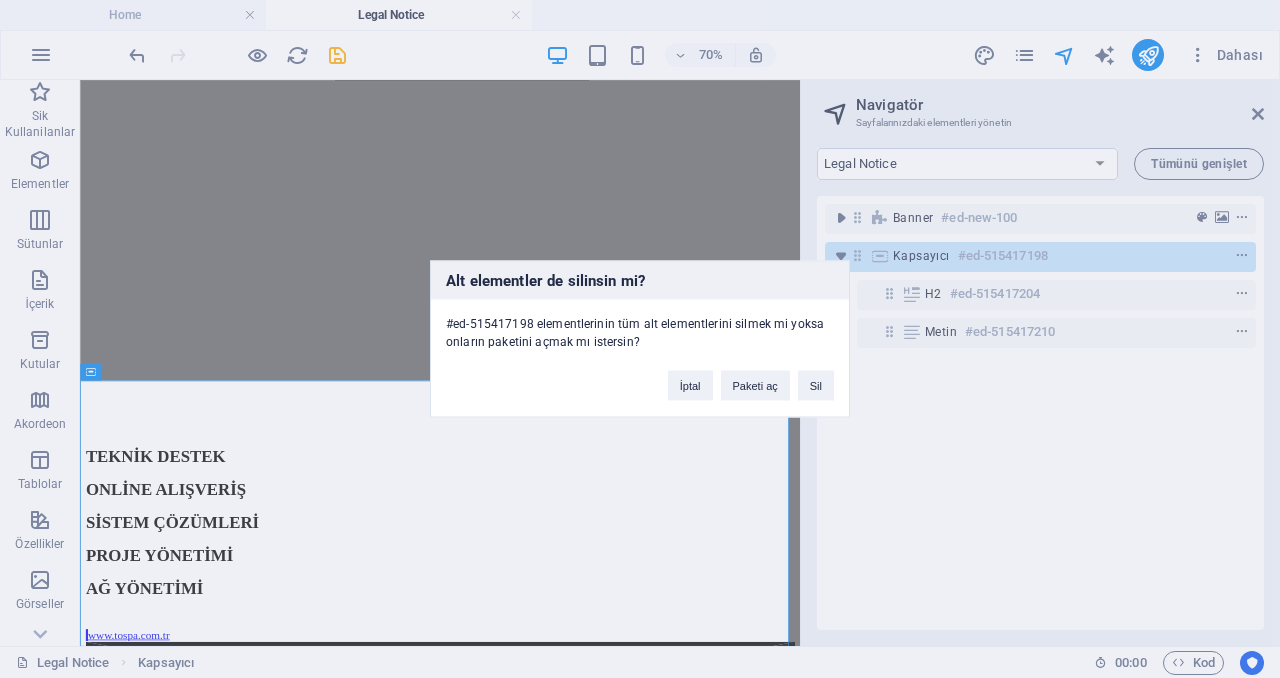click on "Sil" at bounding box center [816, 386] 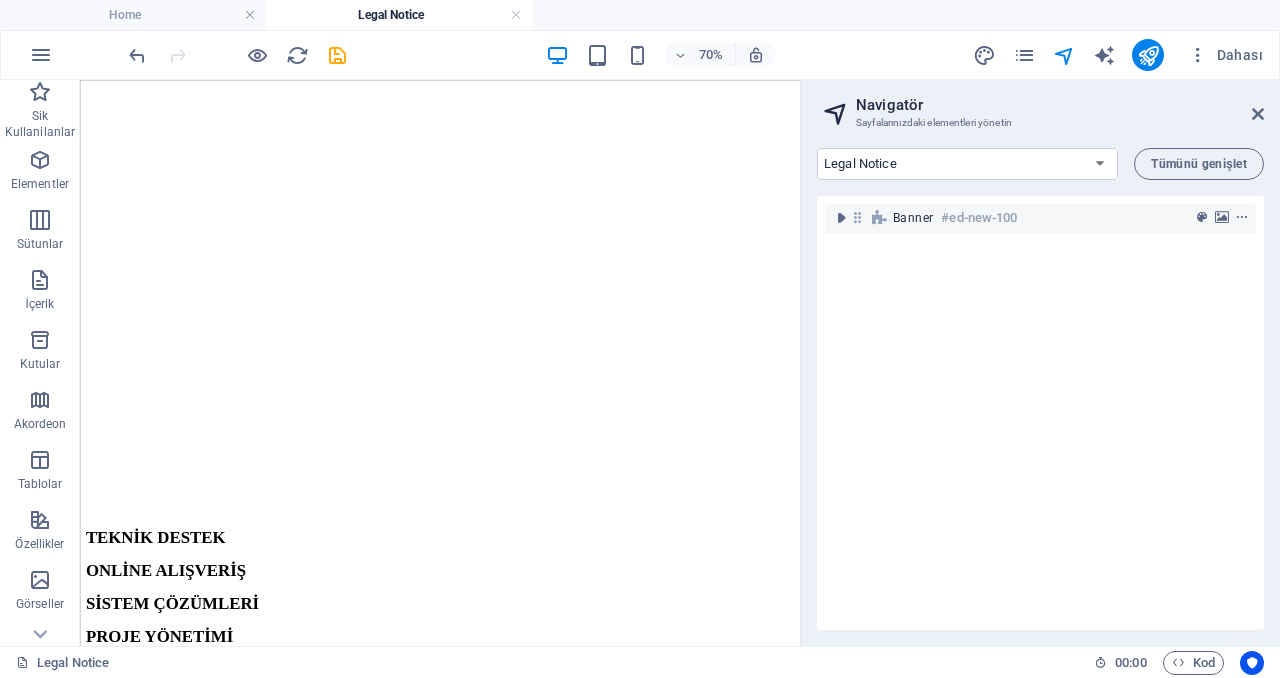 click on "Home  Legal Notice  Privacy  Blog" at bounding box center (967, 164) 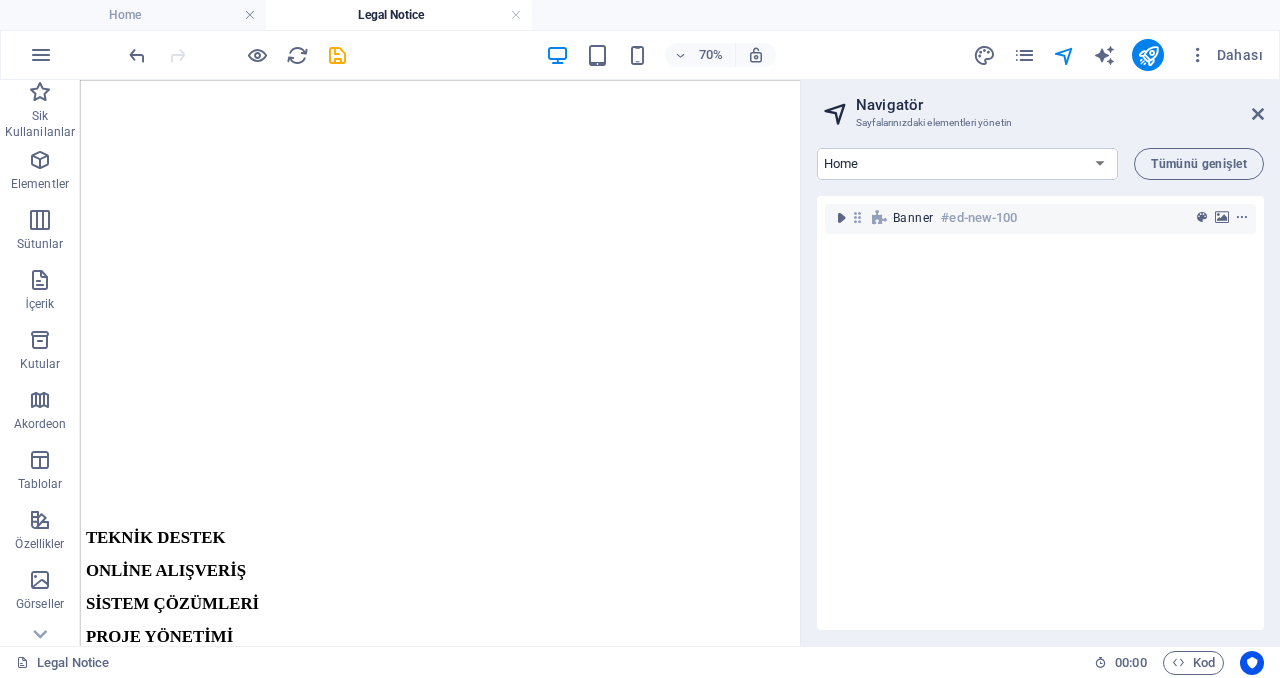 click on "Home  Legal Notice  Privacy  Blog" at bounding box center (967, 164) 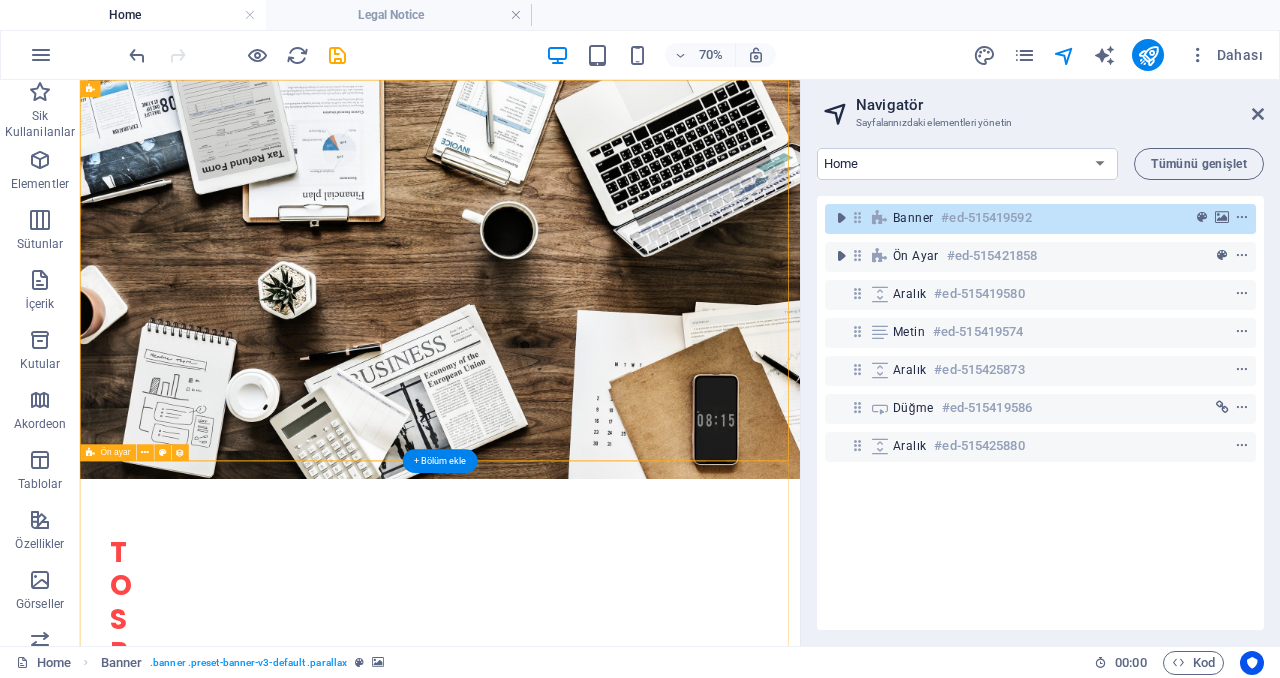 click at bounding box center (1242, 256) 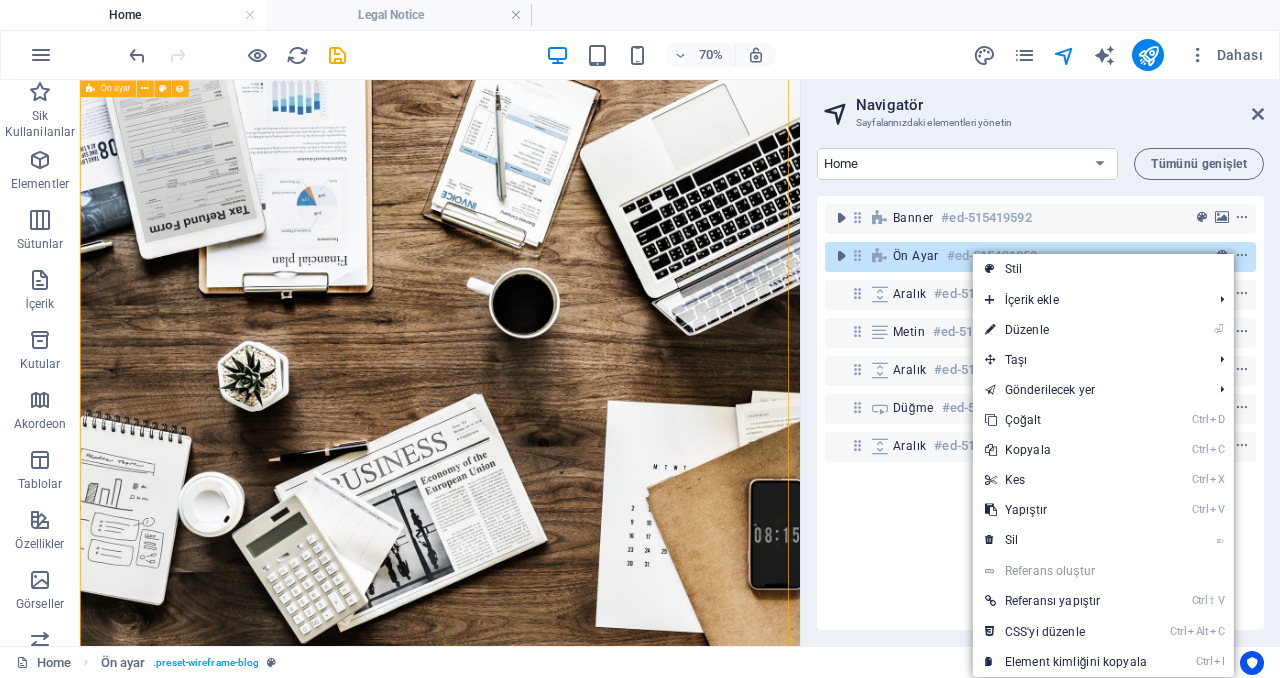 scroll, scrollTop: 855, scrollLeft: 0, axis: vertical 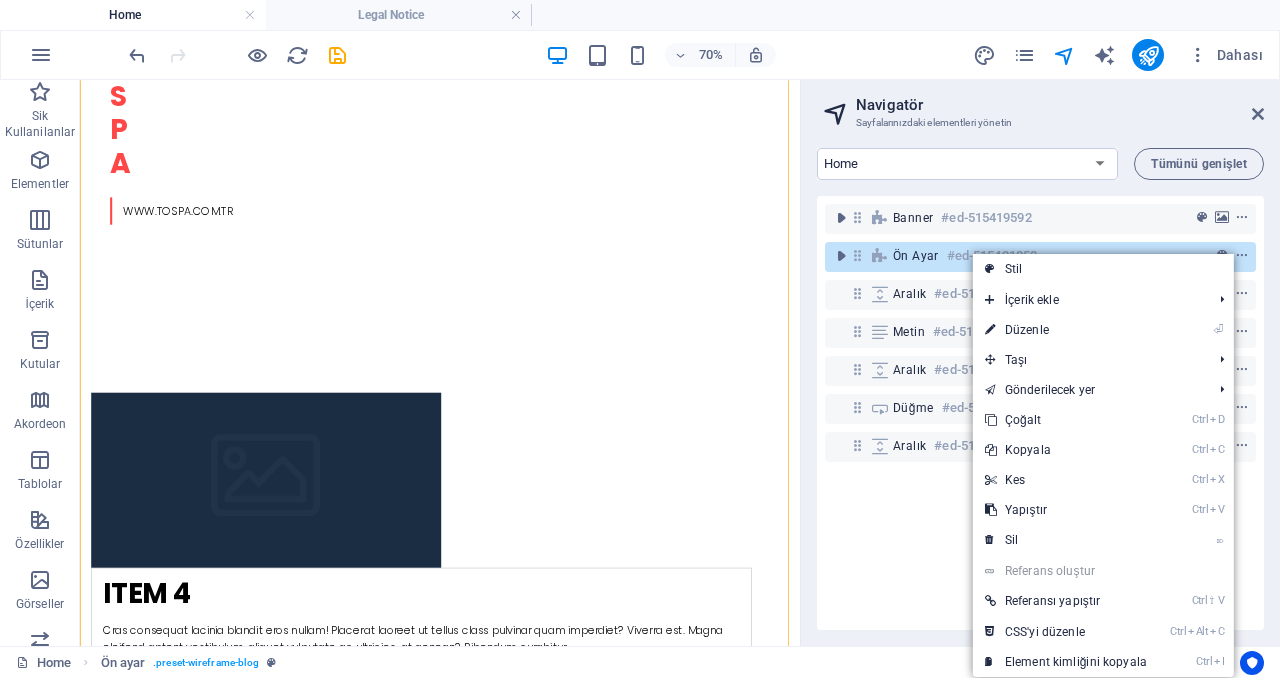 click on "Ctrl C  Kopyala" at bounding box center [1066, 450] 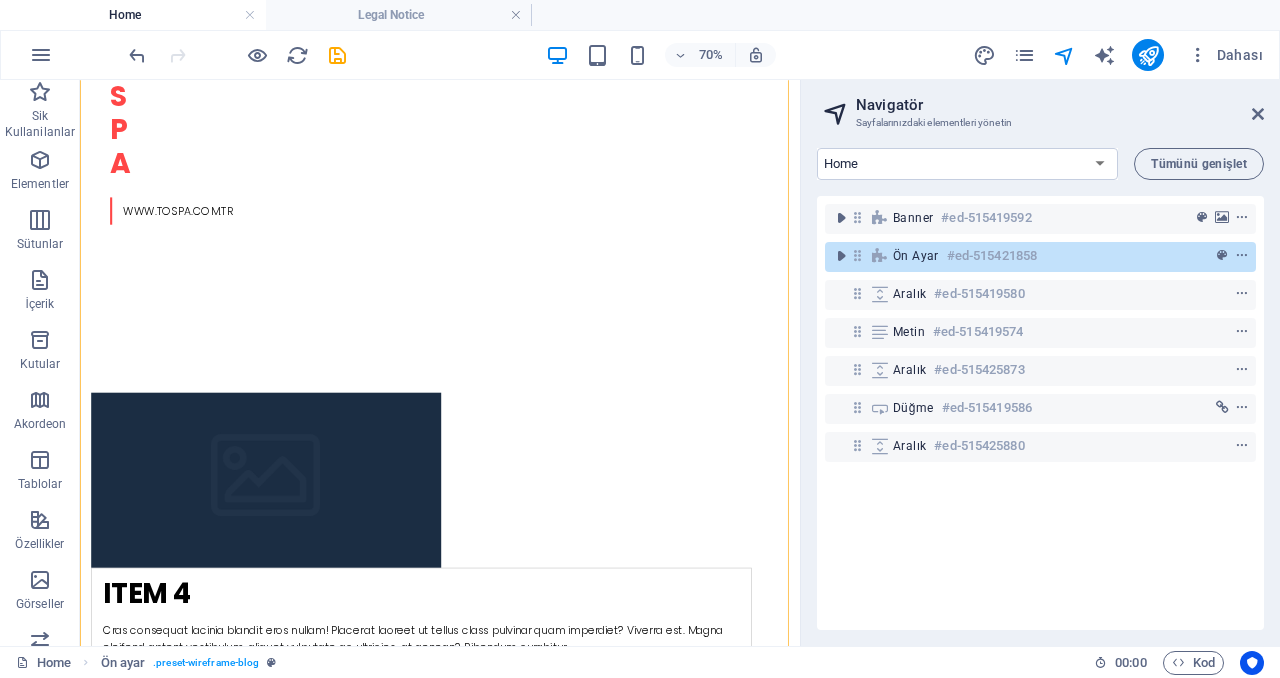 click on "Home  Legal Notice  Privacy  Blog" at bounding box center (967, 164) 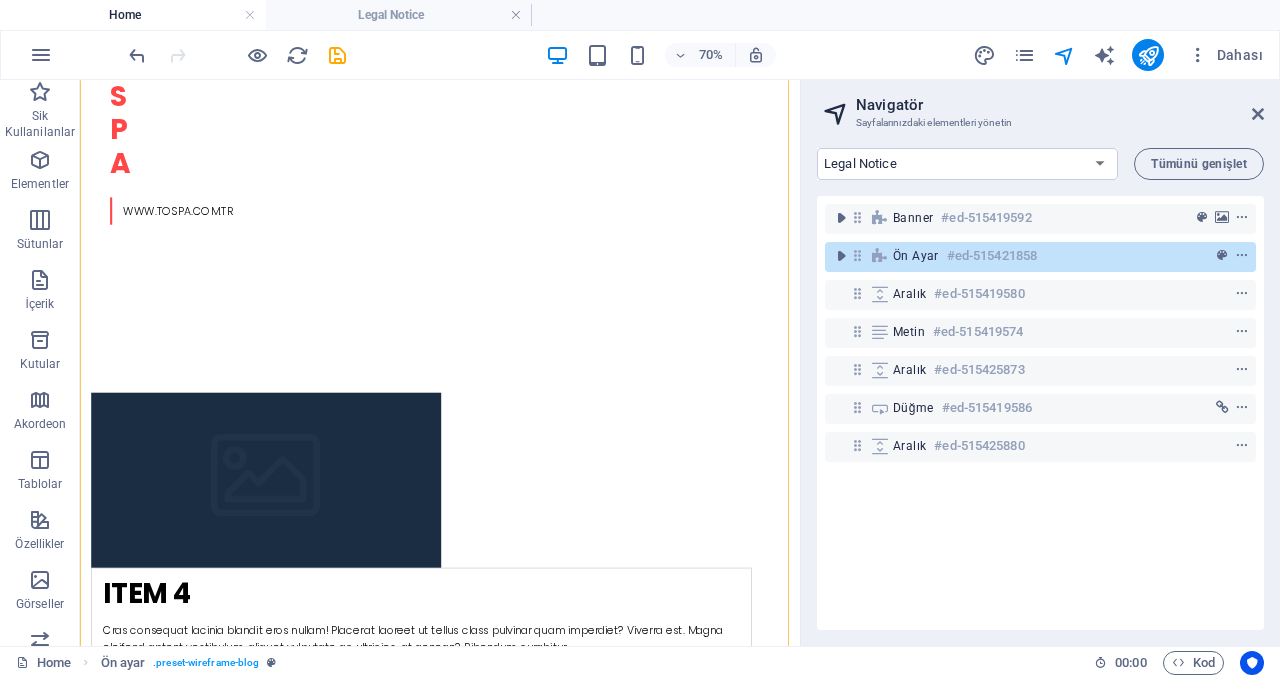 click on "Home  Legal Notice  Privacy  Blog" at bounding box center (967, 164) 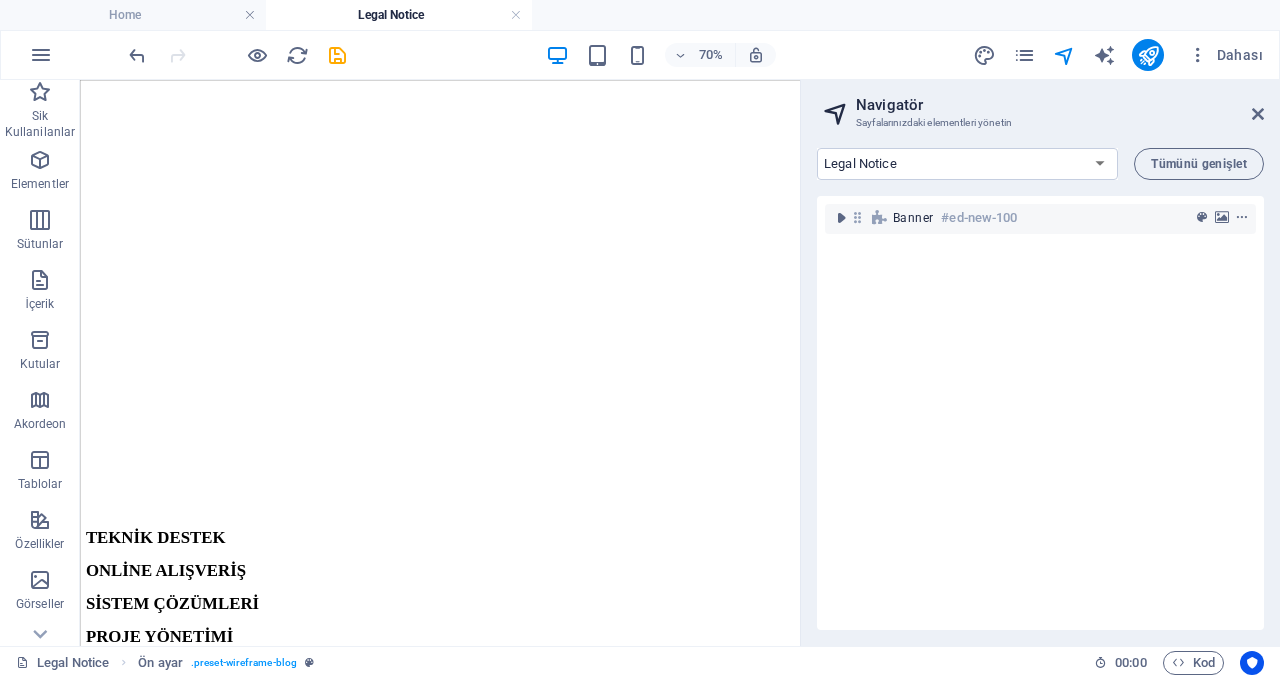 scroll, scrollTop: 0, scrollLeft: 0, axis: both 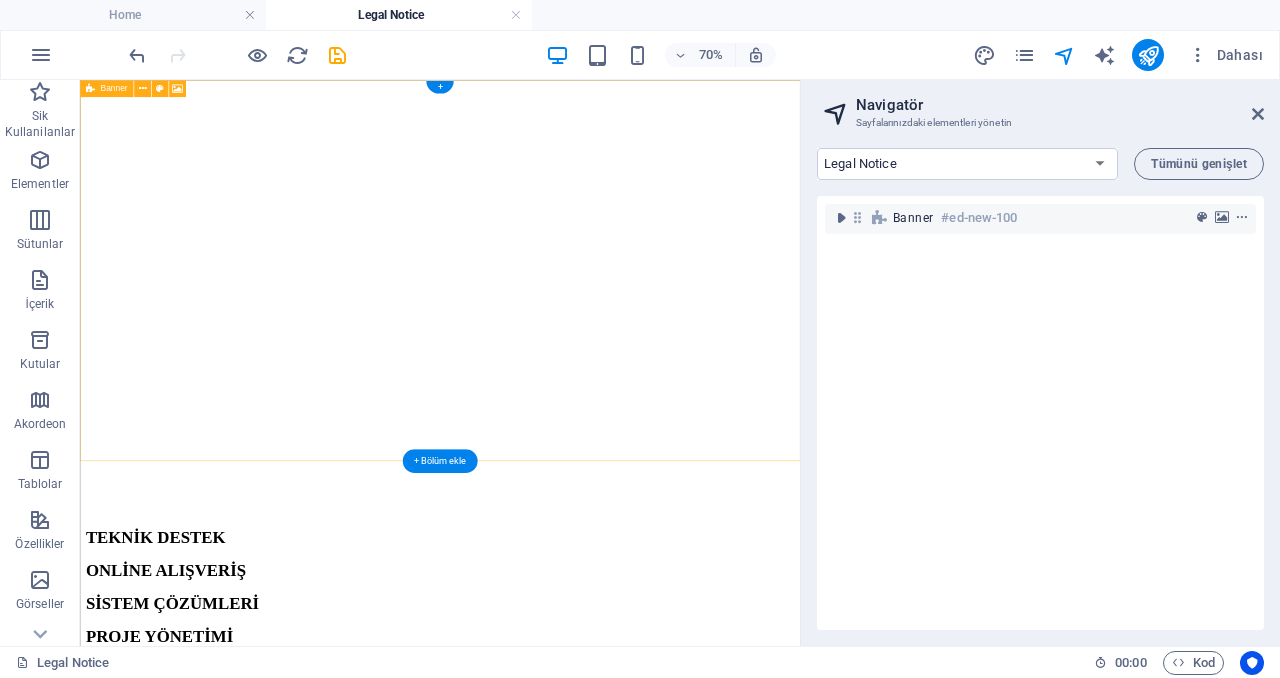 click at bounding box center (1242, 218) 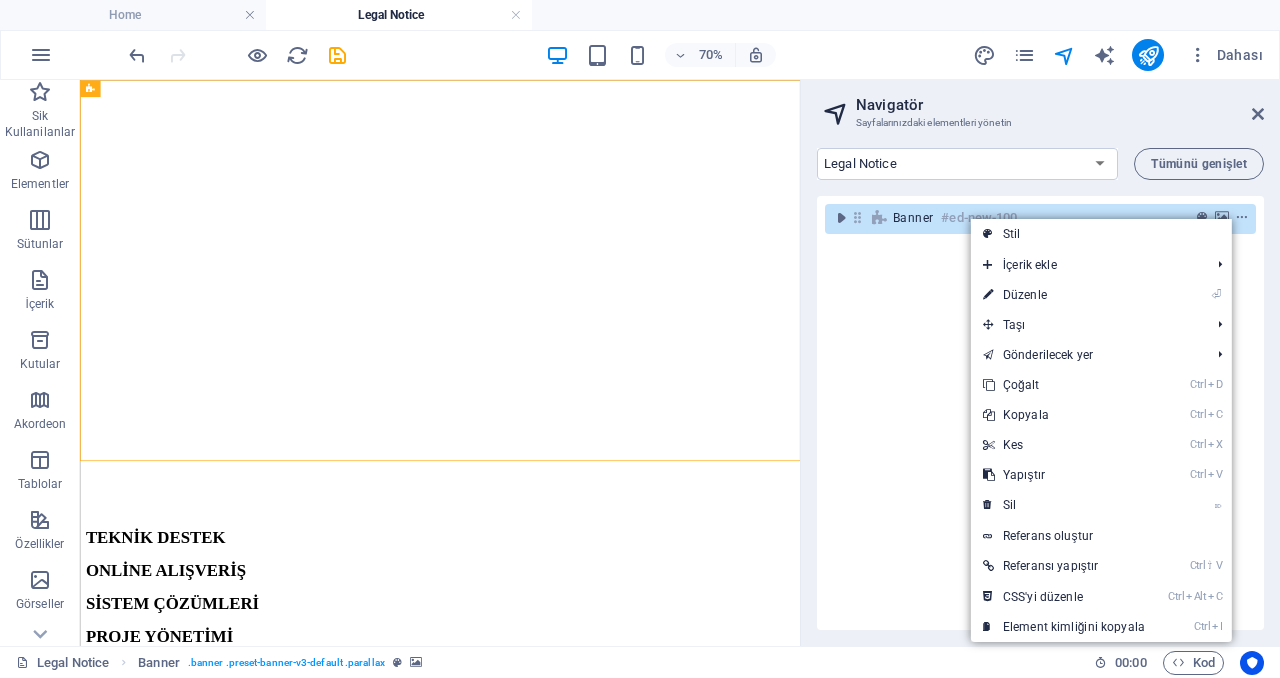 click on "Ctrl V  Yapıştır" at bounding box center (1064, 475) 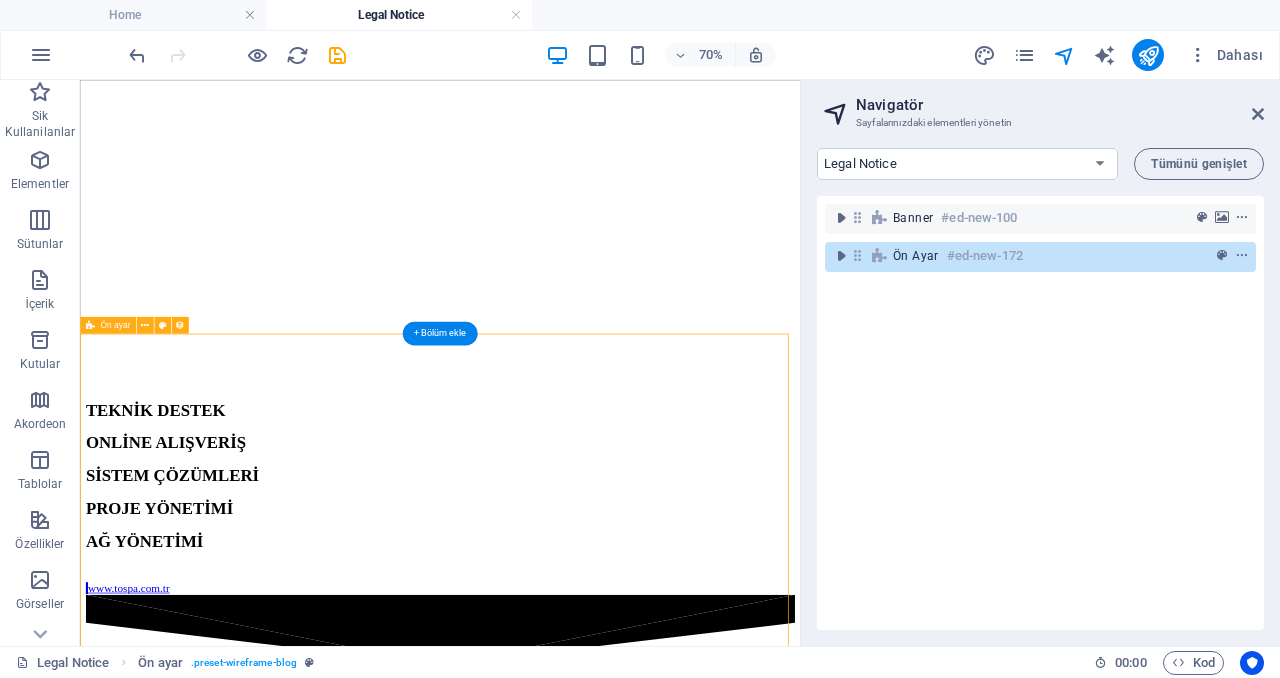 scroll, scrollTop: 166, scrollLeft: 0, axis: vertical 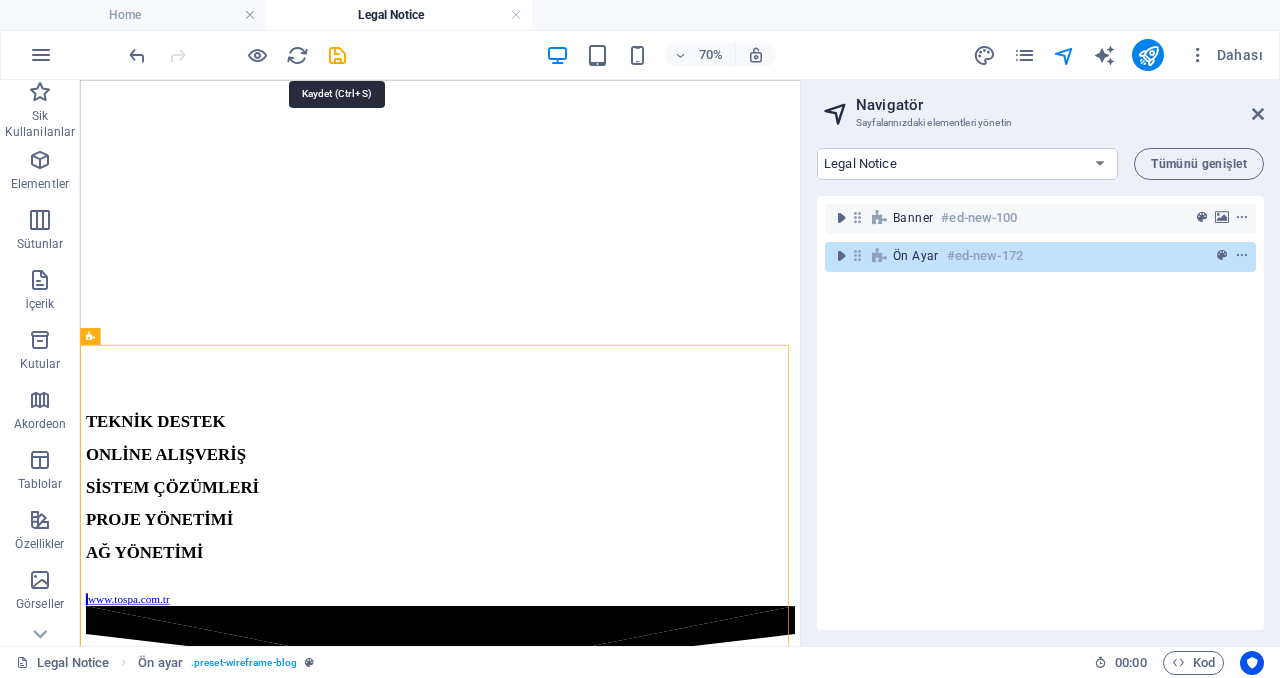 click at bounding box center (337, 55) 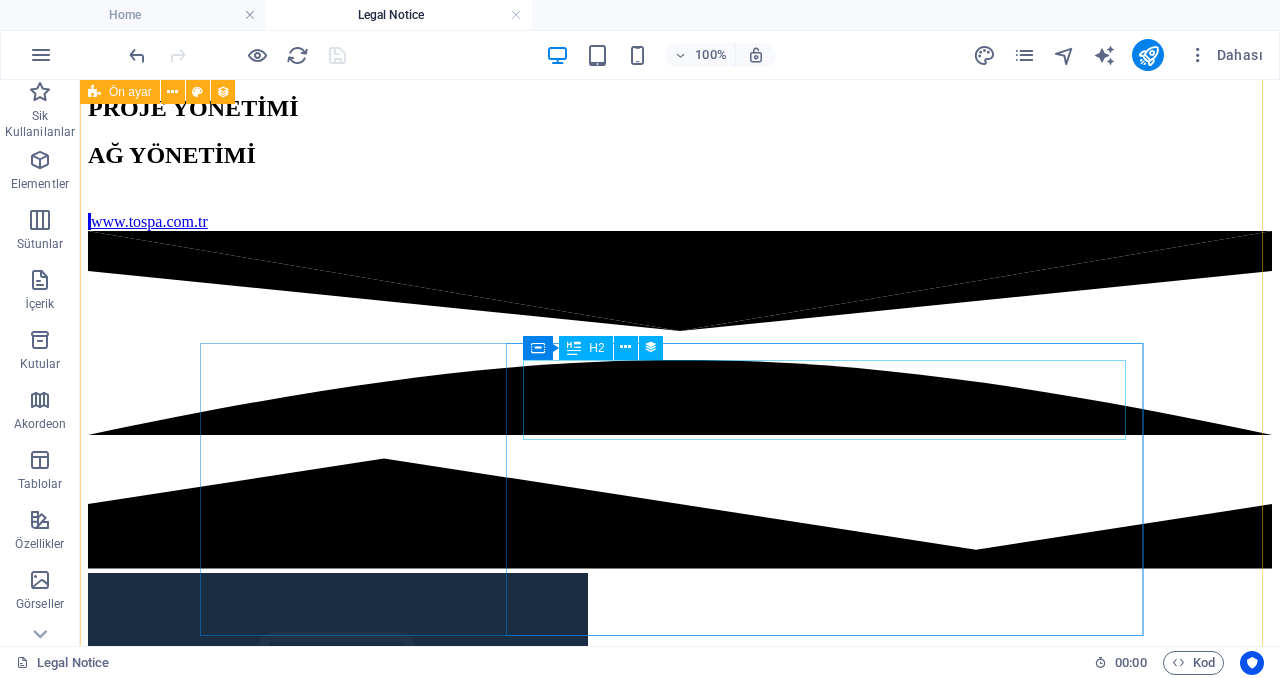 scroll, scrollTop: 1266, scrollLeft: 0, axis: vertical 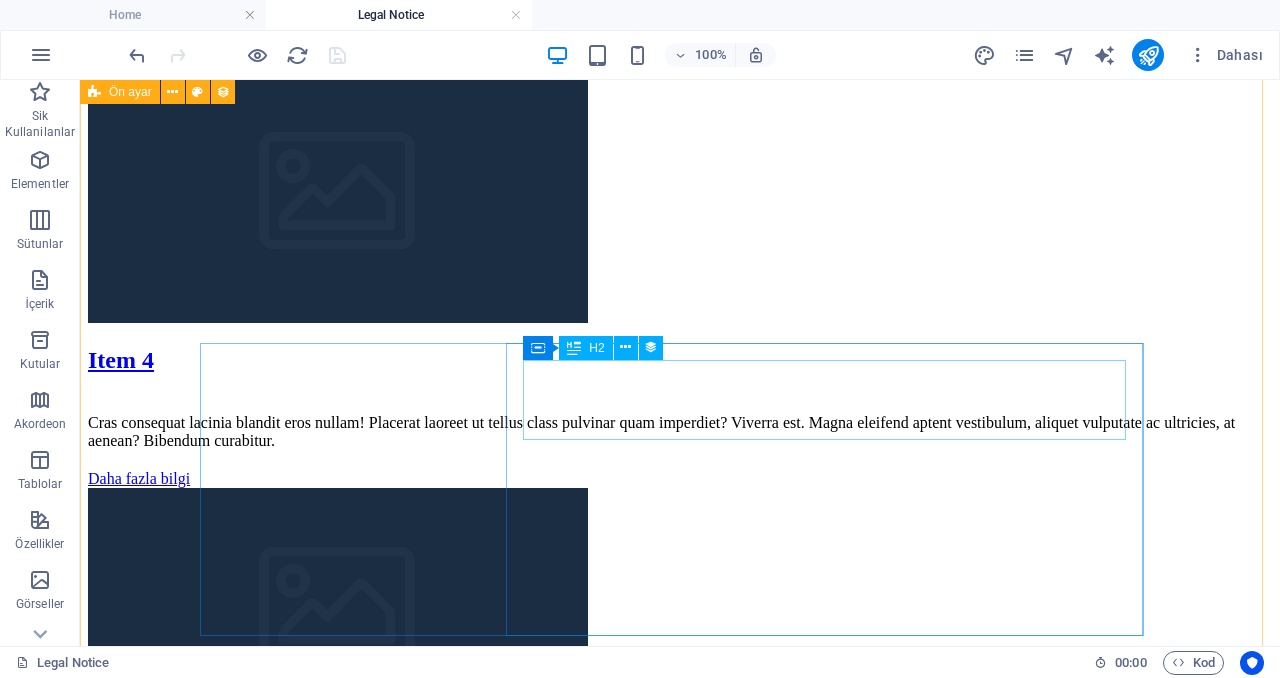 click on "Windows XP Hala Kullanılır Mı?" at bounding box center [680, 1600] 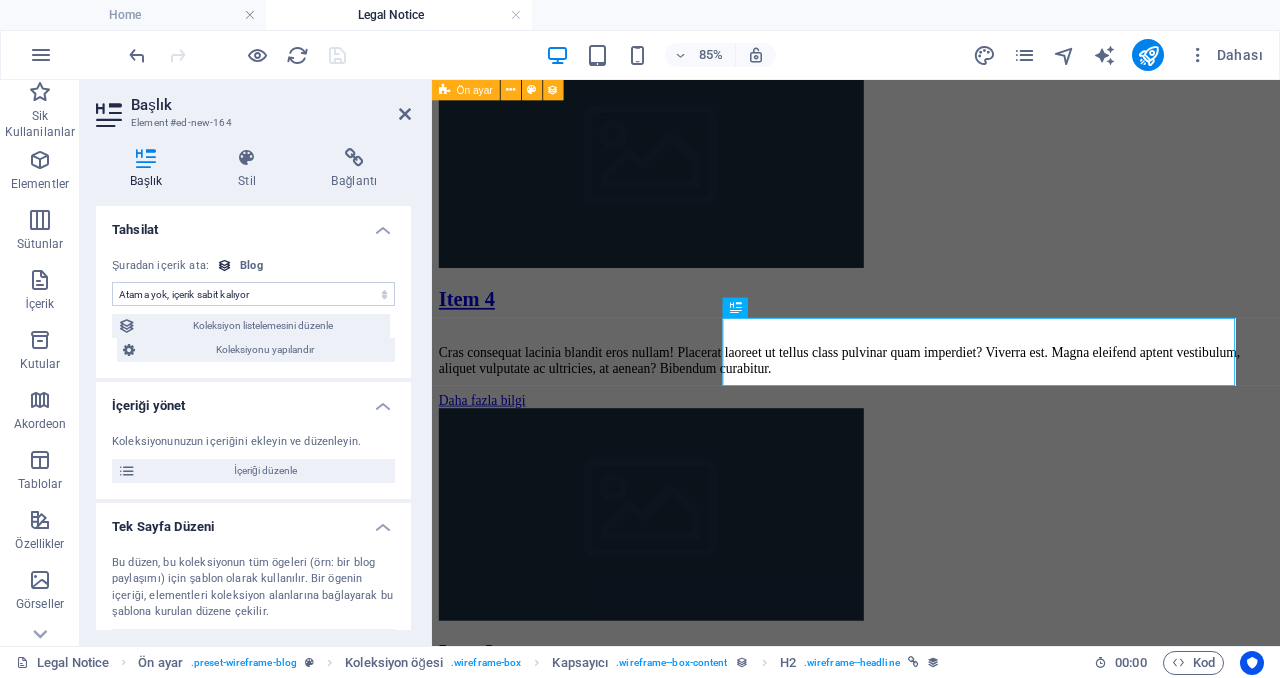 select on "name" 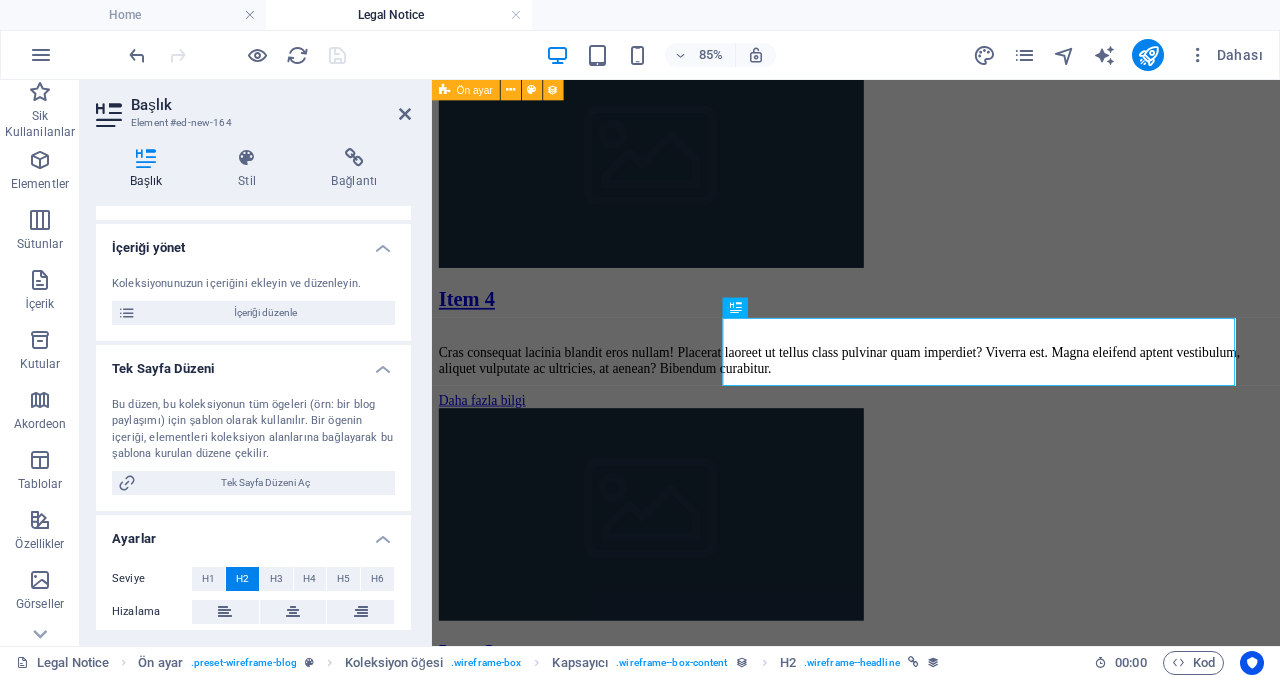 scroll, scrollTop: 0, scrollLeft: 0, axis: both 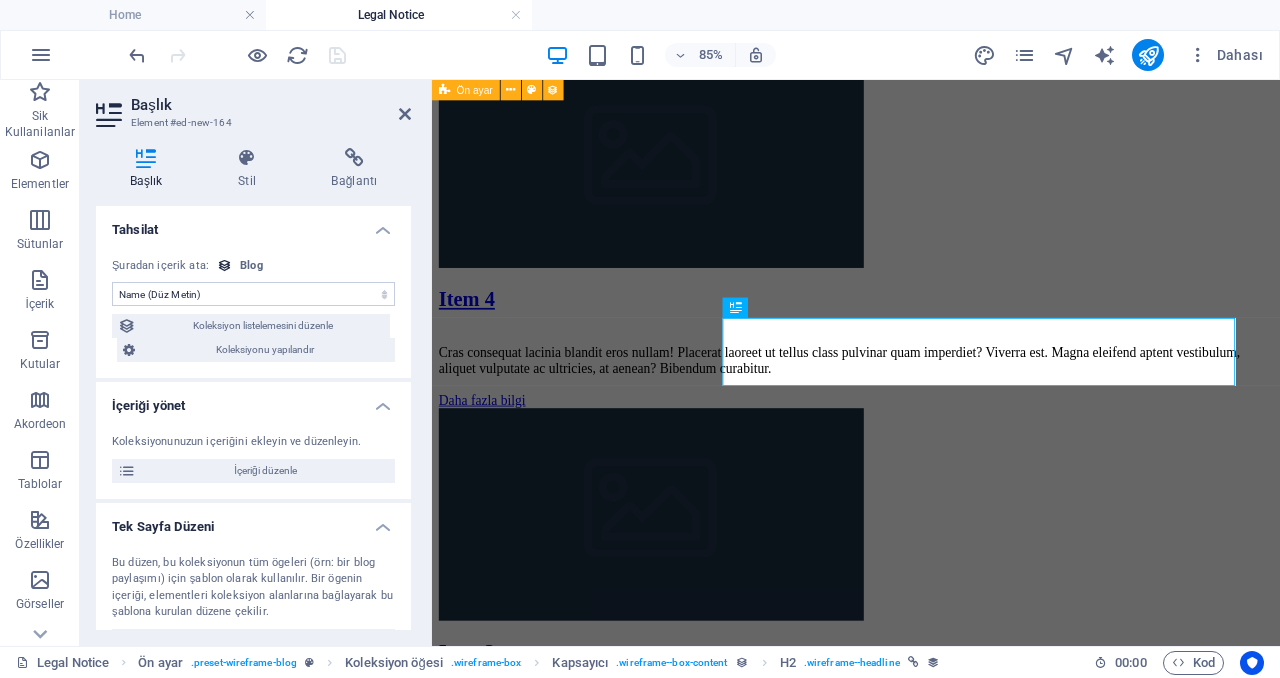 click at bounding box center (405, 114) 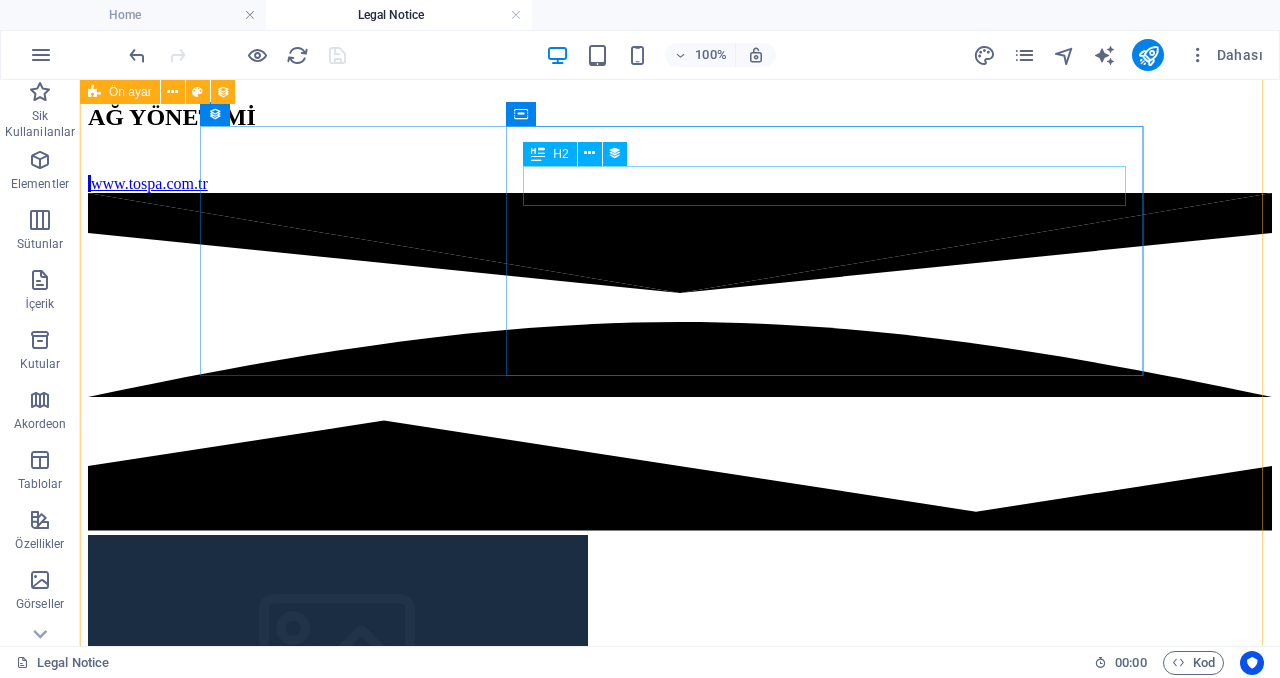 scroll, scrollTop: 1000, scrollLeft: 0, axis: vertical 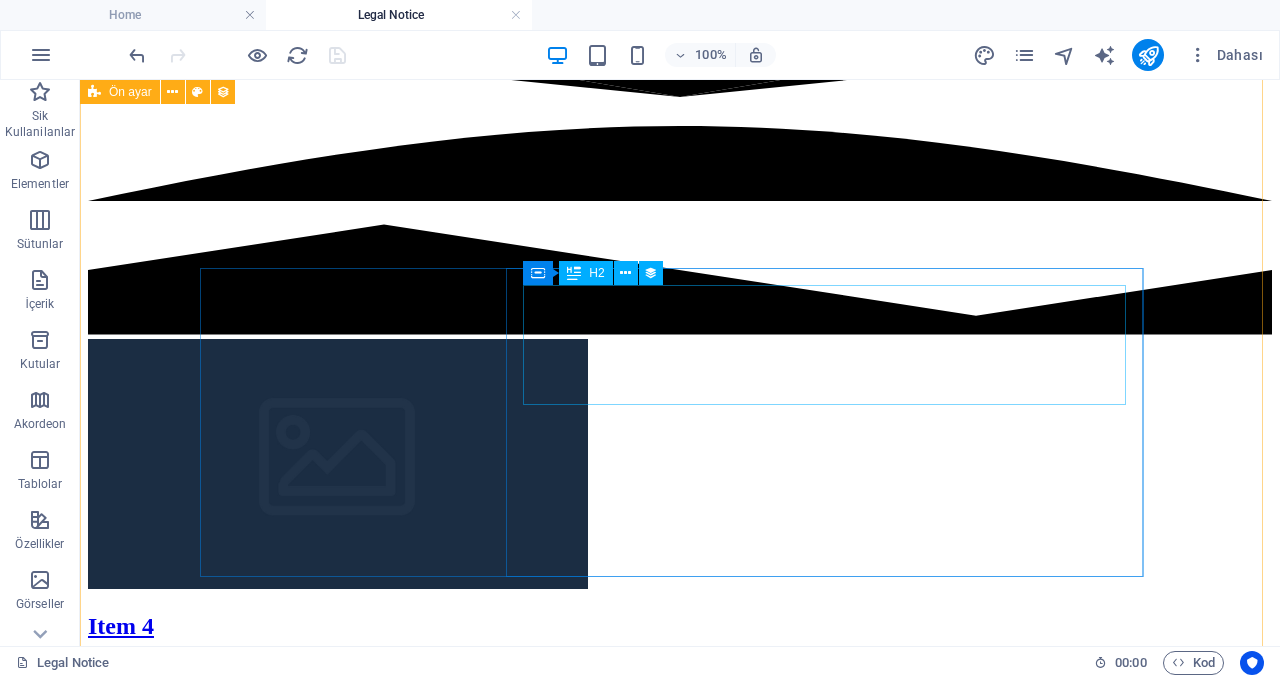 click on "SUPERMIUM: Windows 8, Windows 7 ve XP İçin Modern ve Güncel Tarayıcı" at bounding box center (680, 1437) 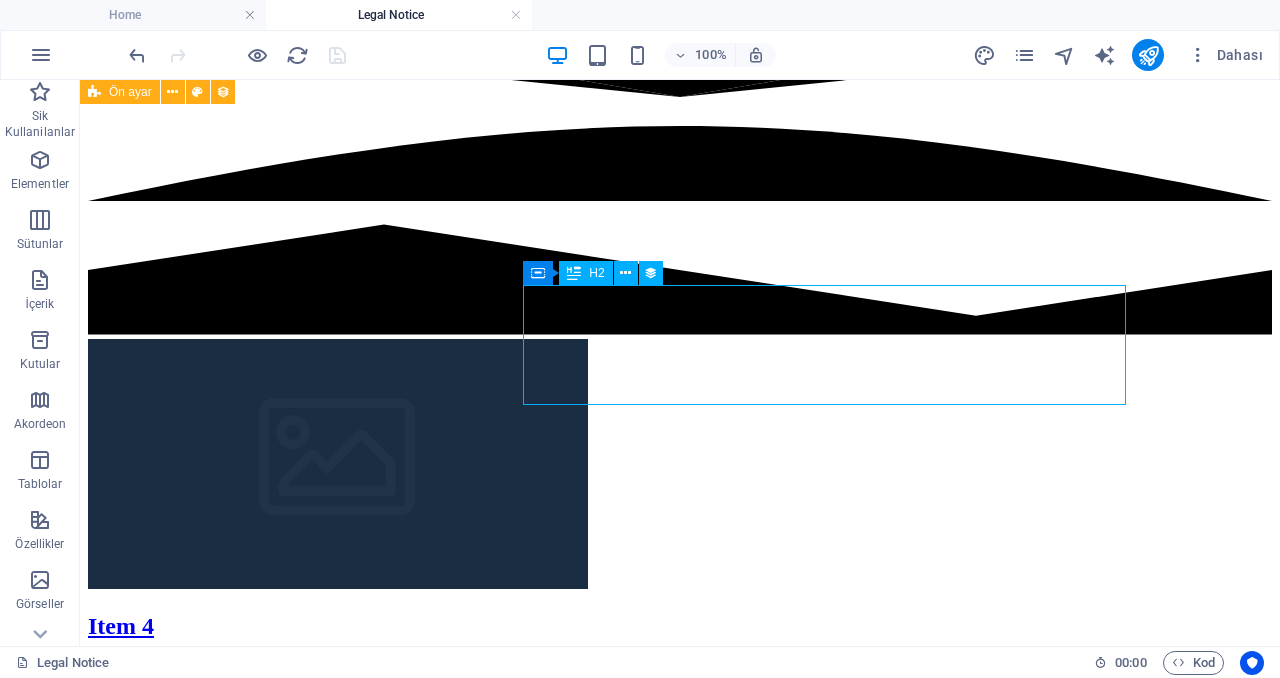 click on "SUPERMIUM: Windows 8, Windows 7 ve XP İçin Modern ve Güncel Tarayıcı" at bounding box center (680, 1437) 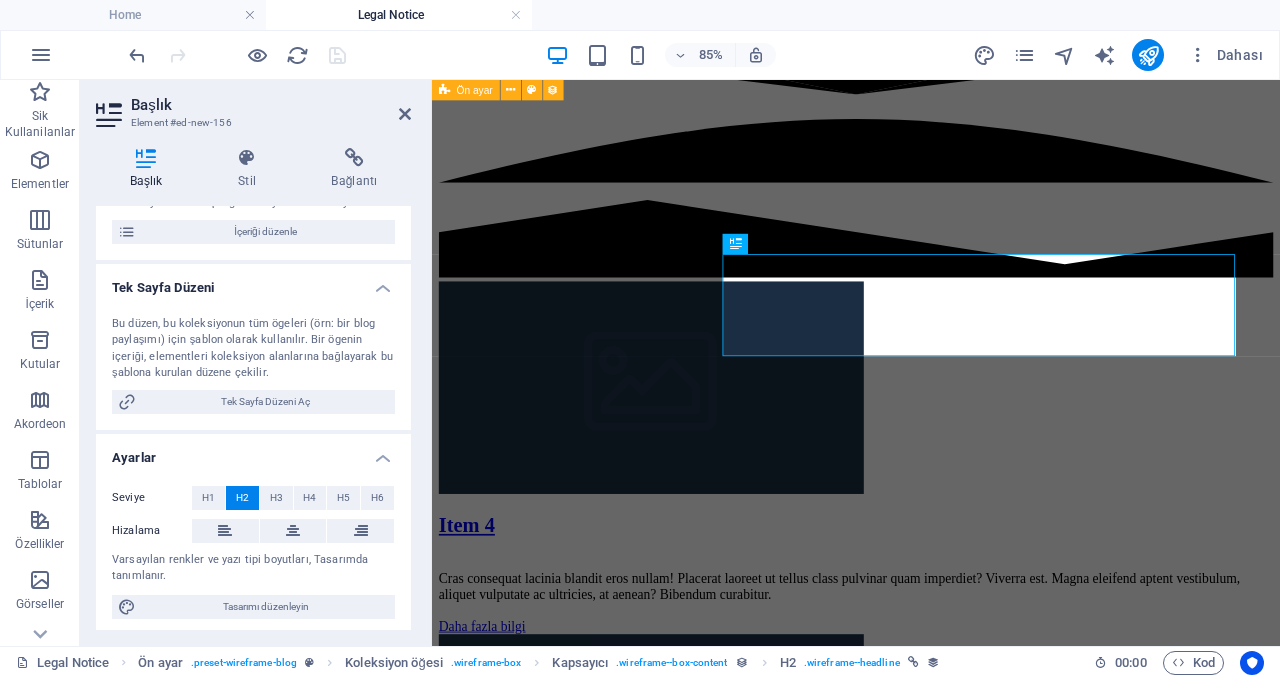 scroll, scrollTop: 244, scrollLeft: 0, axis: vertical 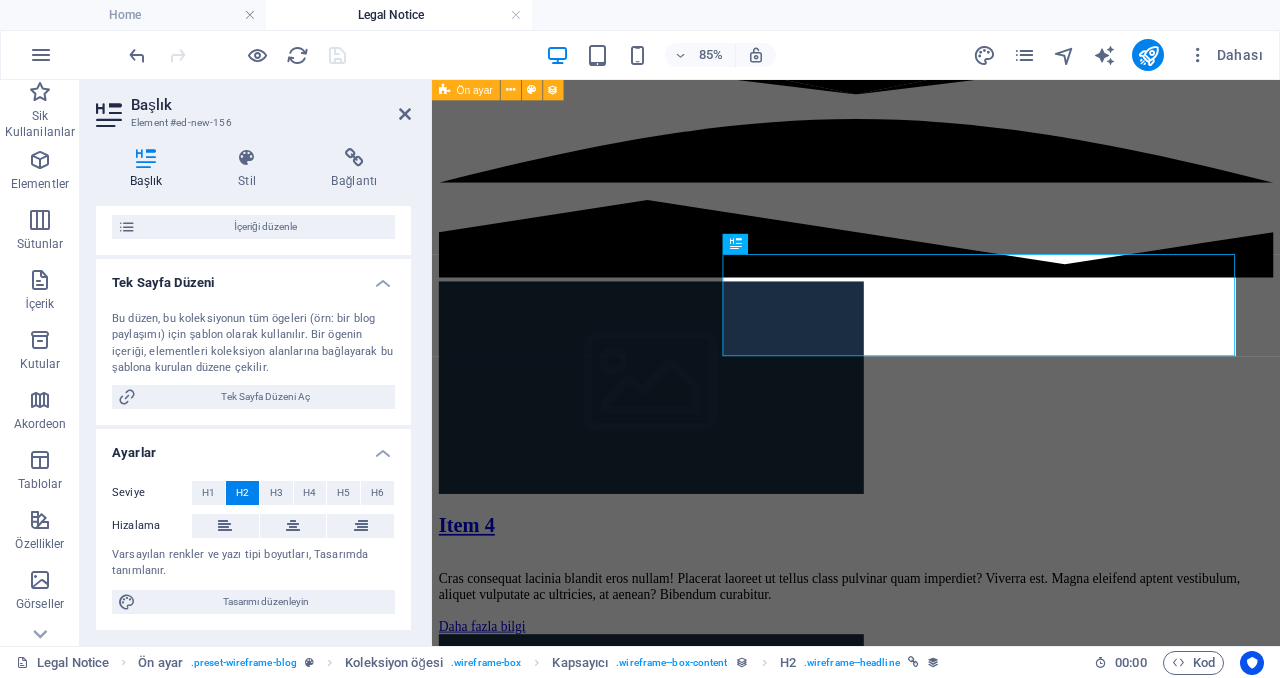 click on "H1" at bounding box center (208, 493) 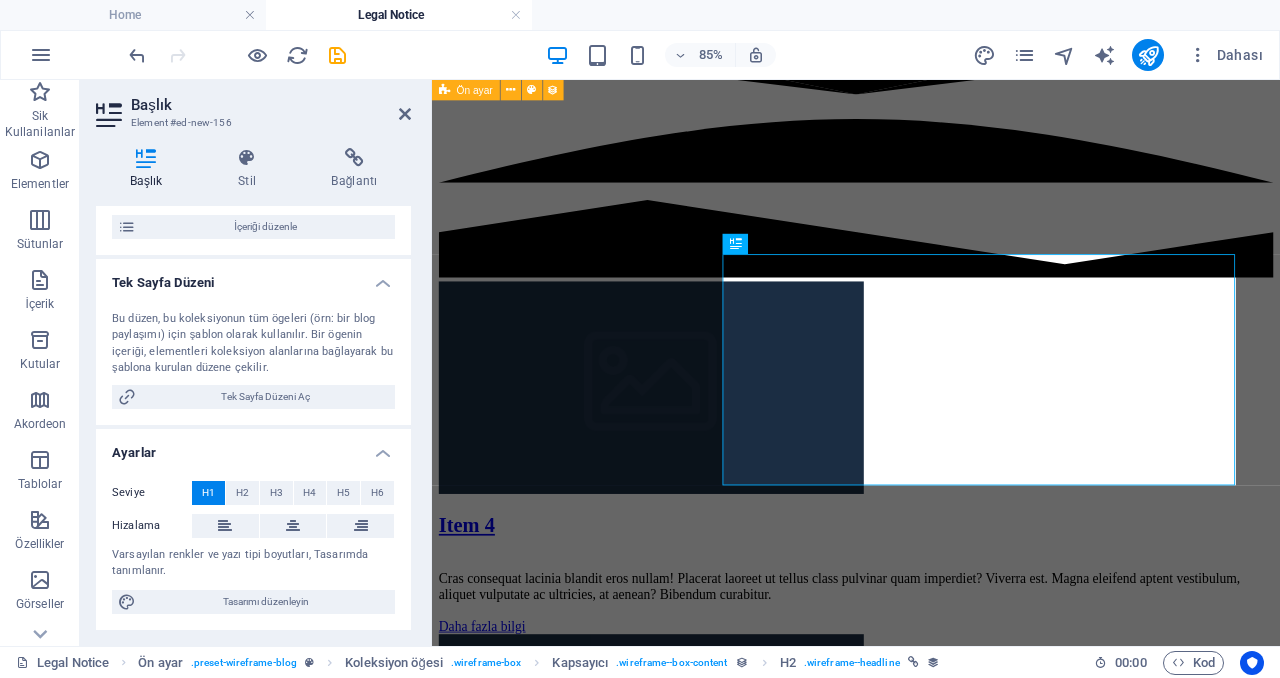 click on "H3" at bounding box center (276, 493) 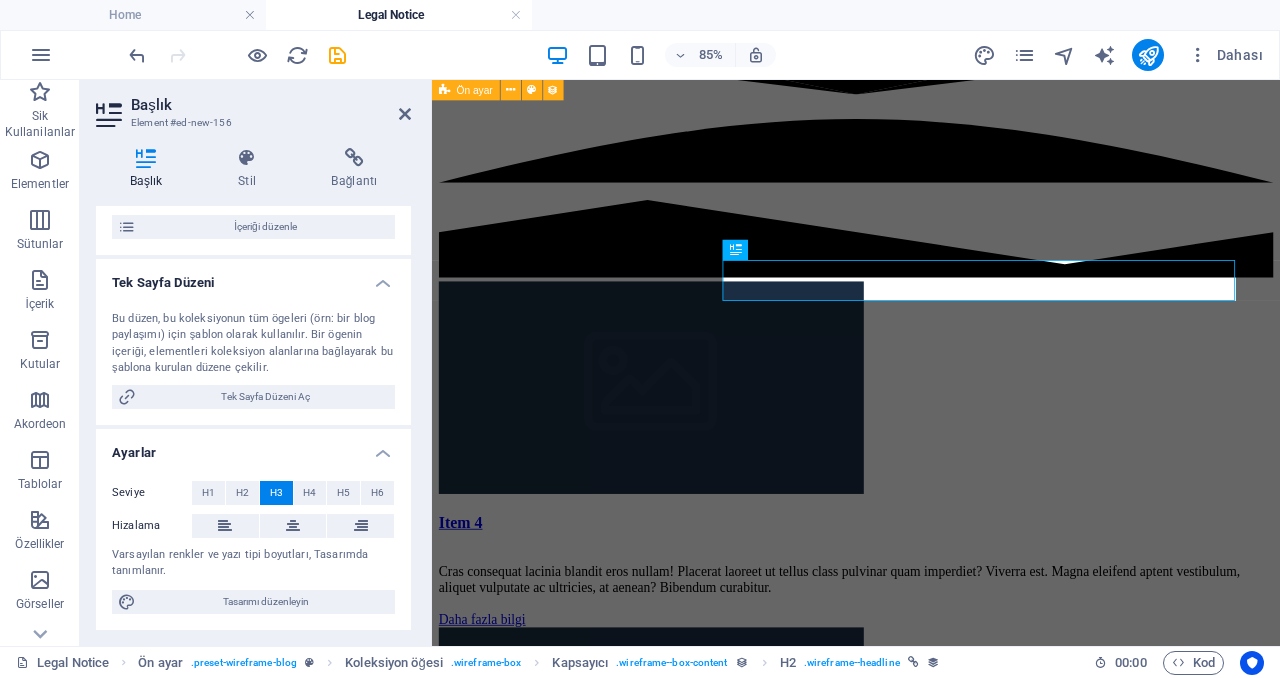 click on "H4" at bounding box center (309, 493) 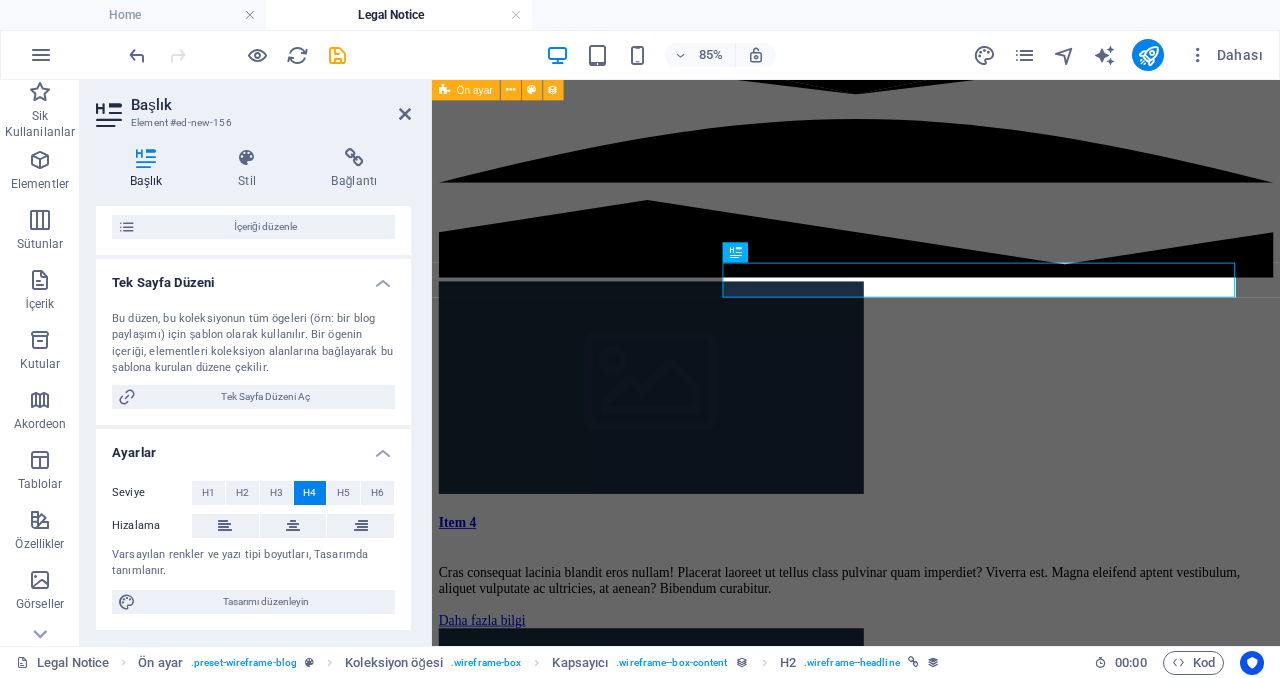 click on "H5" at bounding box center (343, 493) 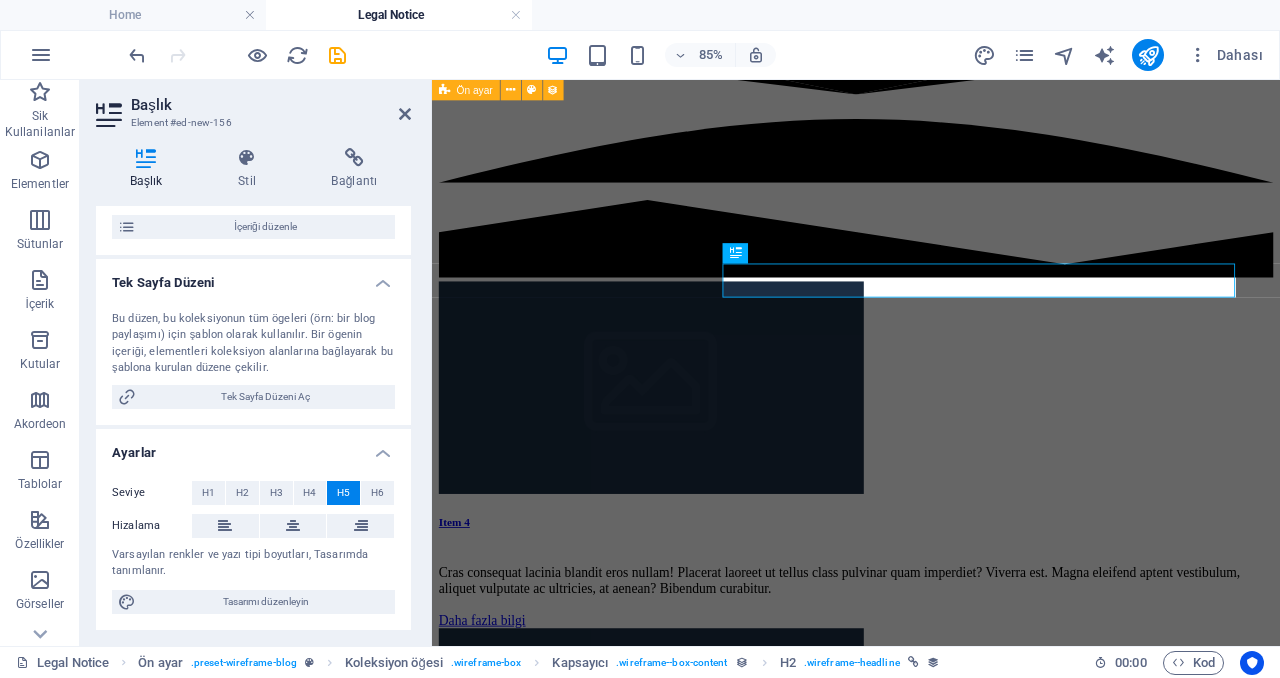 click on "H6" at bounding box center (377, 493) 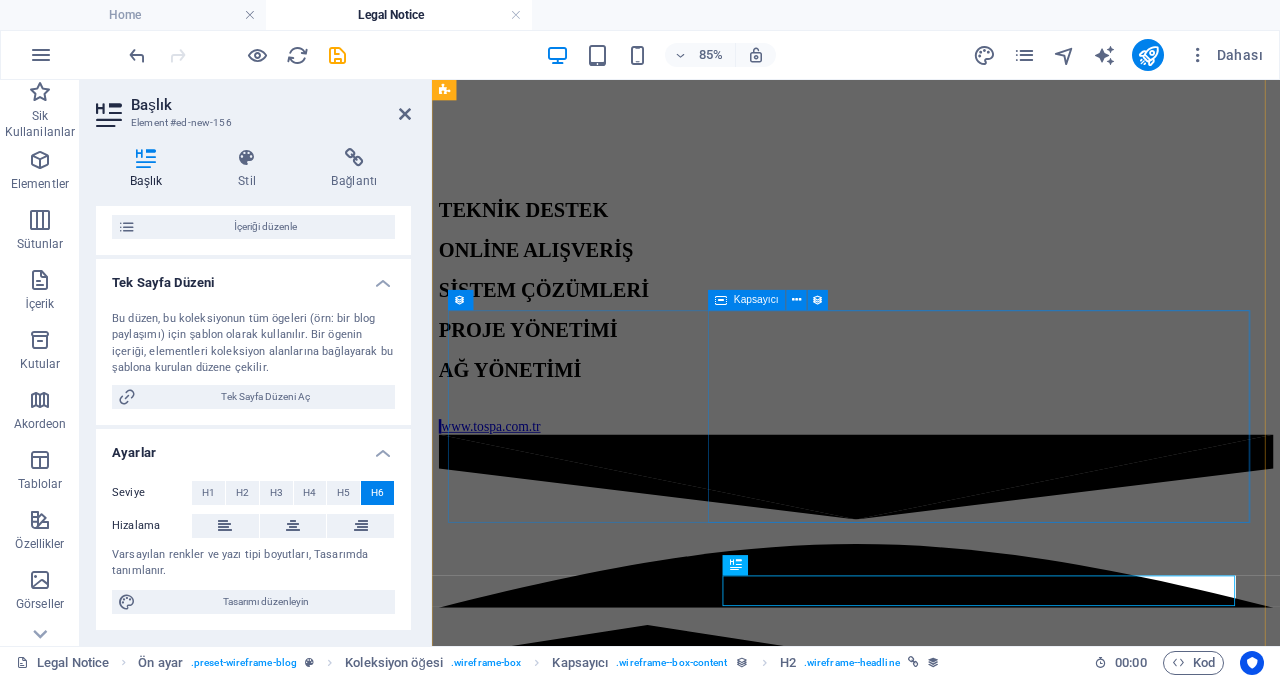 scroll, scrollTop: 900, scrollLeft: 0, axis: vertical 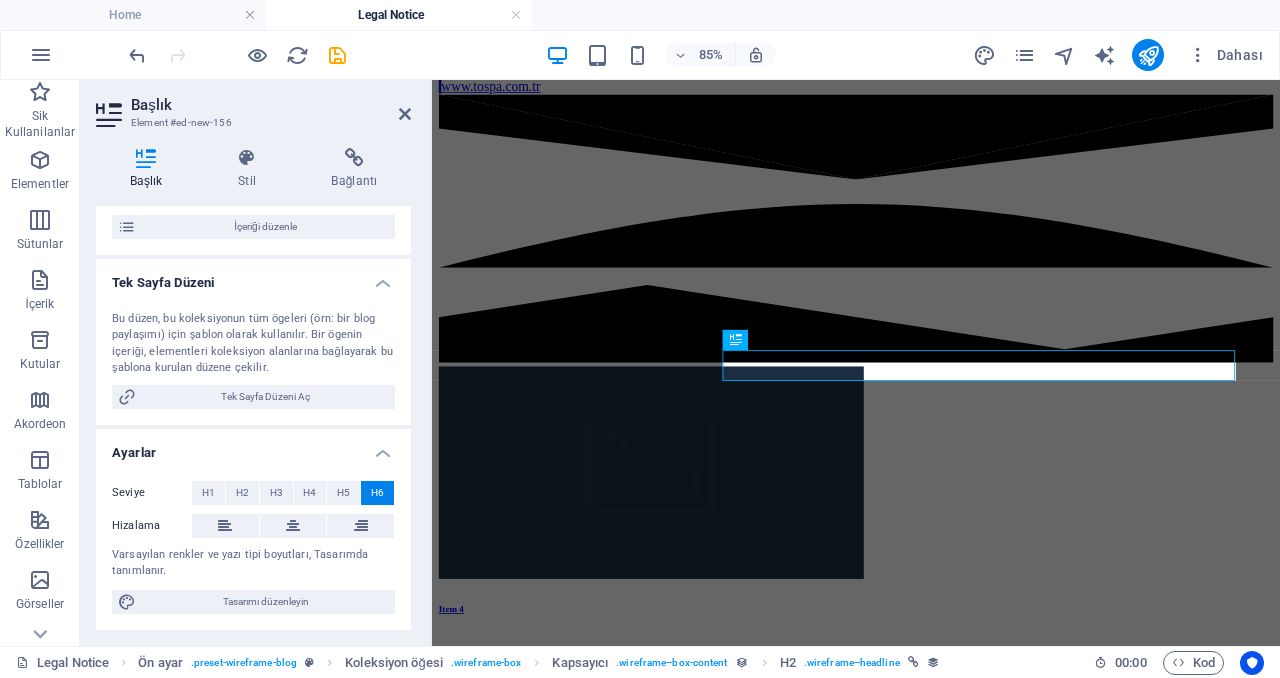 click on "85% Dahası" at bounding box center (640, 55) 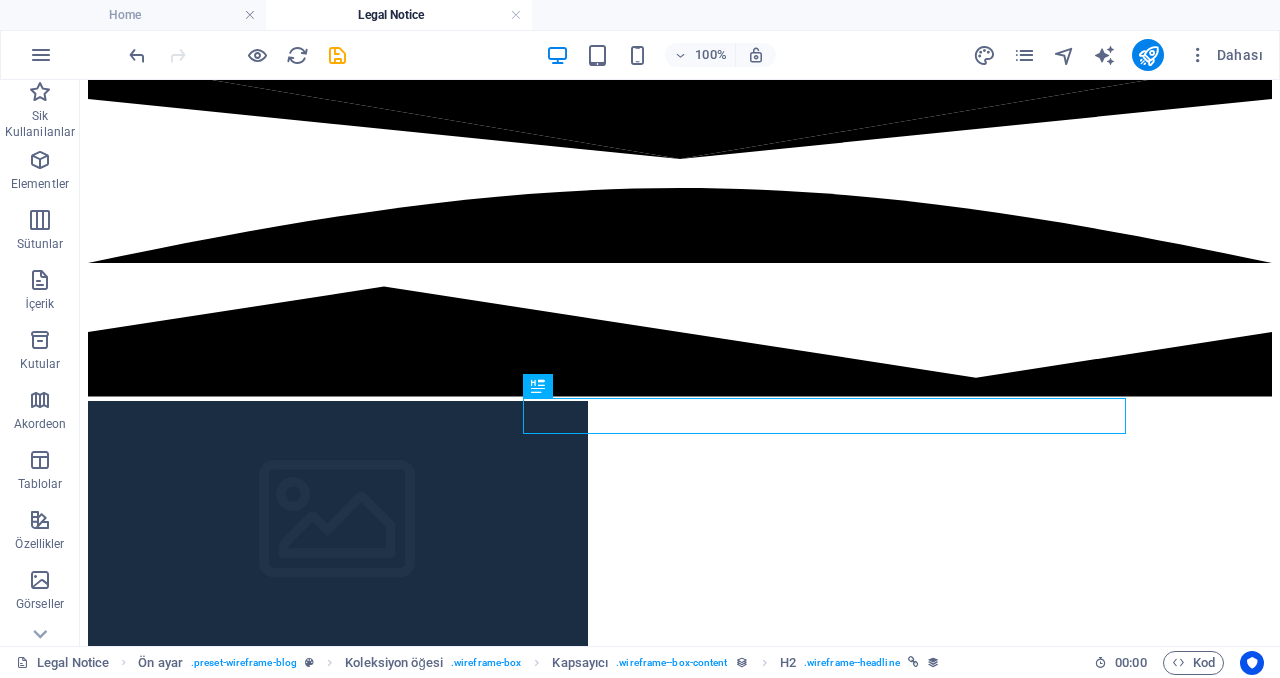 scroll, scrollTop: 900, scrollLeft: 0, axis: vertical 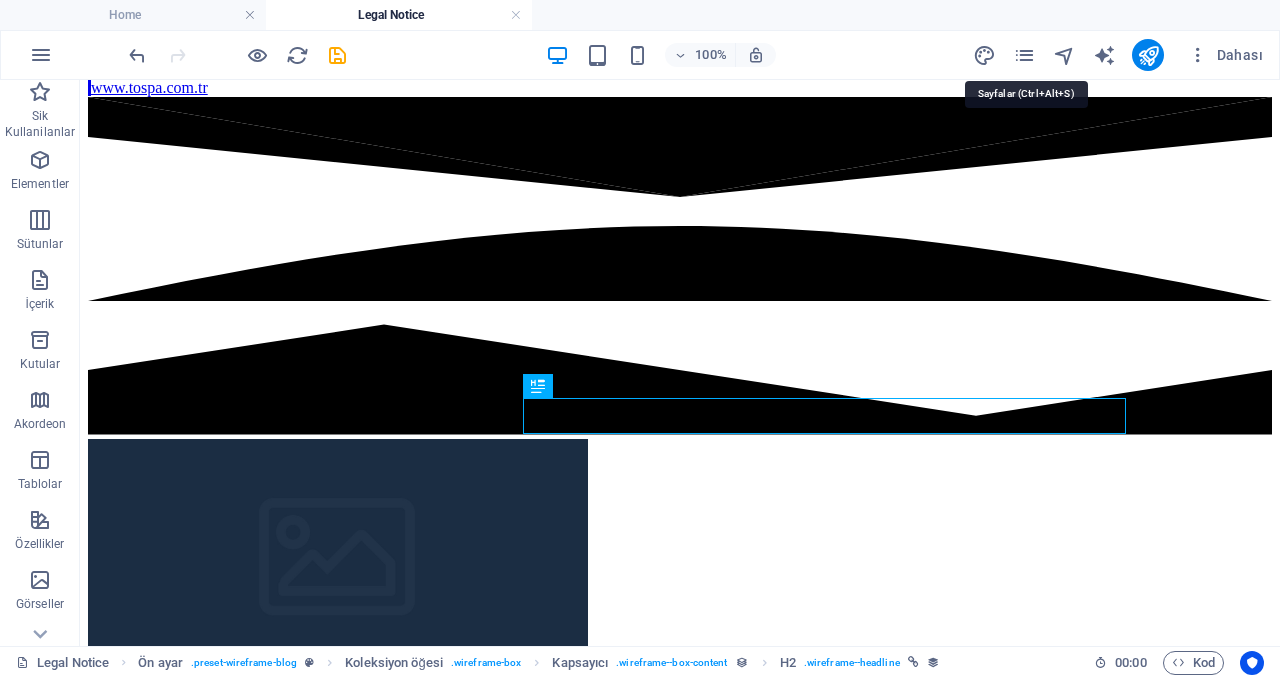 click at bounding box center [1024, 55] 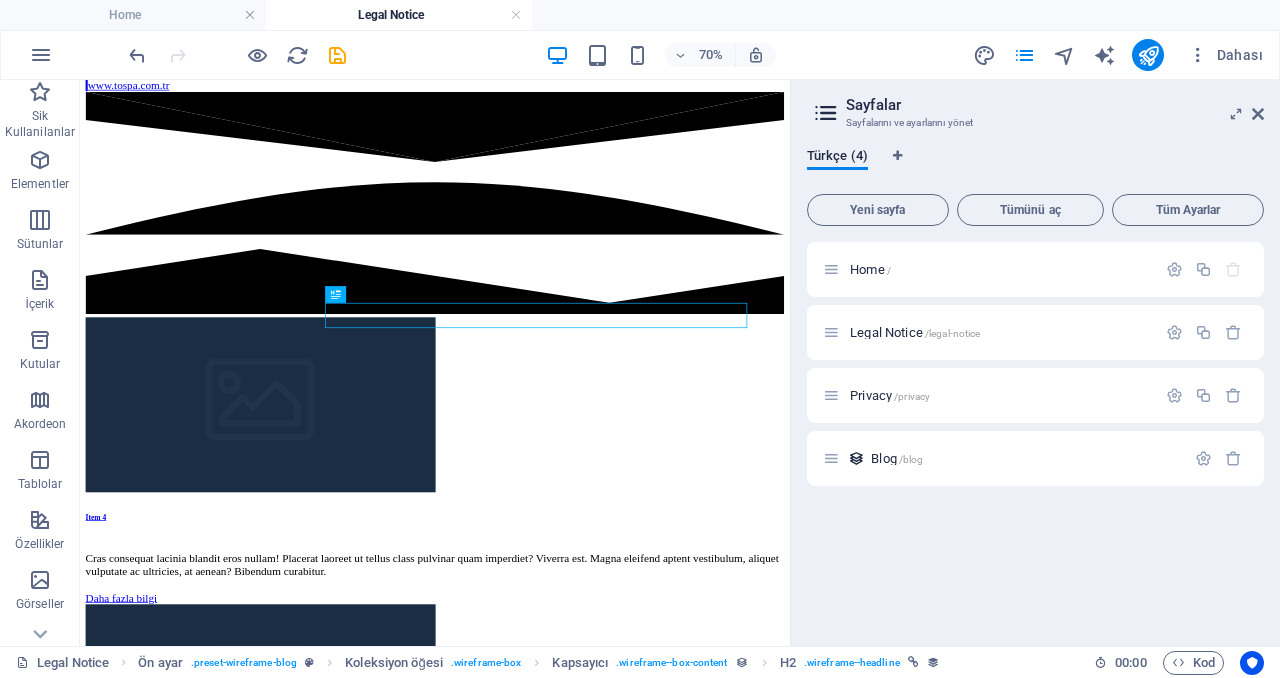 click on "/privacy" at bounding box center [912, 396] 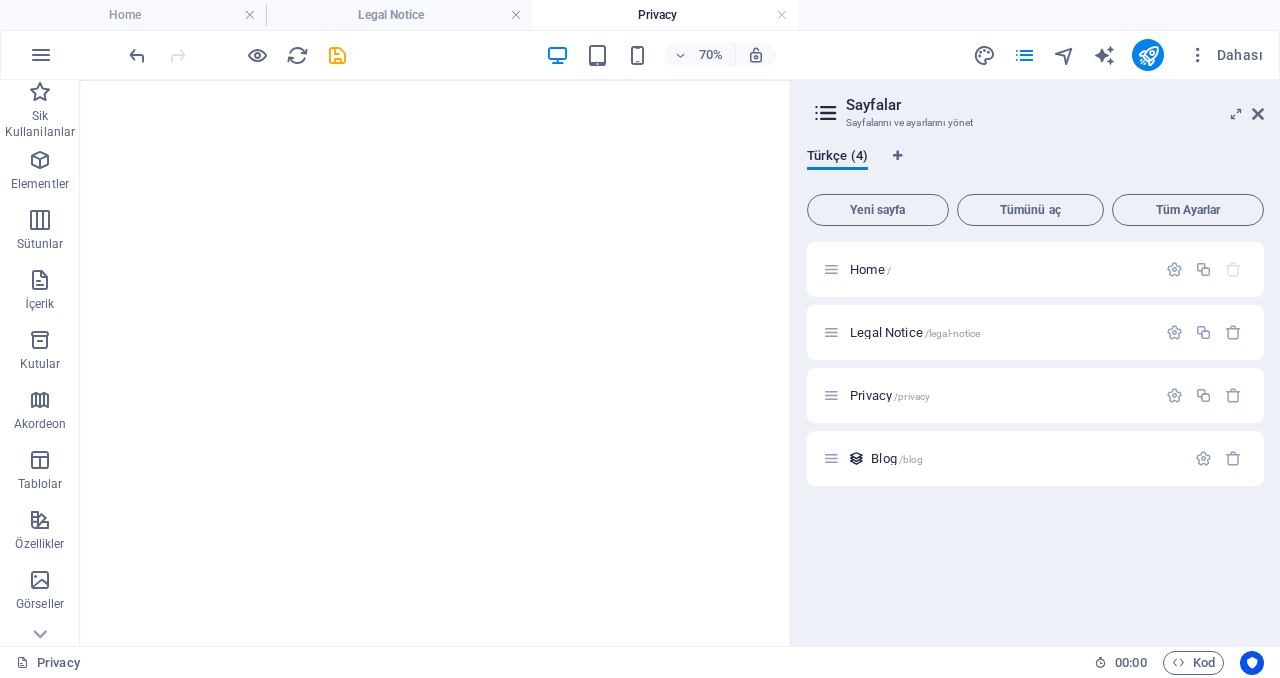 scroll, scrollTop: 0, scrollLeft: 0, axis: both 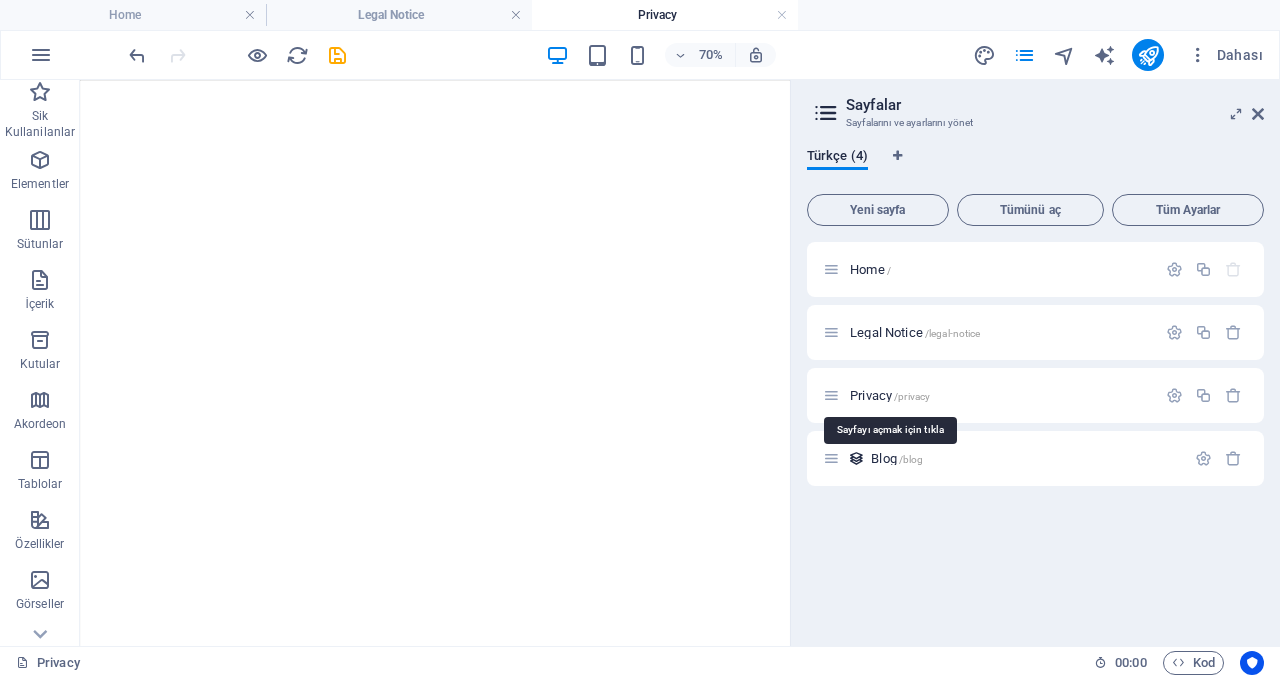 click on "Privacy /privacy" at bounding box center (890, 395) 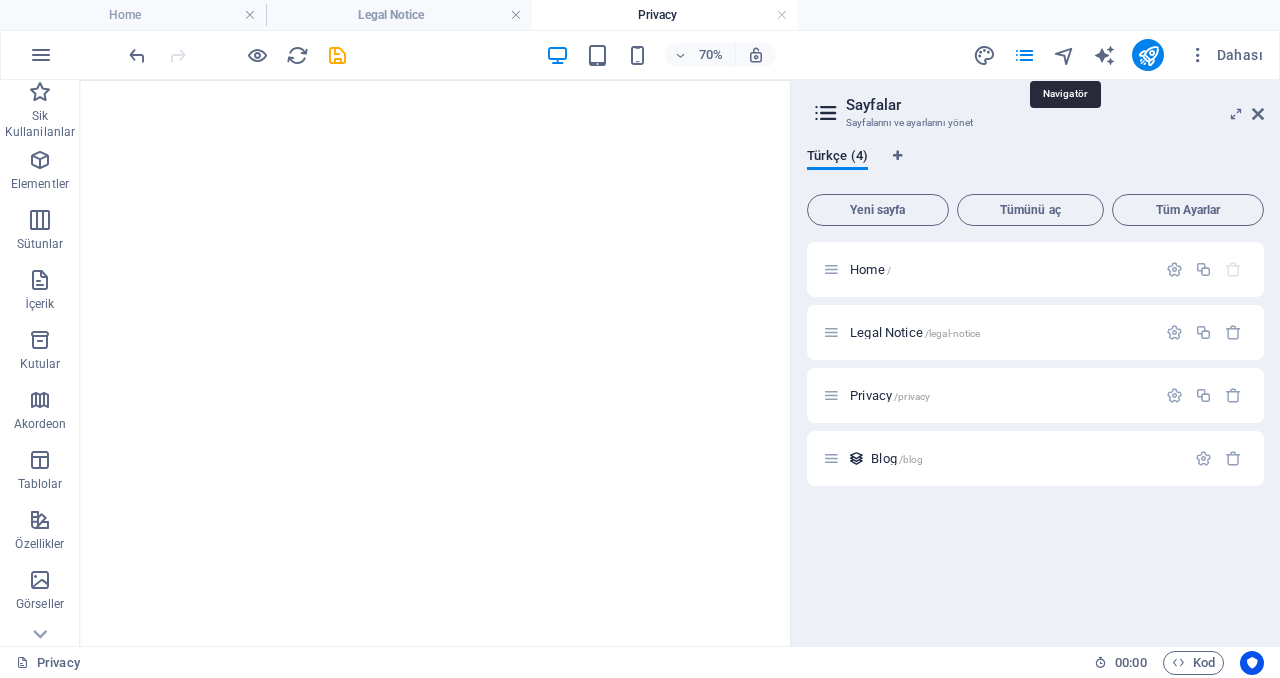 click at bounding box center [1064, 55] 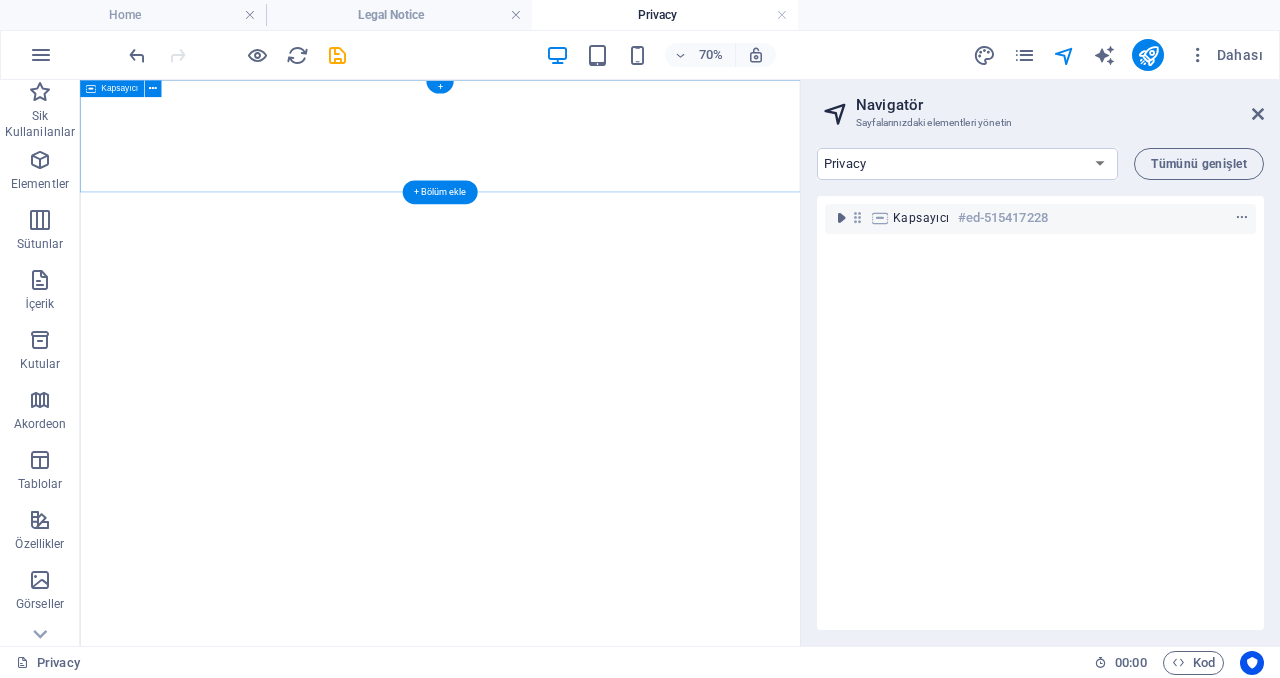 click at bounding box center (841, 218) 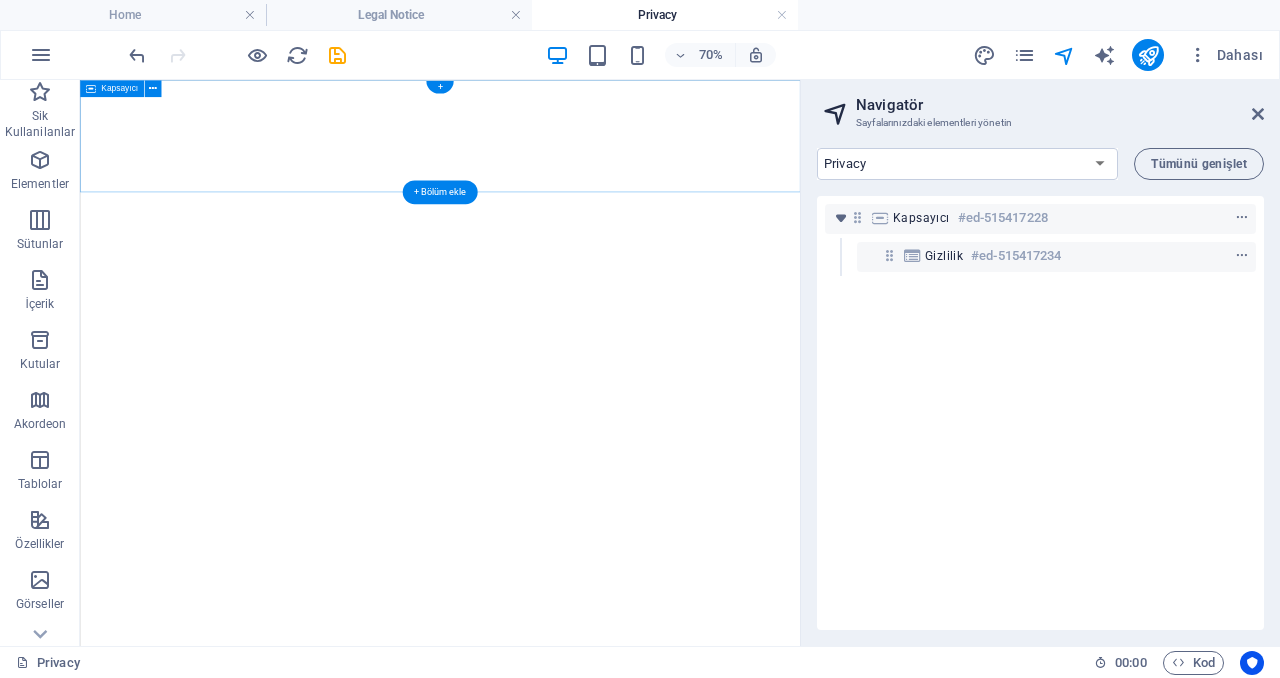 click at bounding box center (841, 218) 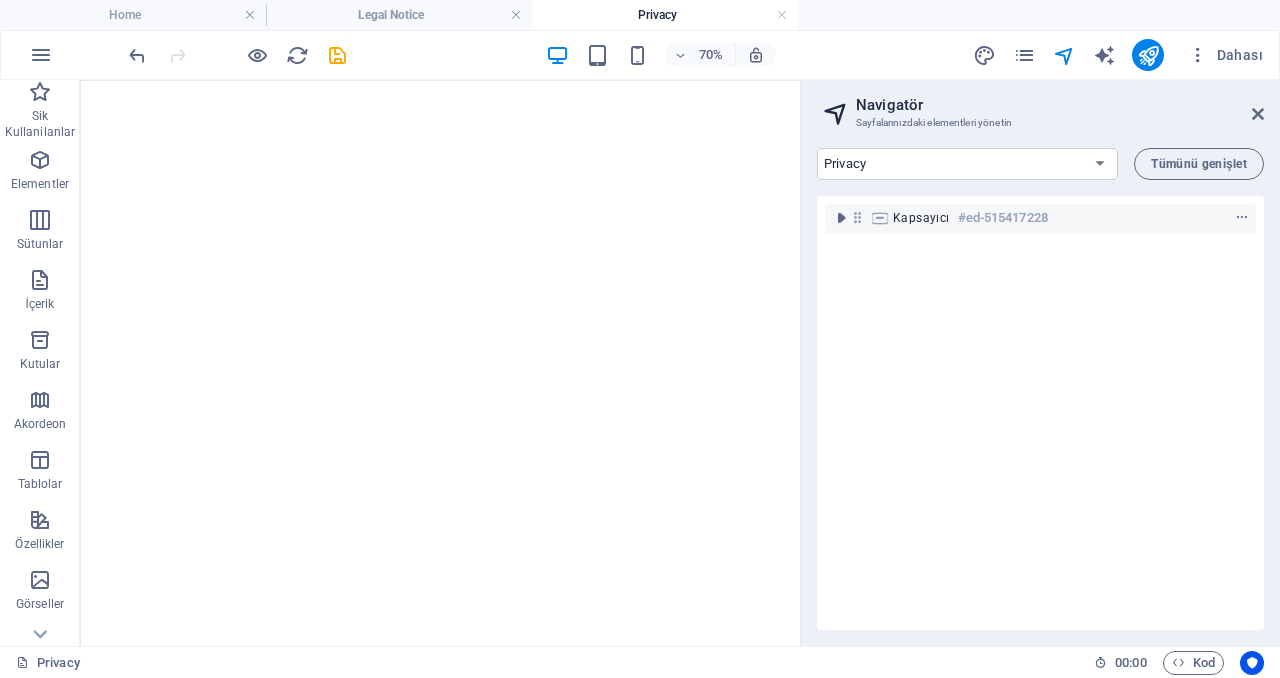 click on "Home  Legal Notice  Privacy  Blog" at bounding box center [967, 164] 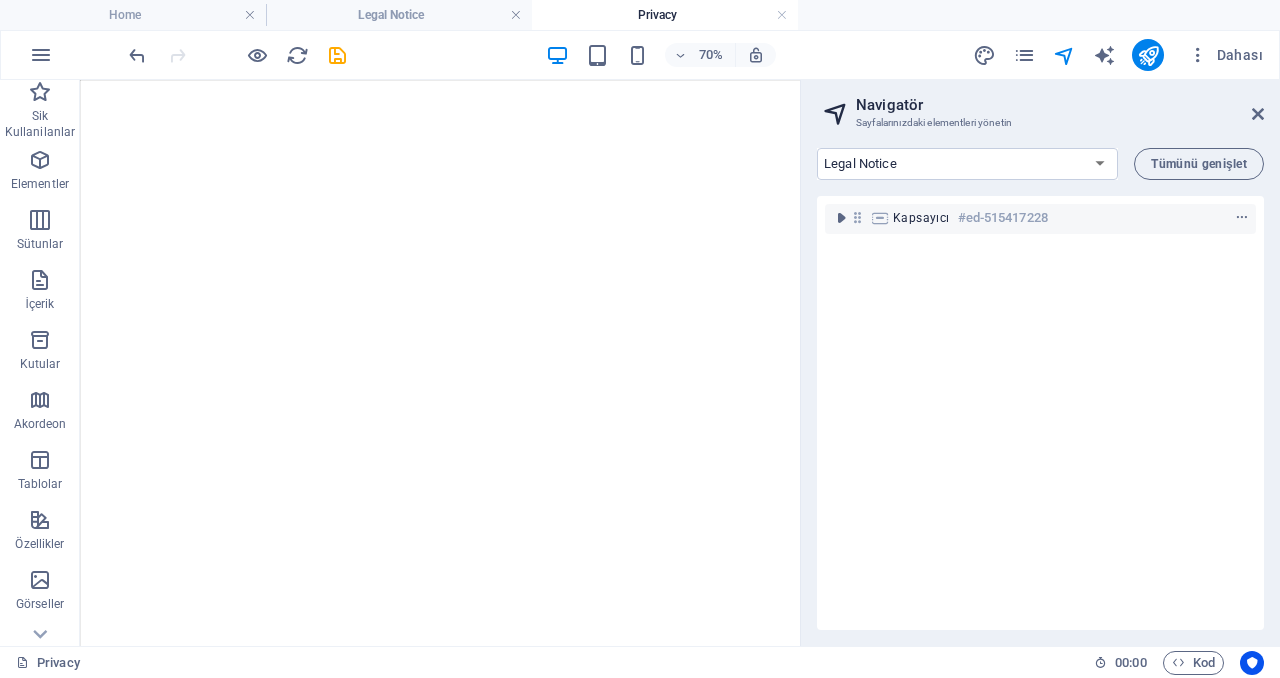 click on "Home  Legal Notice  Privacy  Blog" at bounding box center (967, 164) 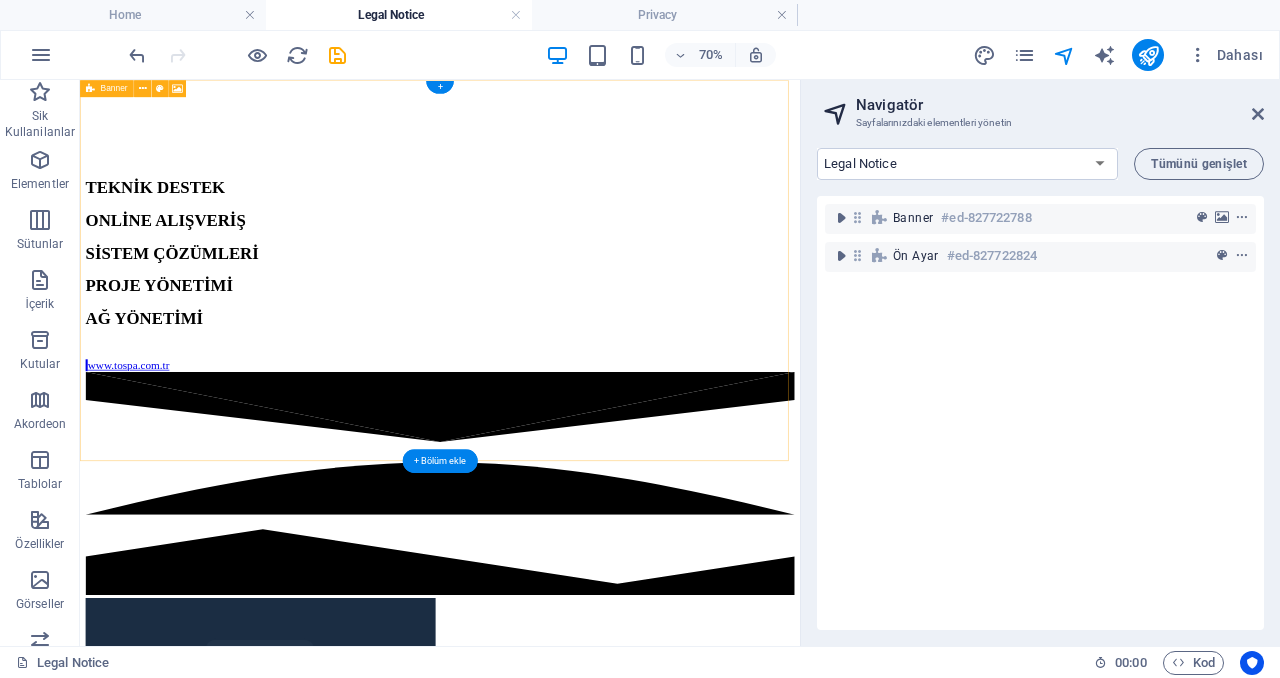 scroll, scrollTop: 0, scrollLeft: 0, axis: both 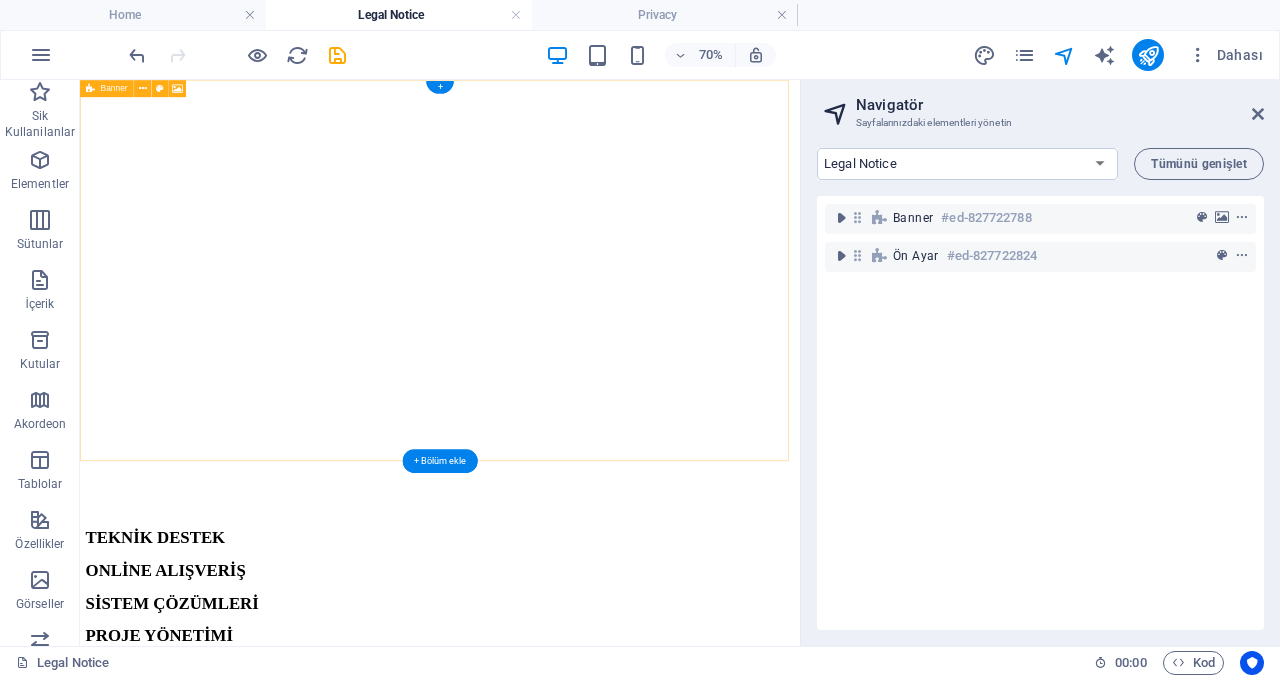 click at bounding box center (1242, 218) 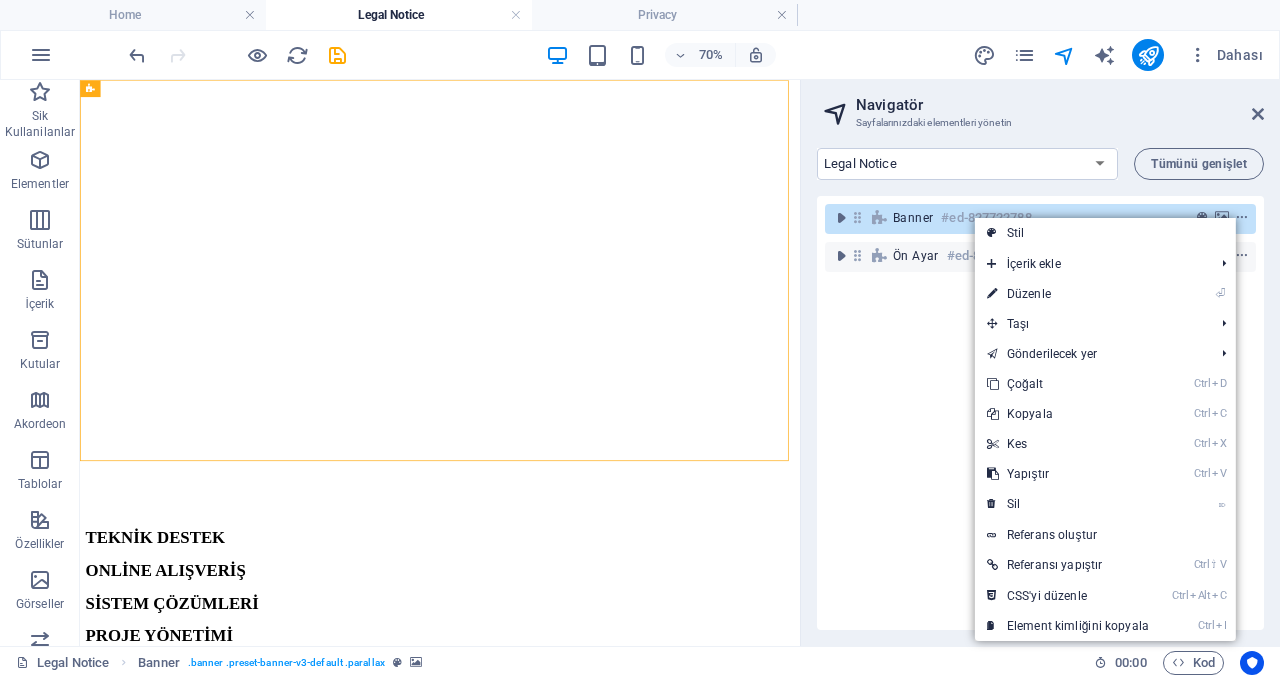 click on "Ctrl C  Kopyala" at bounding box center (1068, 414) 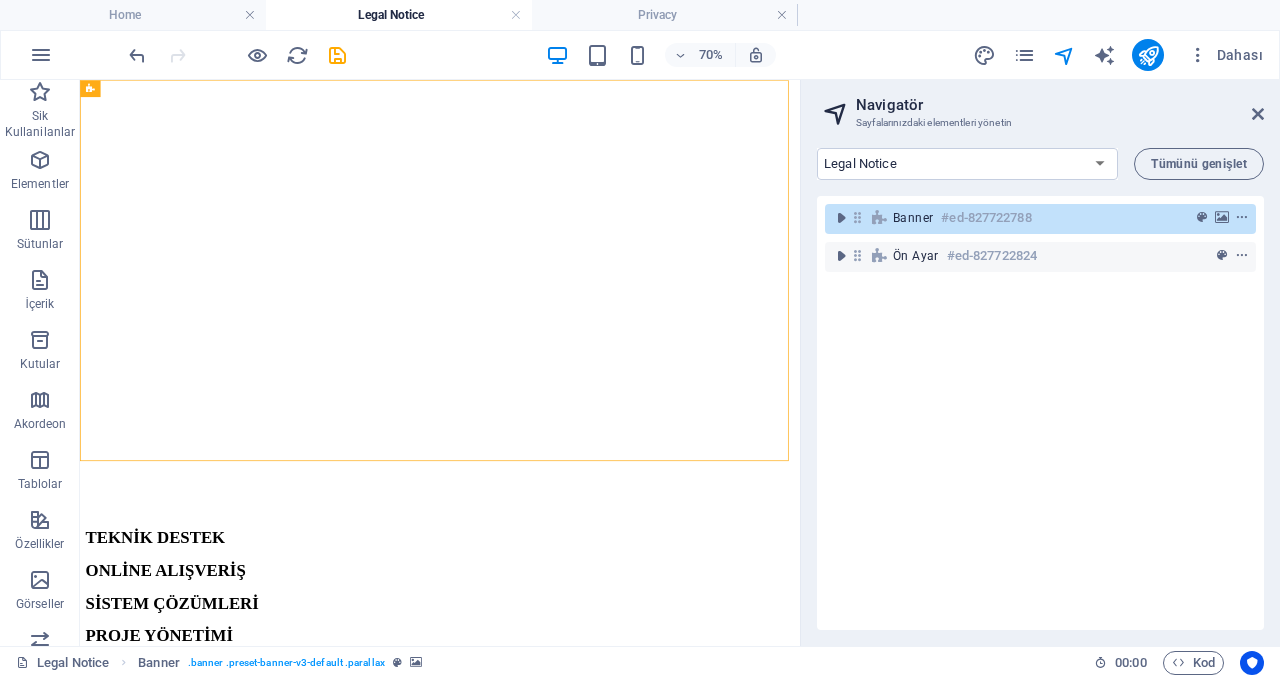 click on "Home  Legal Notice  Privacy  Blog" at bounding box center [967, 164] 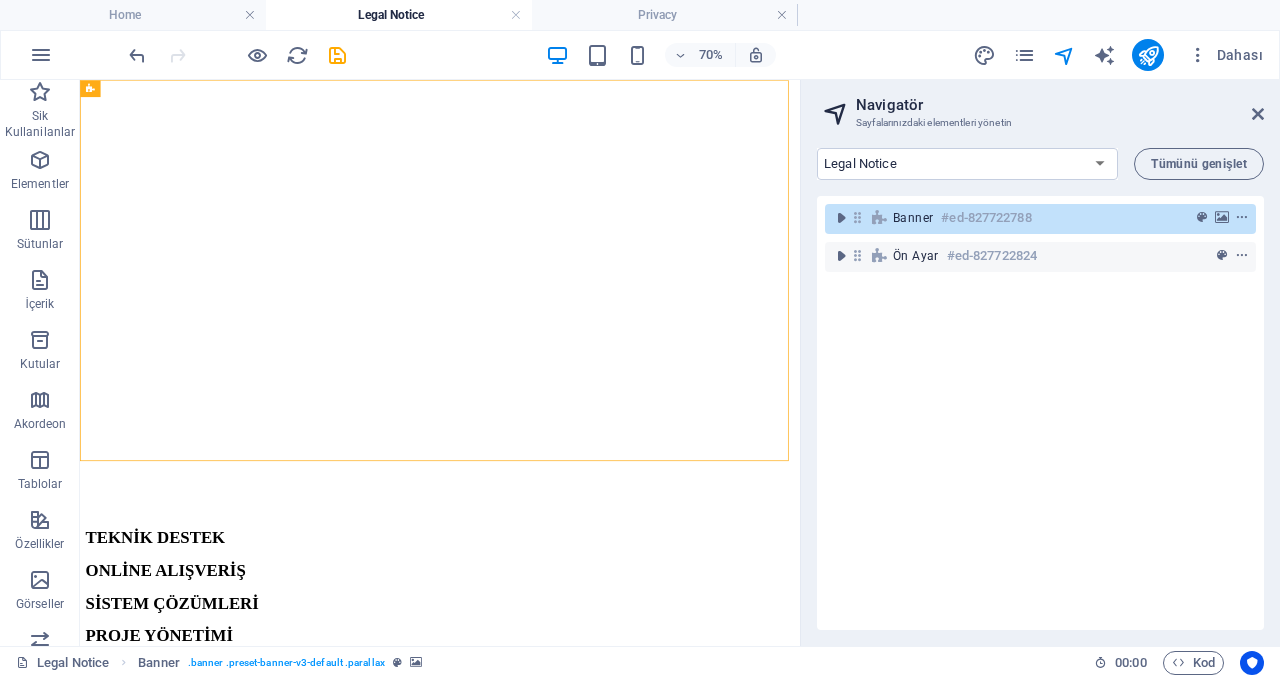 select on "10193504-tr" 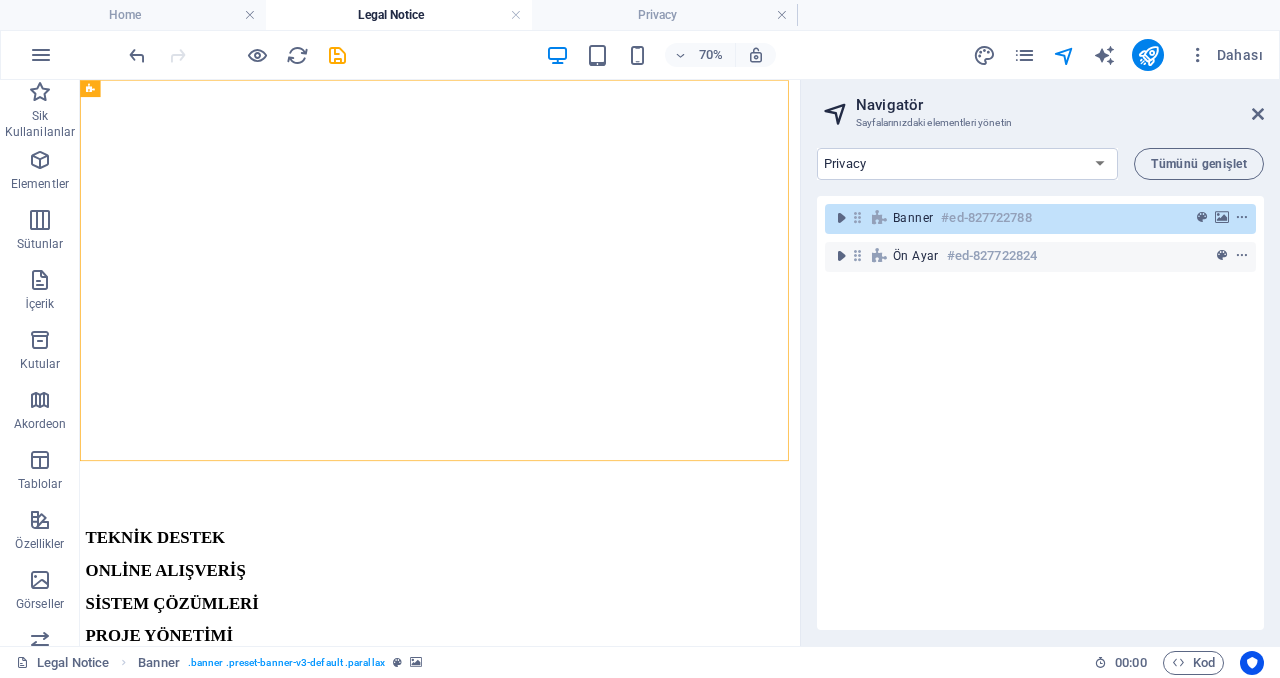 click on "Home  Legal Notice  Privacy  Blog" at bounding box center [967, 164] 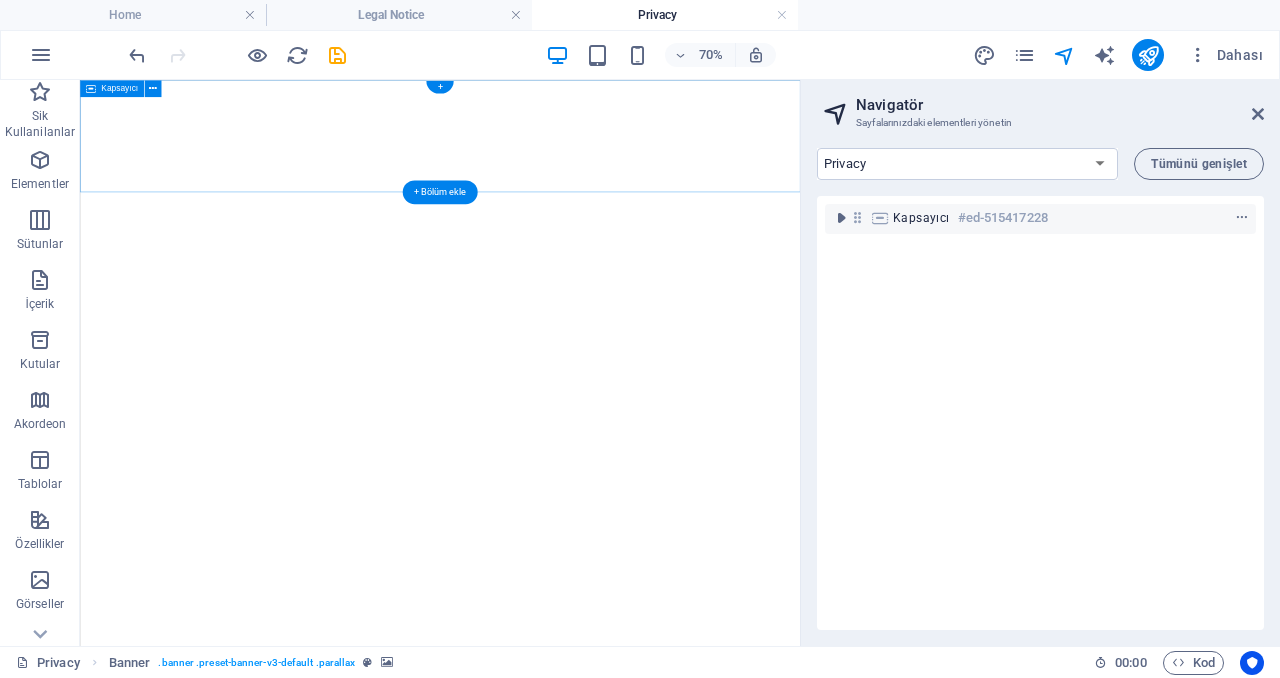 click at bounding box center [1242, 218] 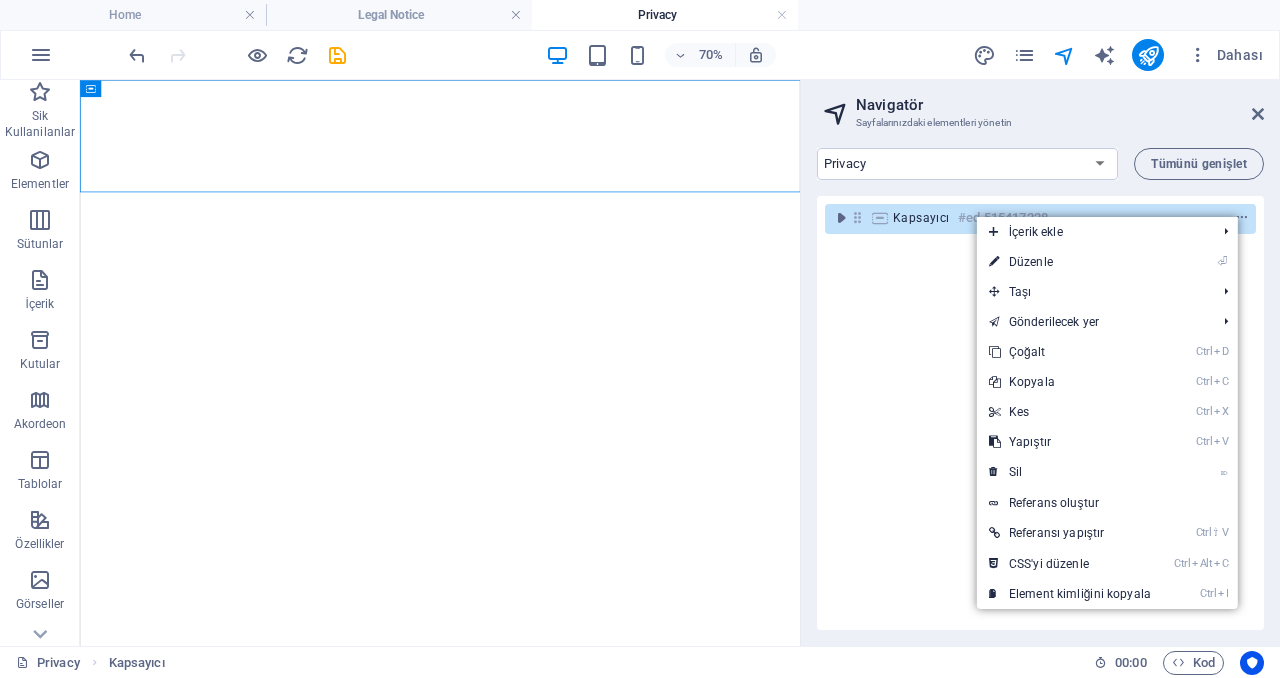 click on "Ctrl V  Yapıştır" at bounding box center [1070, 442] 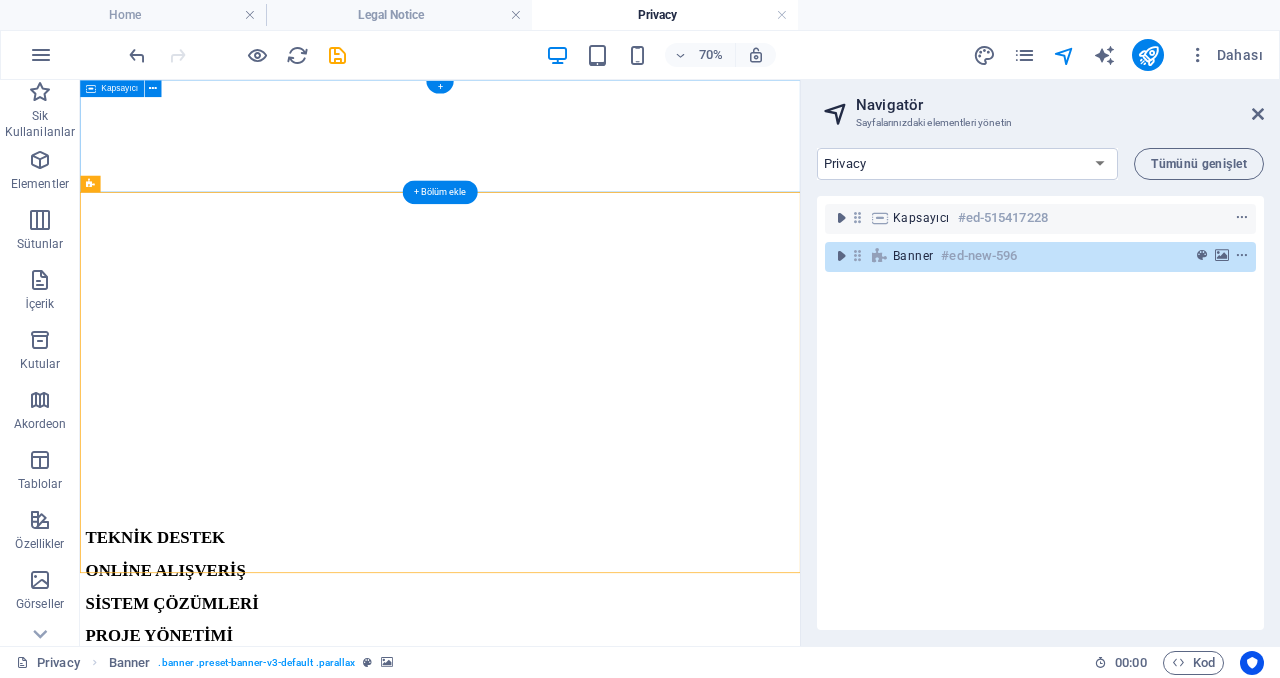 click at bounding box center (1242, 218) 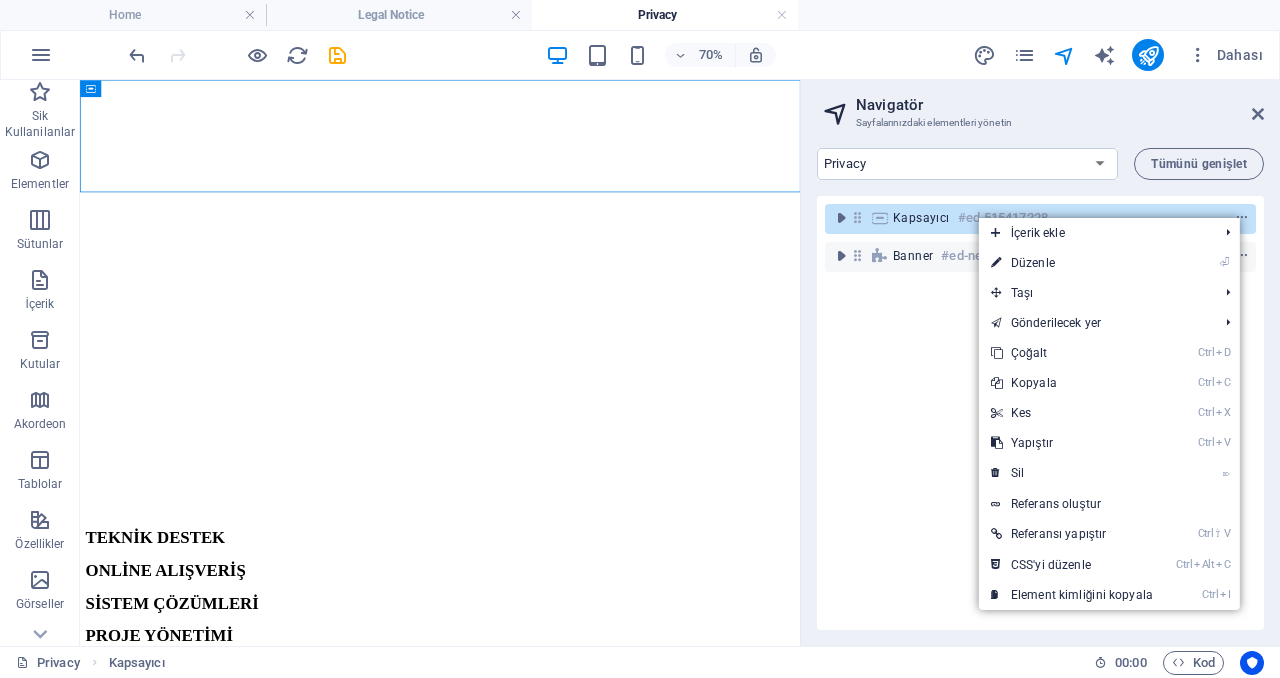 click on "⌦  Sil" at bounding box center [1072, 473] 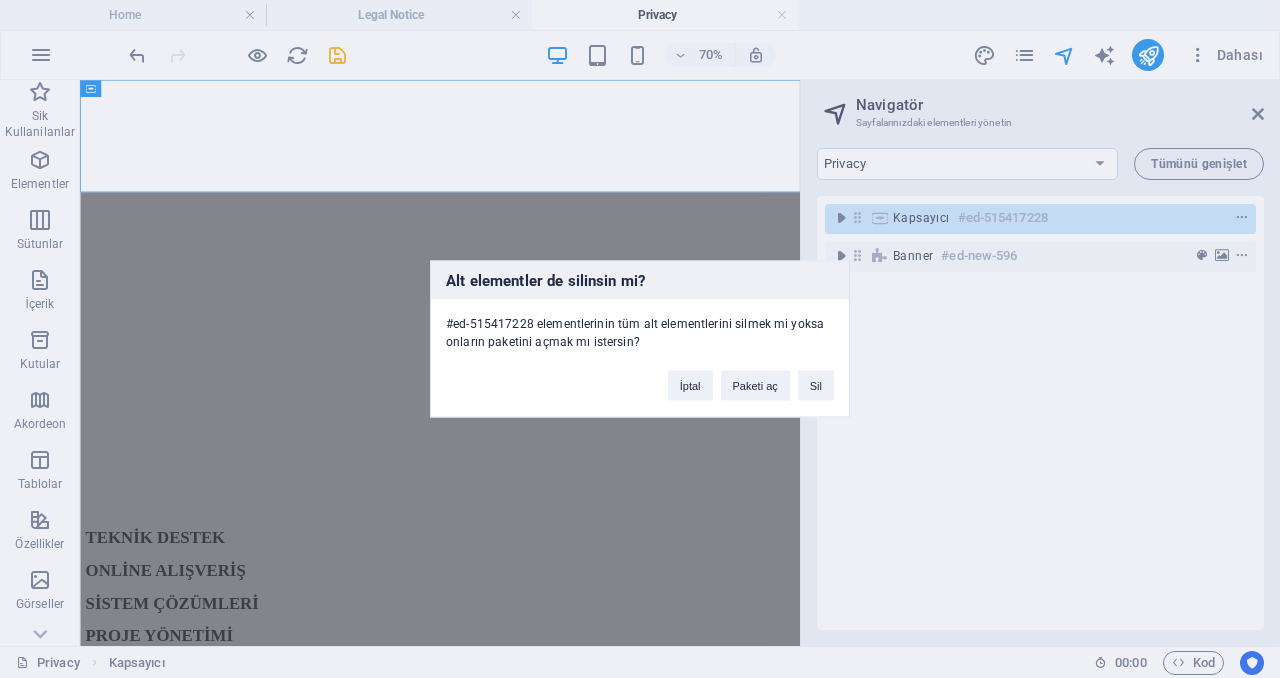 click on "Sil" at bounding box center (816, 386) 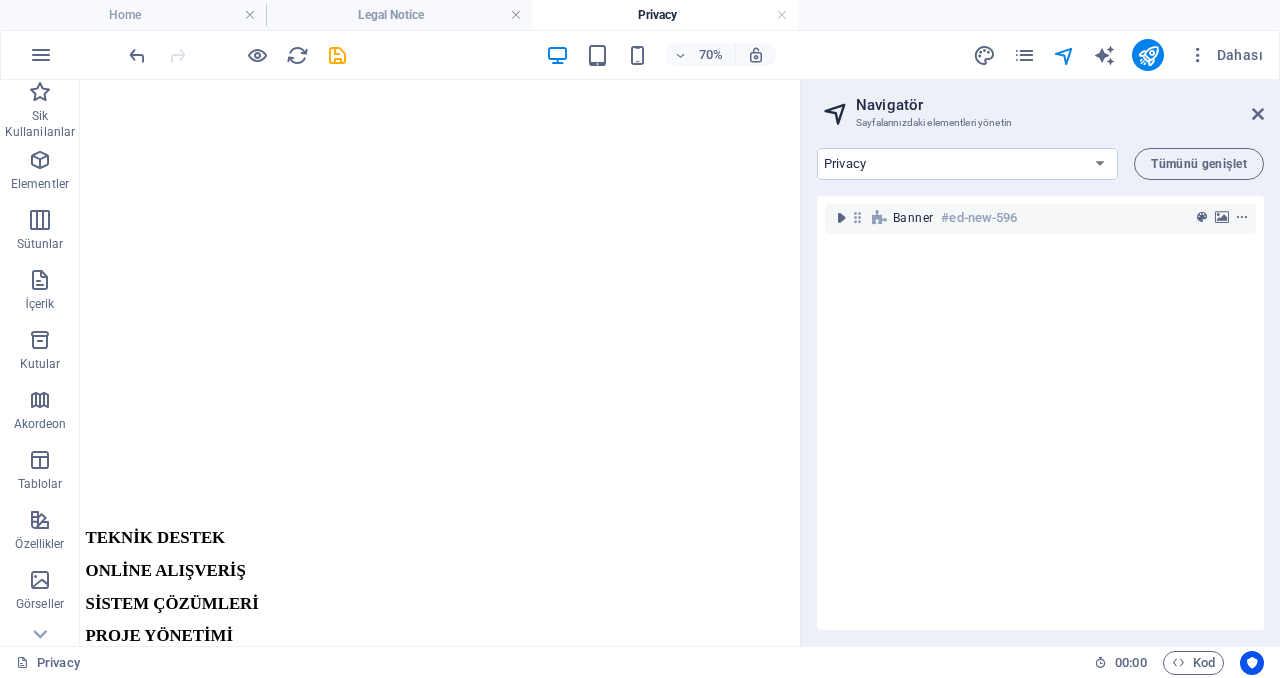 click at bounding box center (1258, 114) 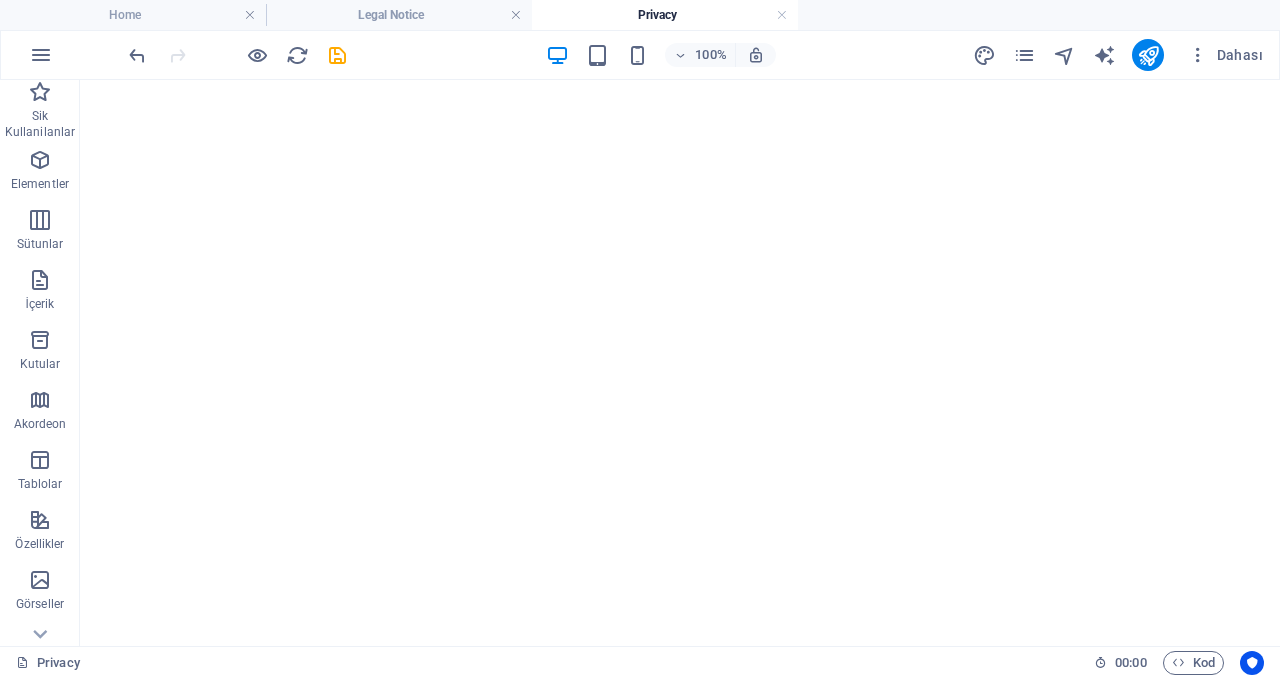 click at bounding box center [337, 55] 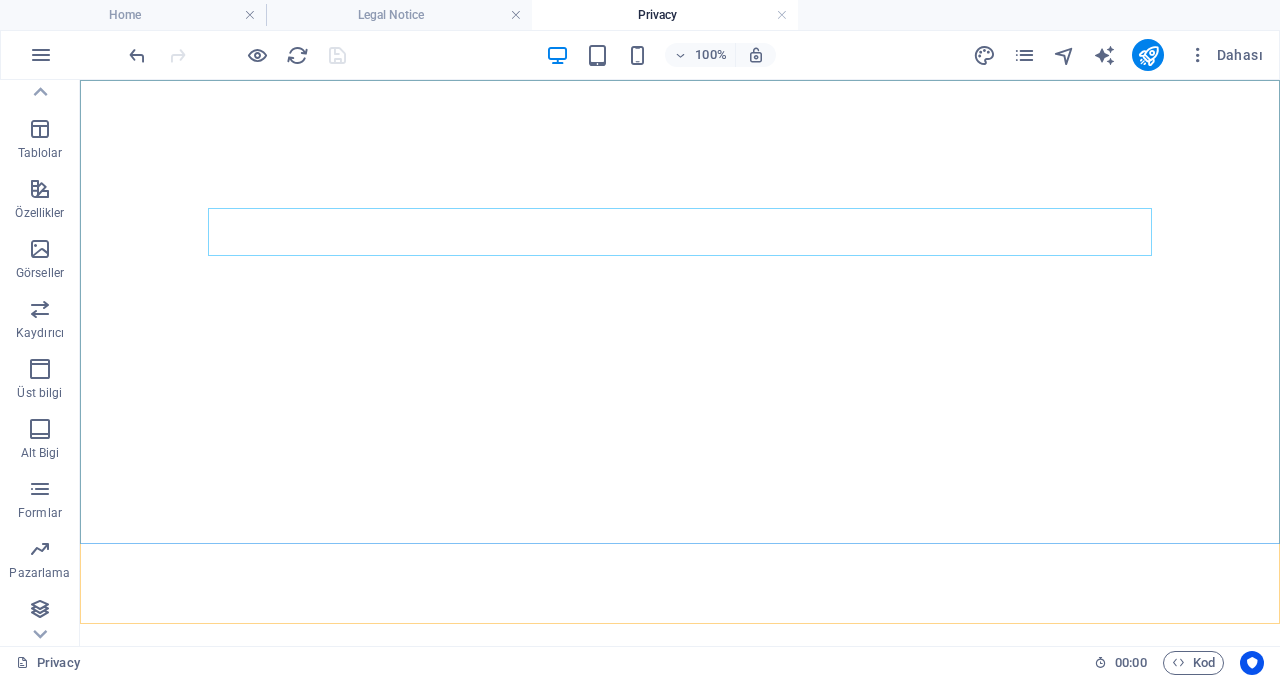 scroll, scrollTop: 334, scrollLeft: 0, axis: vertical 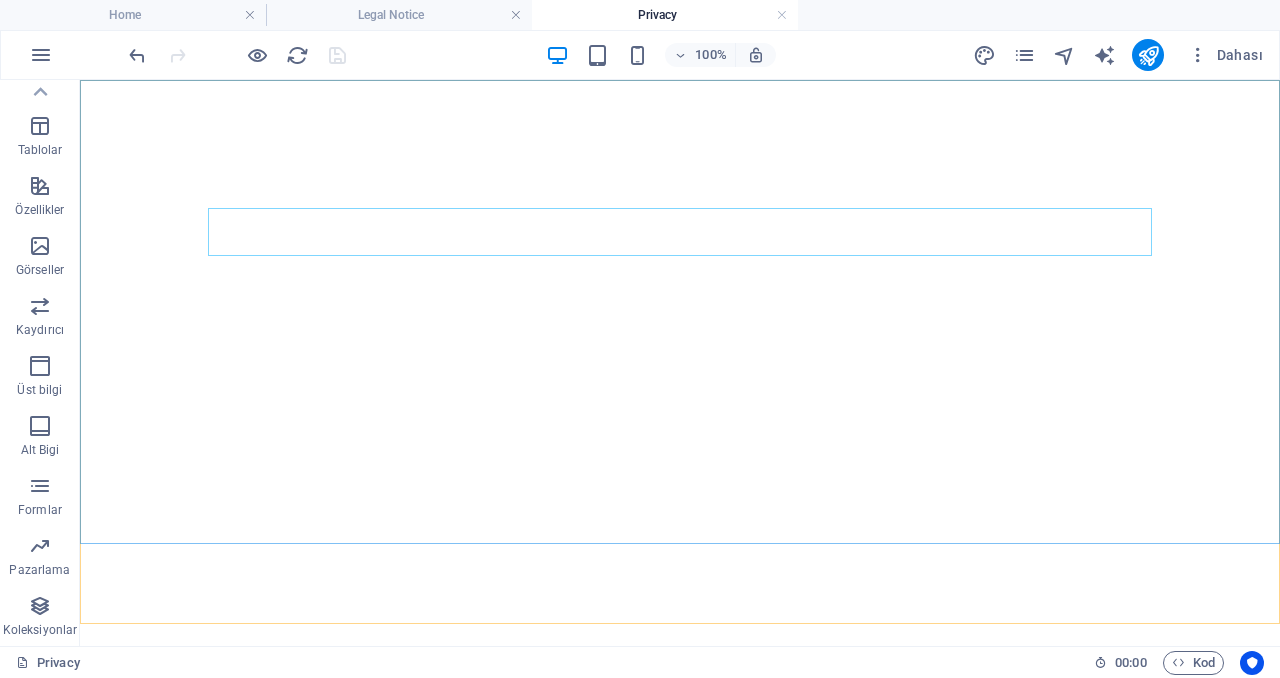 click at bounding box center (40, 606) 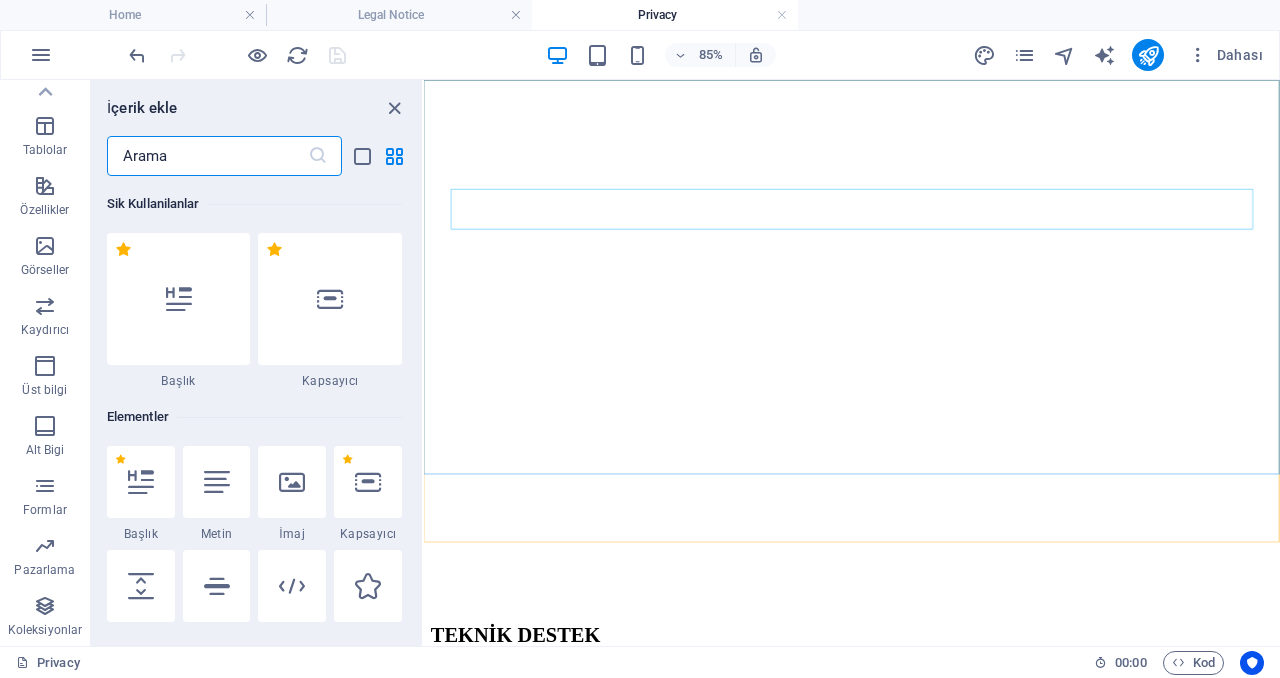 scroll, scrollTop: 18306, scrollLeft: 0, axis: vertical 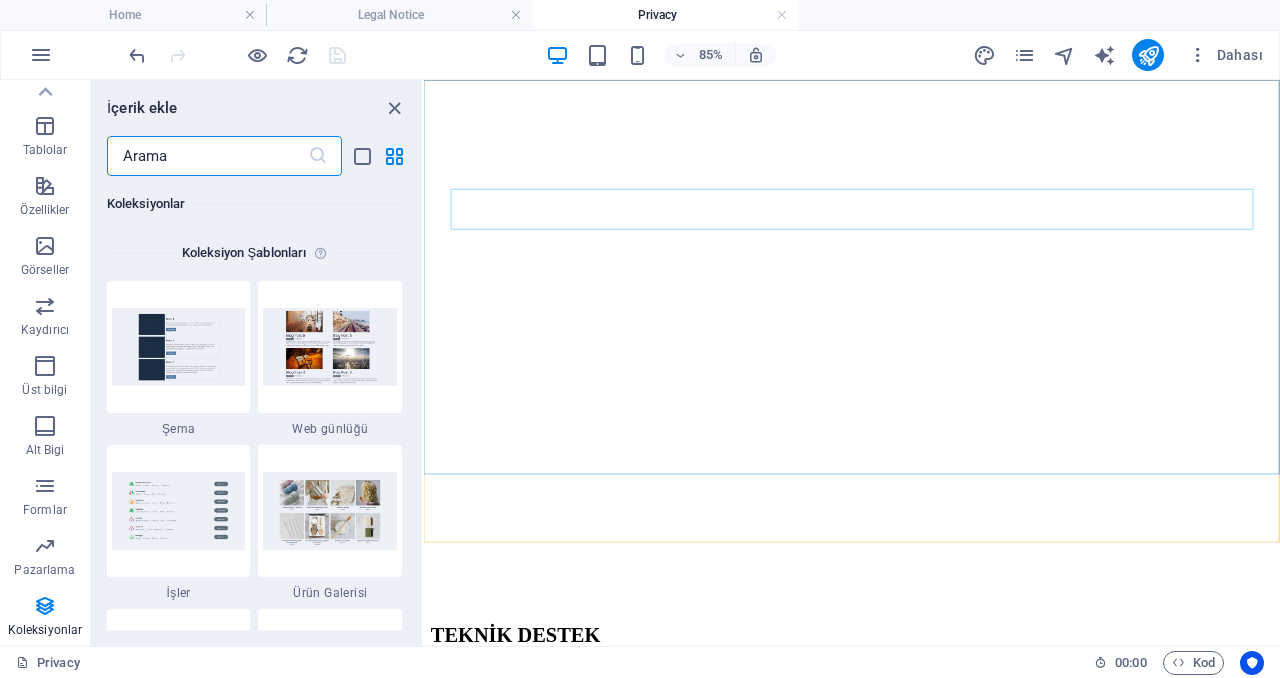 click at bounding box center [179, 347] 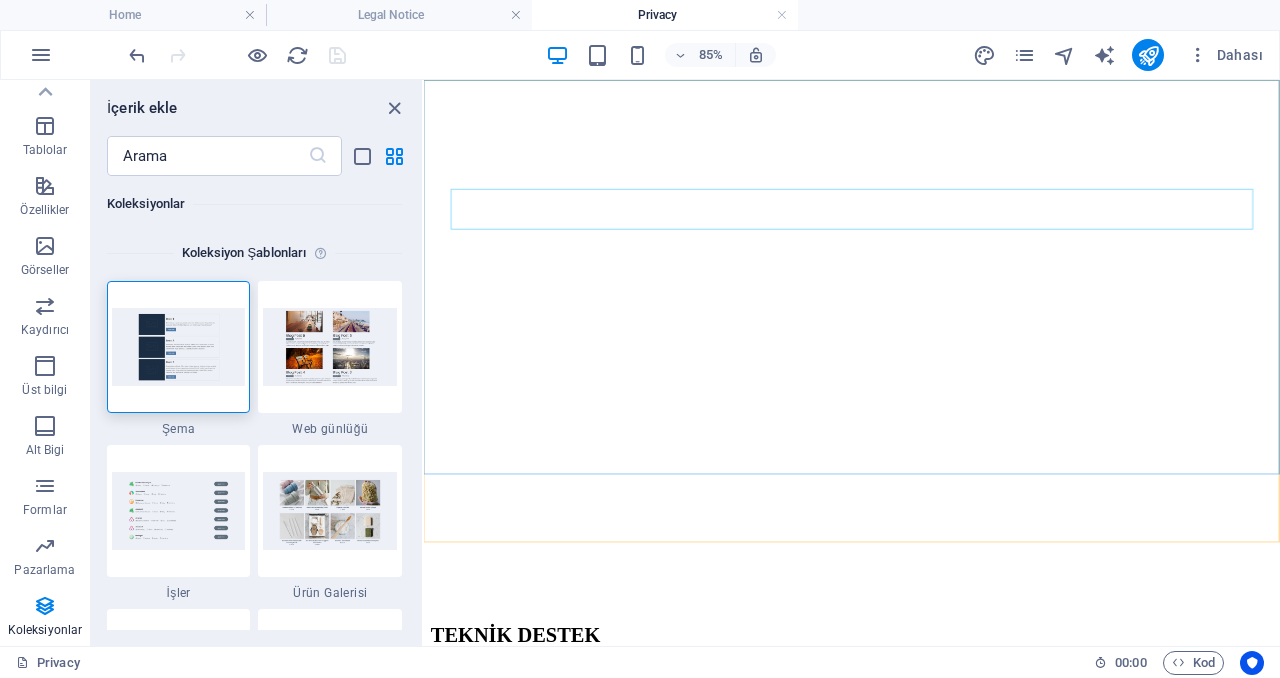 click at bounding box center (179, 347) 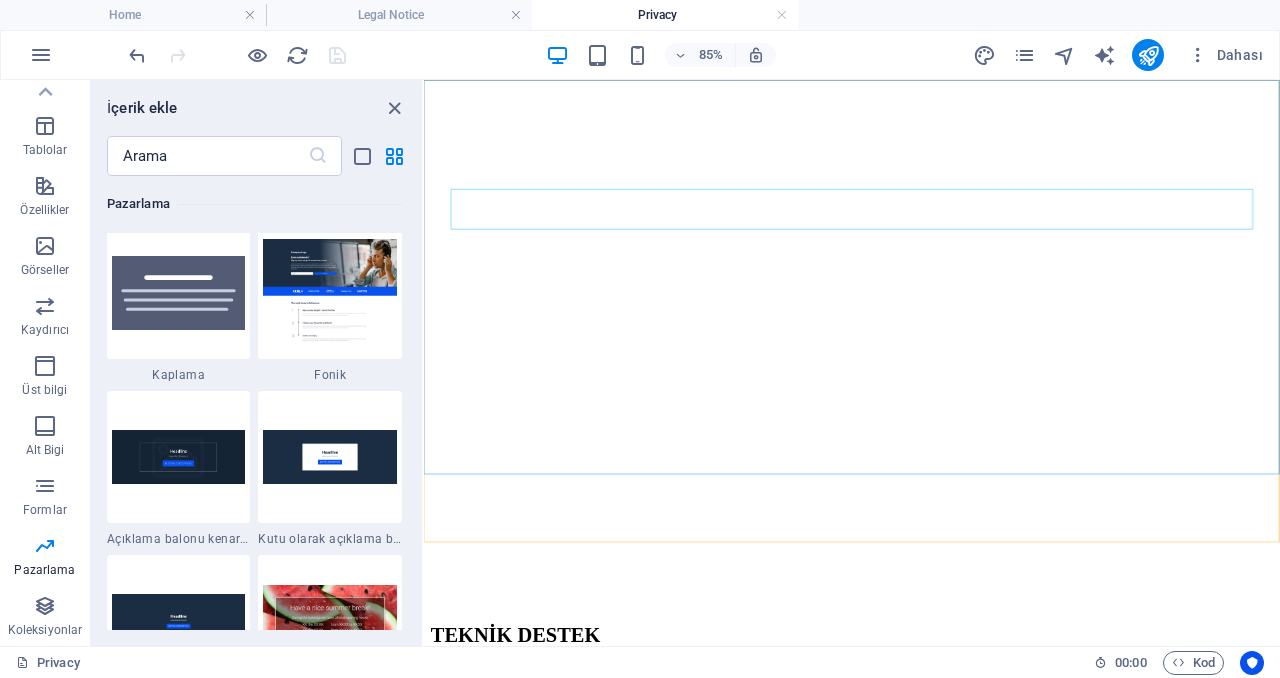 scroll, scrollTop: 16506, scrollLeft: 0, axis: vertical 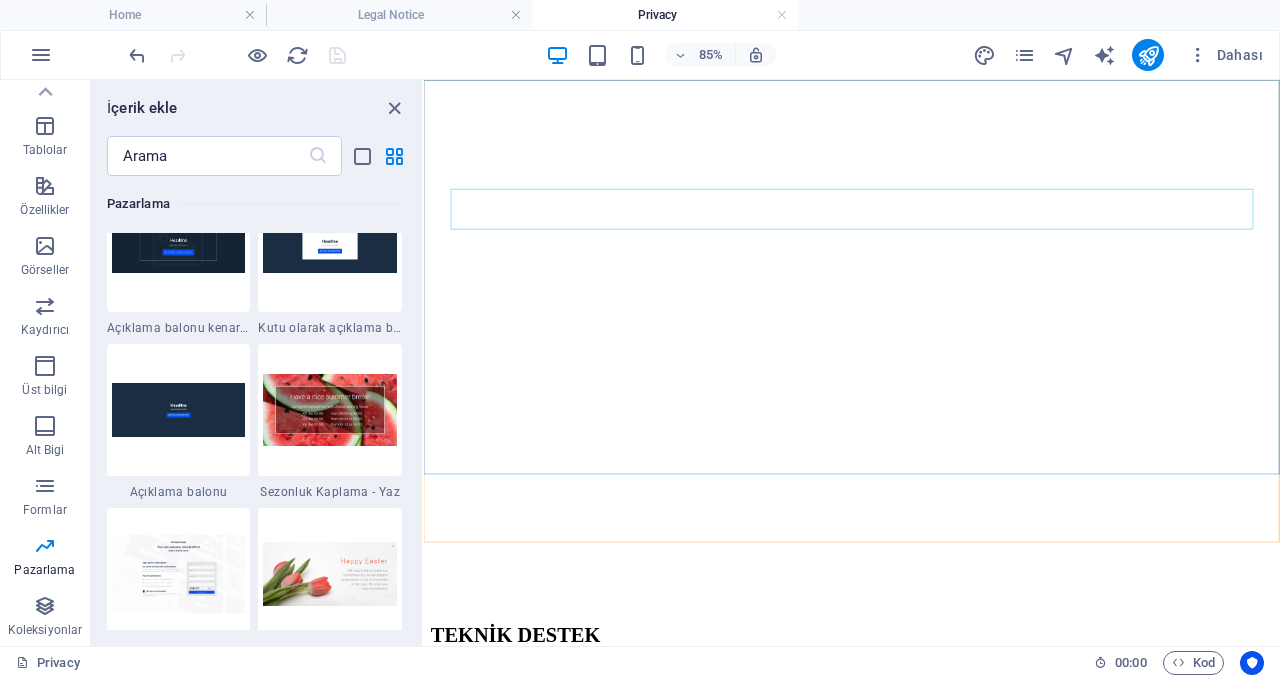 click at bounding box center [207, 156] 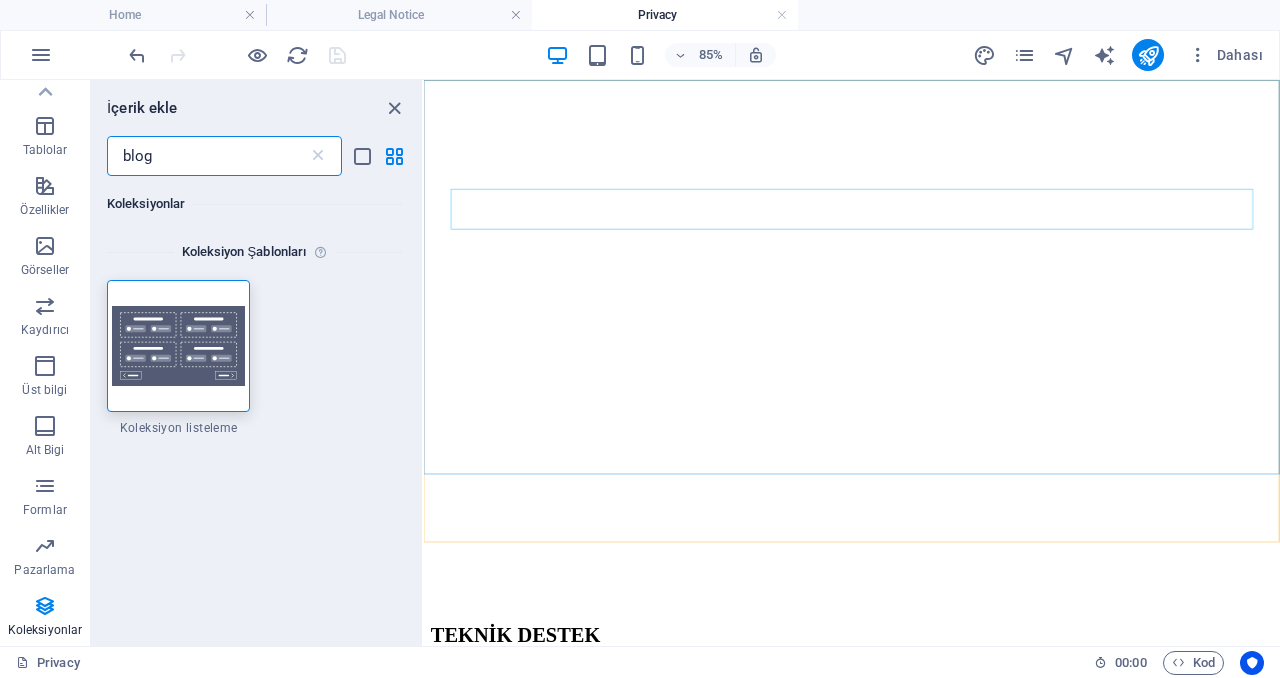 scroll, scrollTop: 0, scrollLeft: 0, axis: both 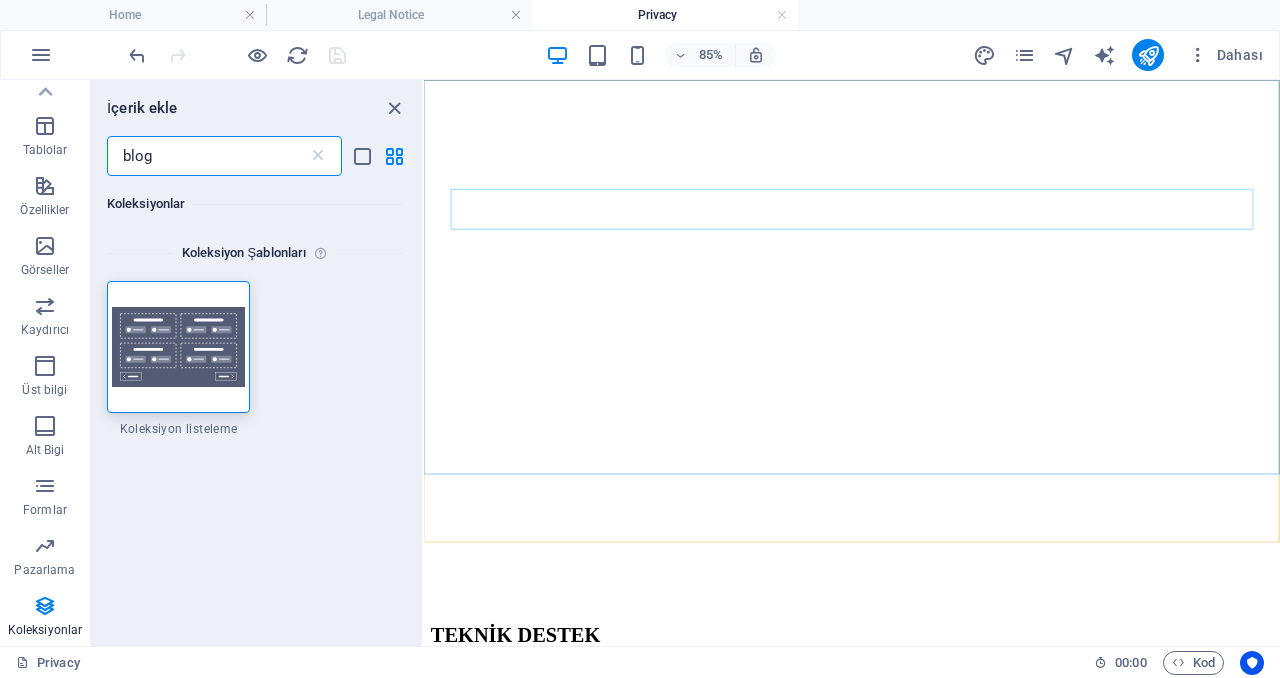 click on "blog" at bounding box center [207, 156] 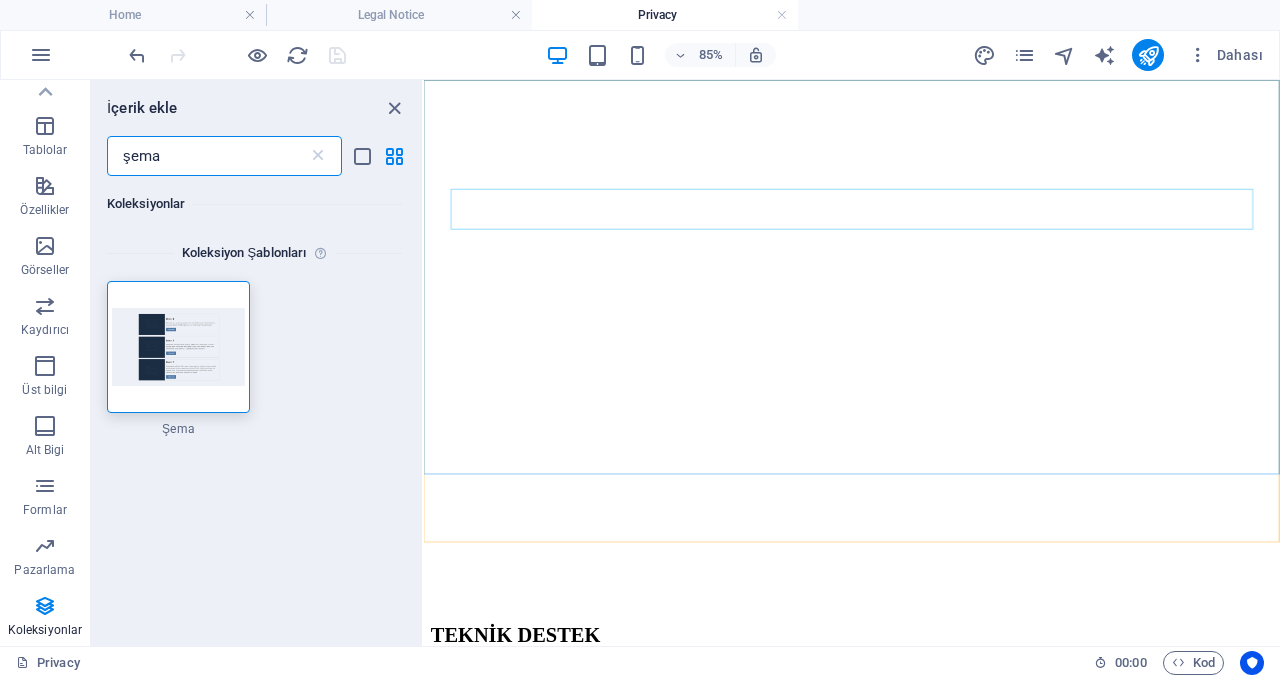 type on "şema" 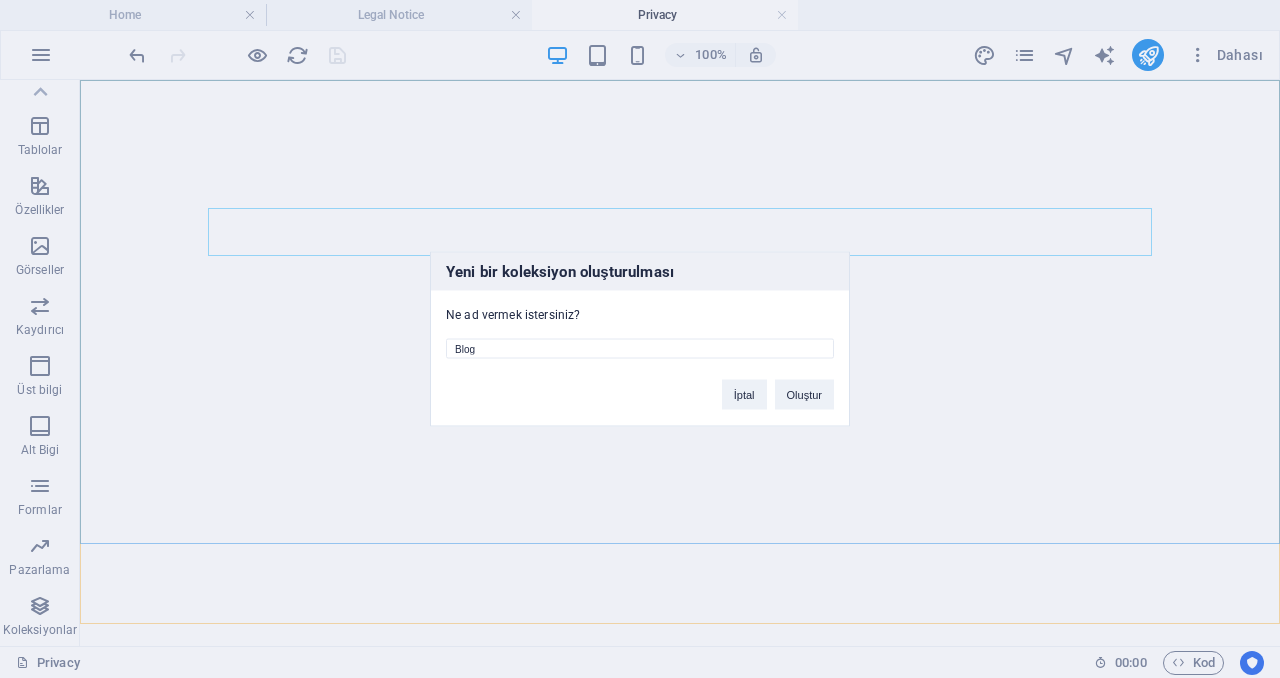 type on "Blog" 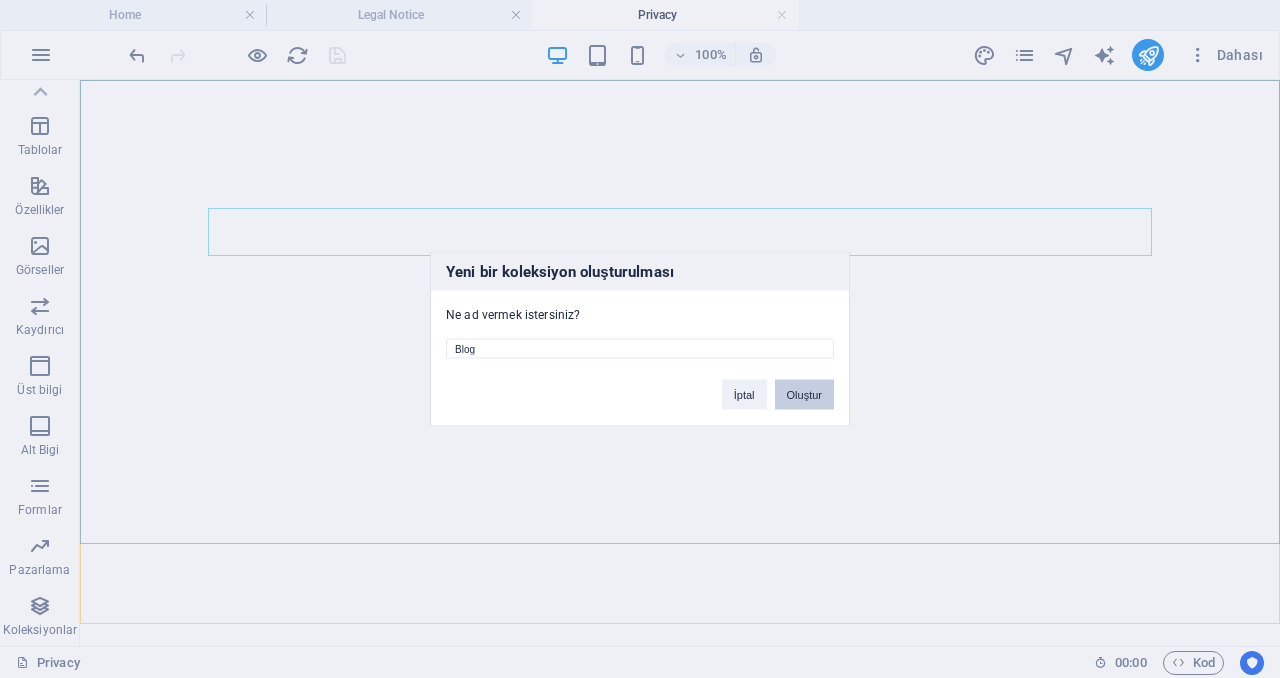 click on "Oluştur" at bounding box center (804, 395) 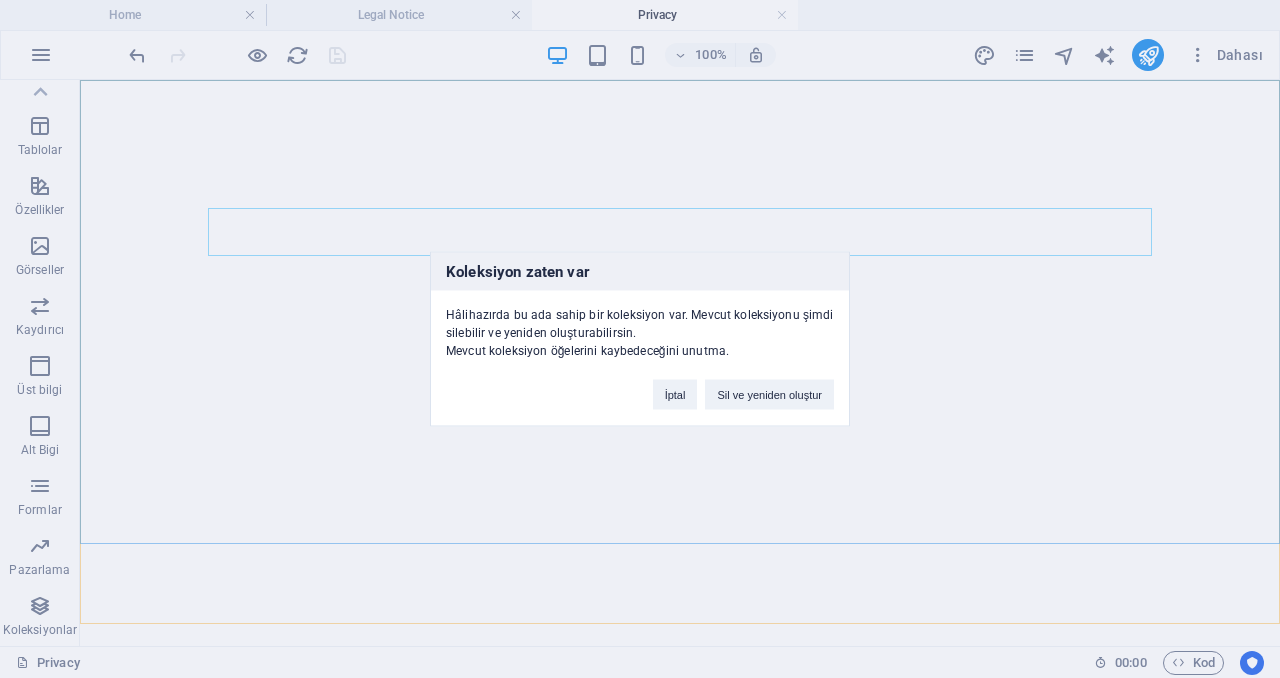 click on "Sil ve yeniden oluştur" at bounding box center [769, 395] 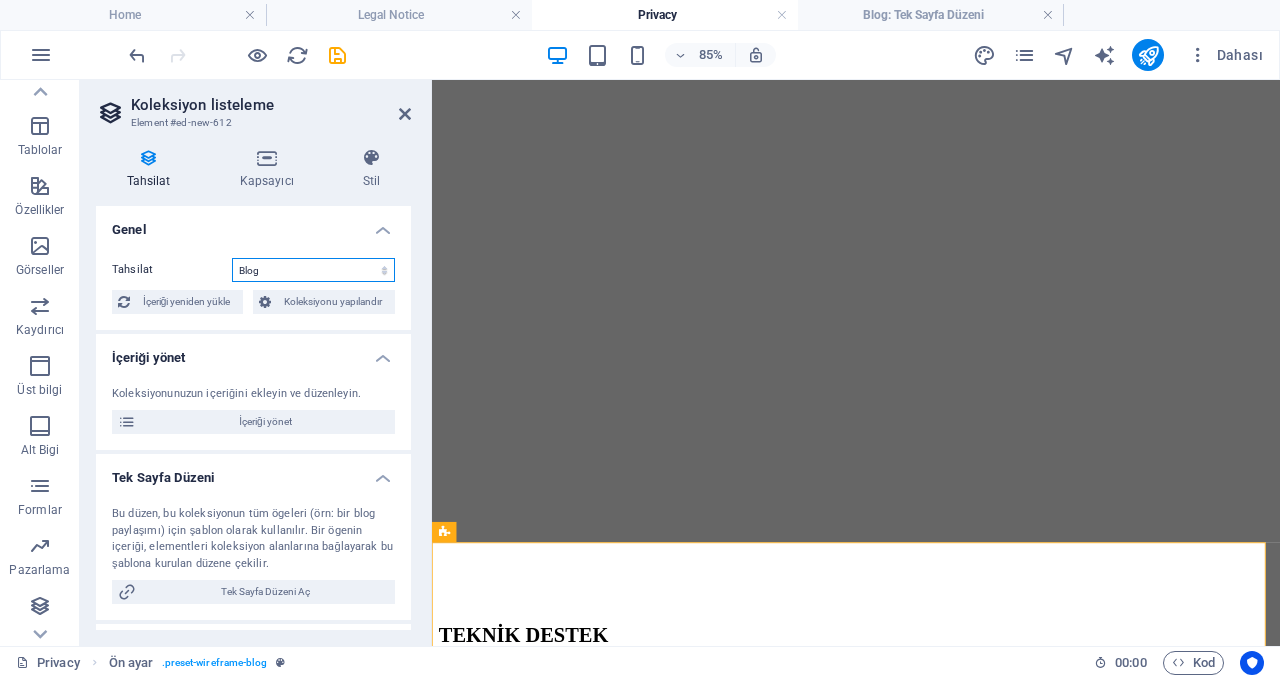 click on "Blog" at bounding box center [313, 270] 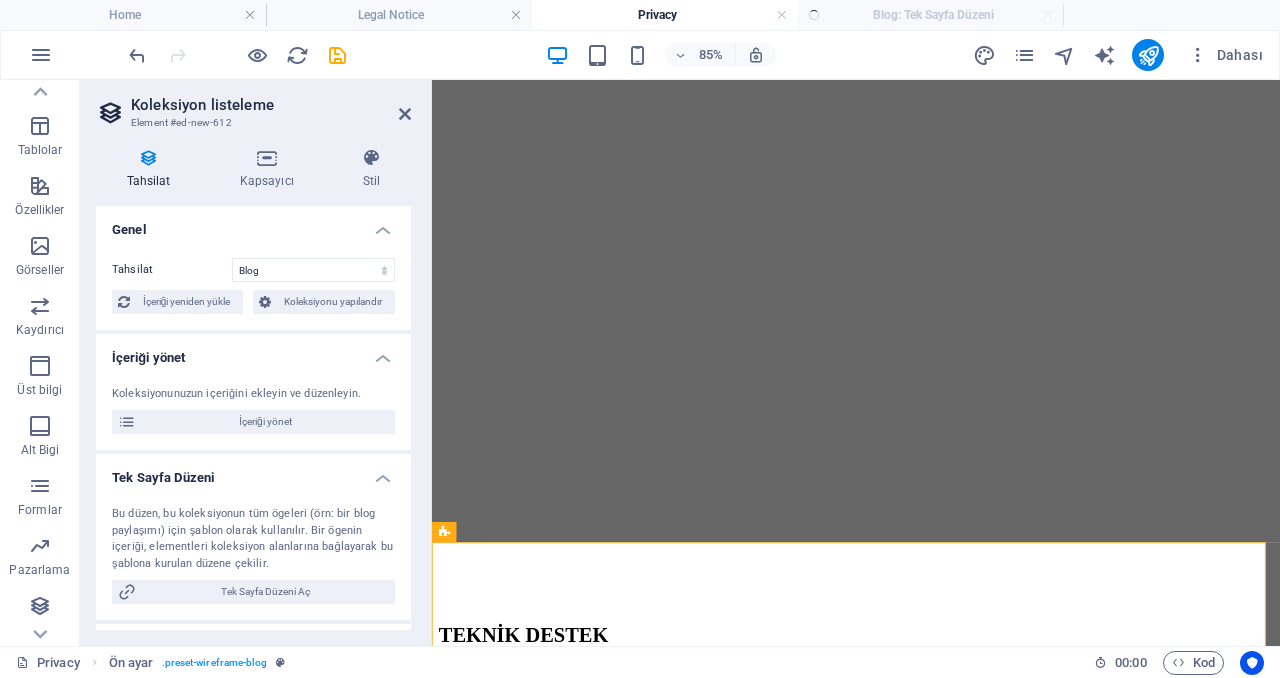 click on "Koleksiyon listeleme" at bounding box center (271, 105) 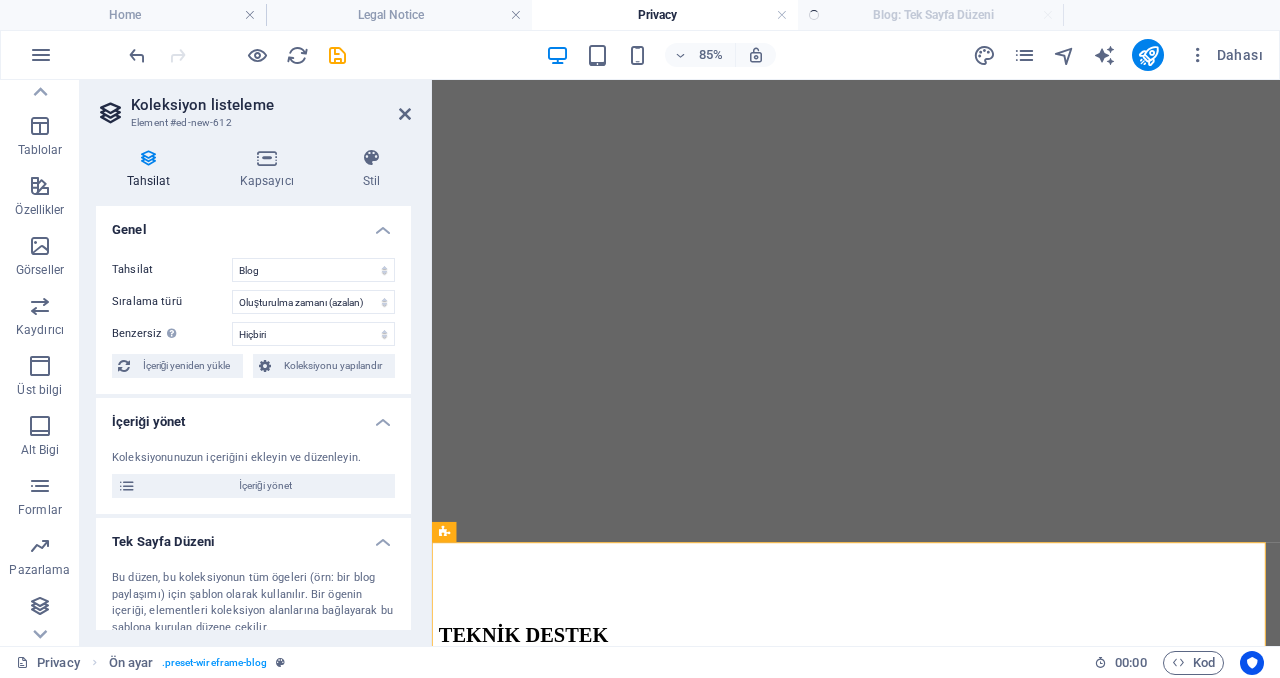 click at bounding box center (405, 114) 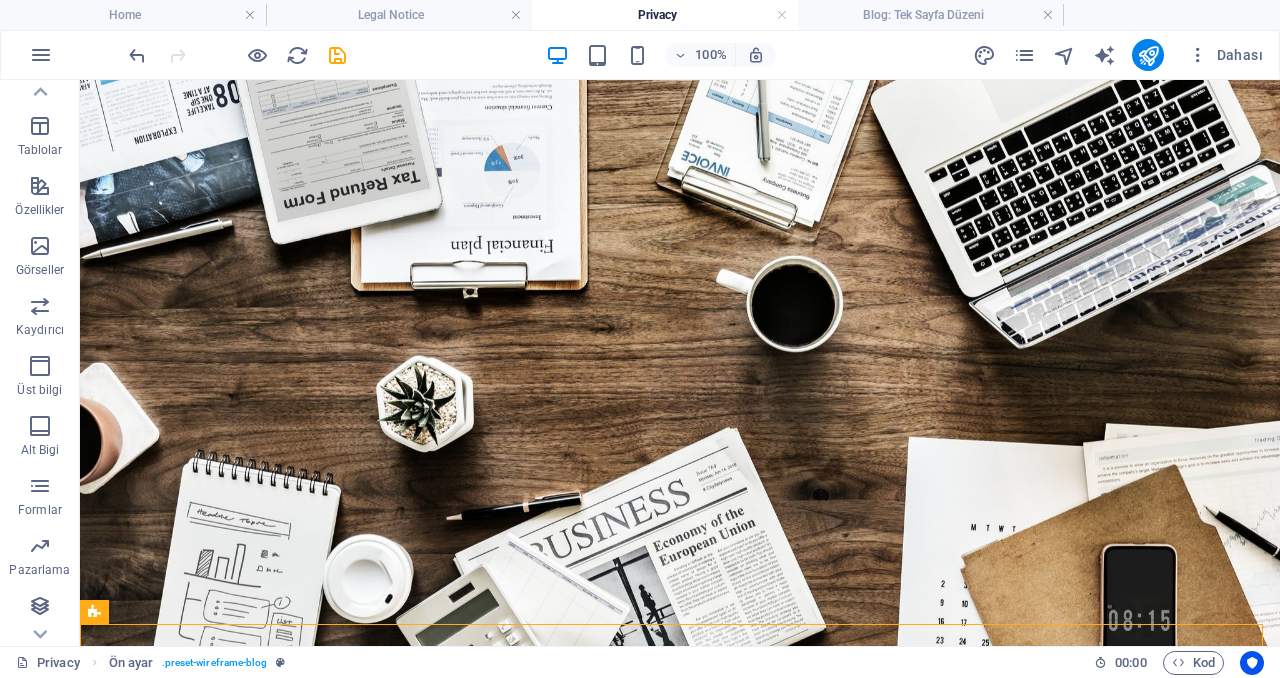 scroll, scrollTop: 0, scrollLeft: 0, axis: both 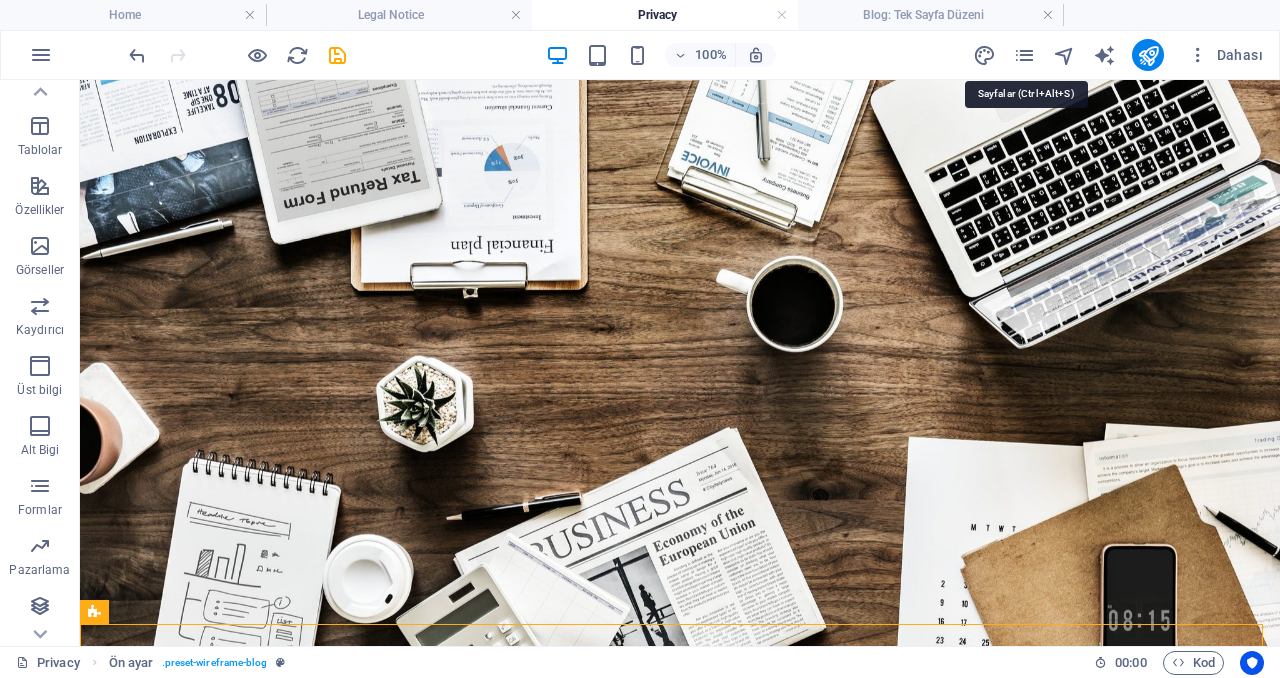 click at bounding box center [1024, 55] 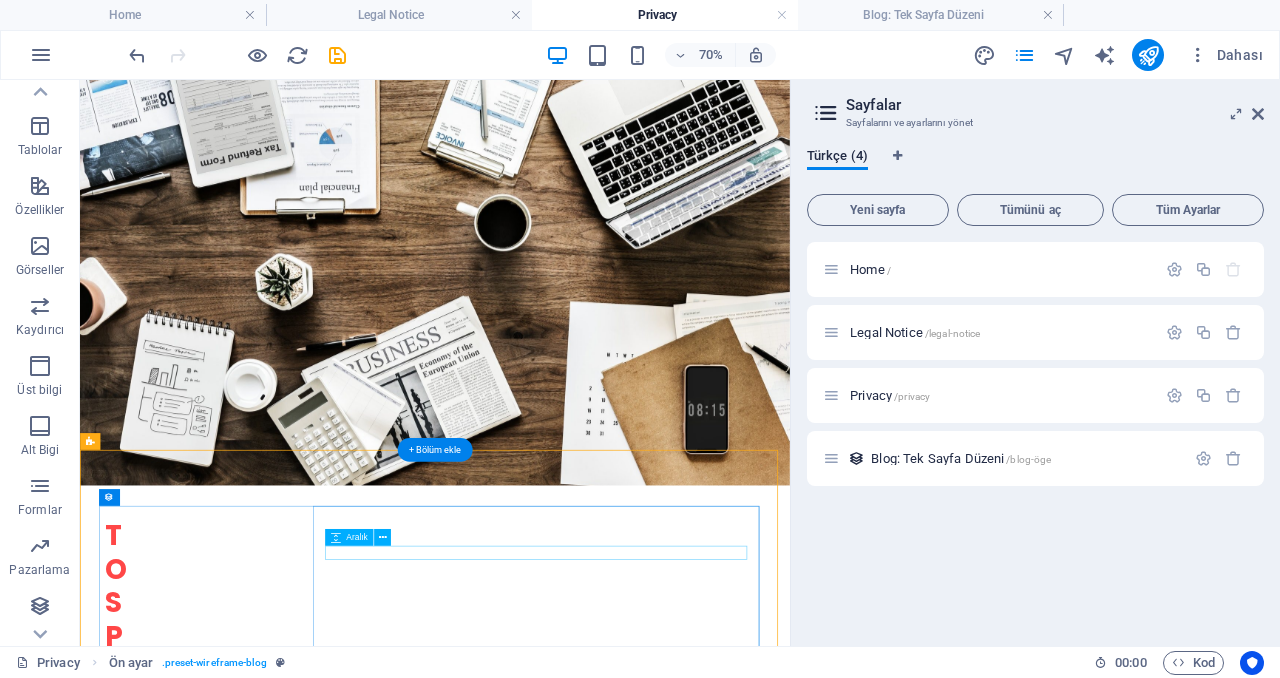 scroll, scrollTop: 0, scrollLeft: 0, axis: both 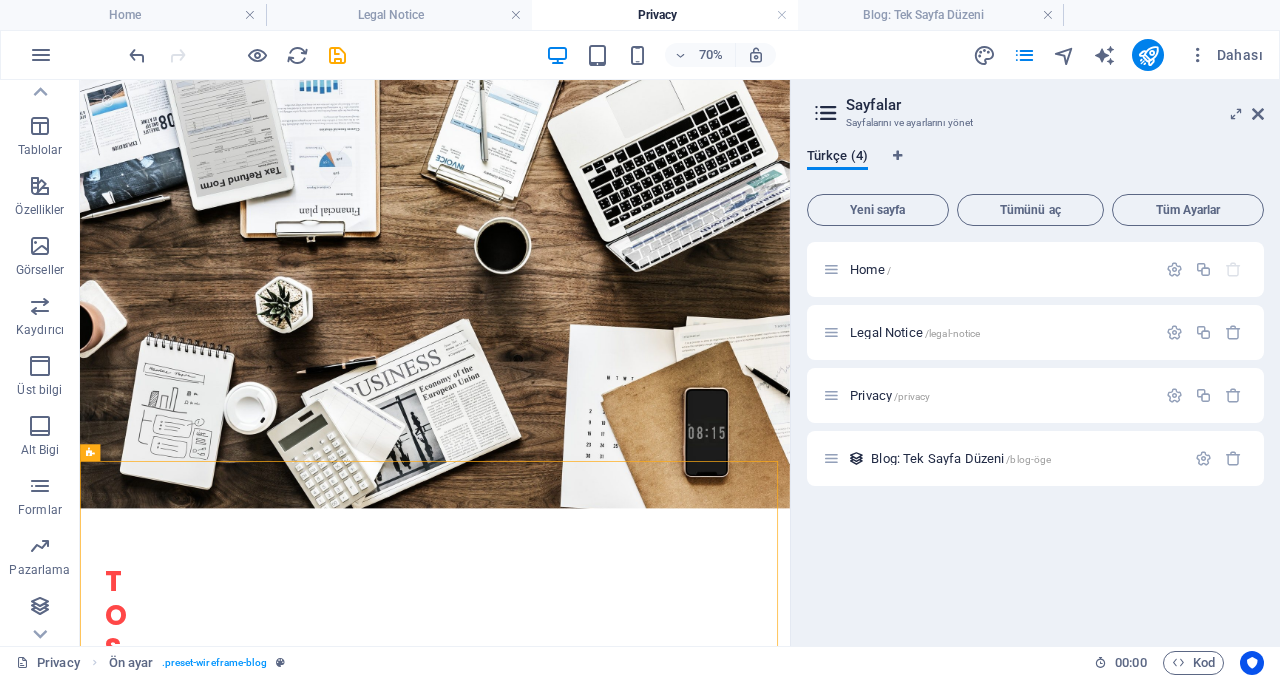click on "Blog: Tek Sayfa Düzeni /blog-öge" at bounding box center (961, 458) 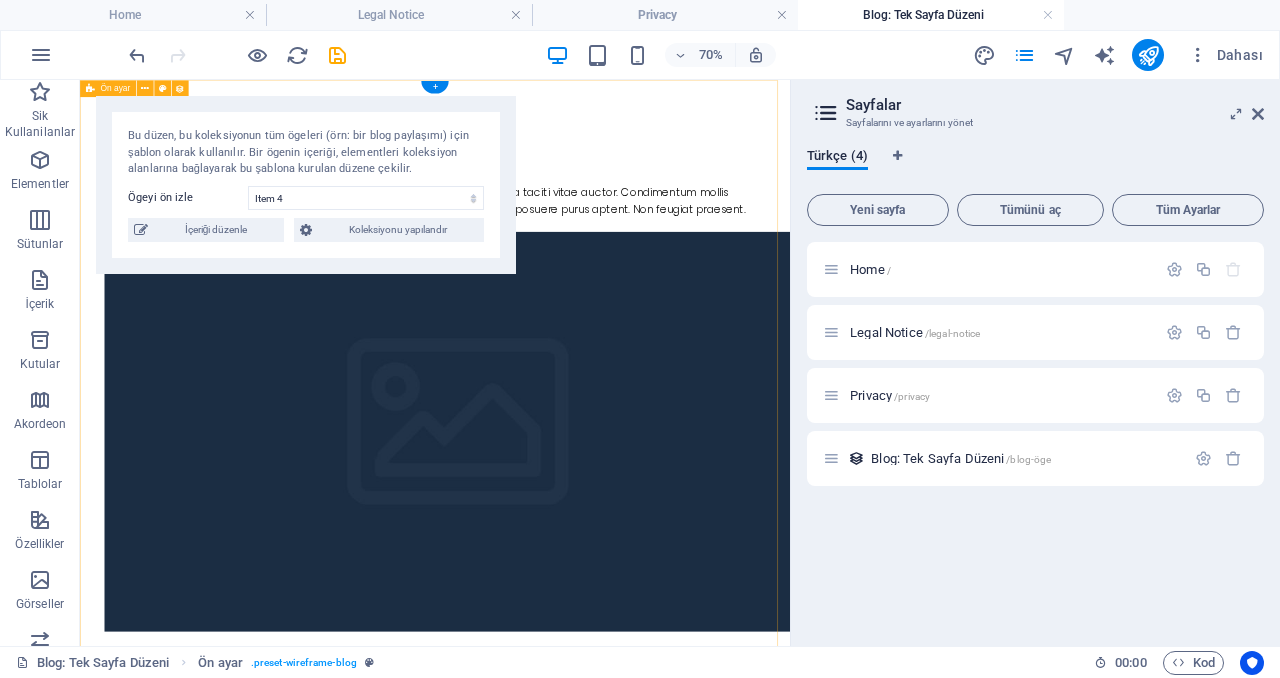 click on "Item 4 Ac habitant aenean eros hac! Gravida mauris sit ultrices faucibus fames. Cubilia taciti vitae auctor. Condimentum mollis viverra imperdiet. Semper habitant lobortis rhoncus viverra aenean! Maecenas posuere purus aptent. Non feugiat praesent. Genel bakışa dön" at bounding box center [587, 788] 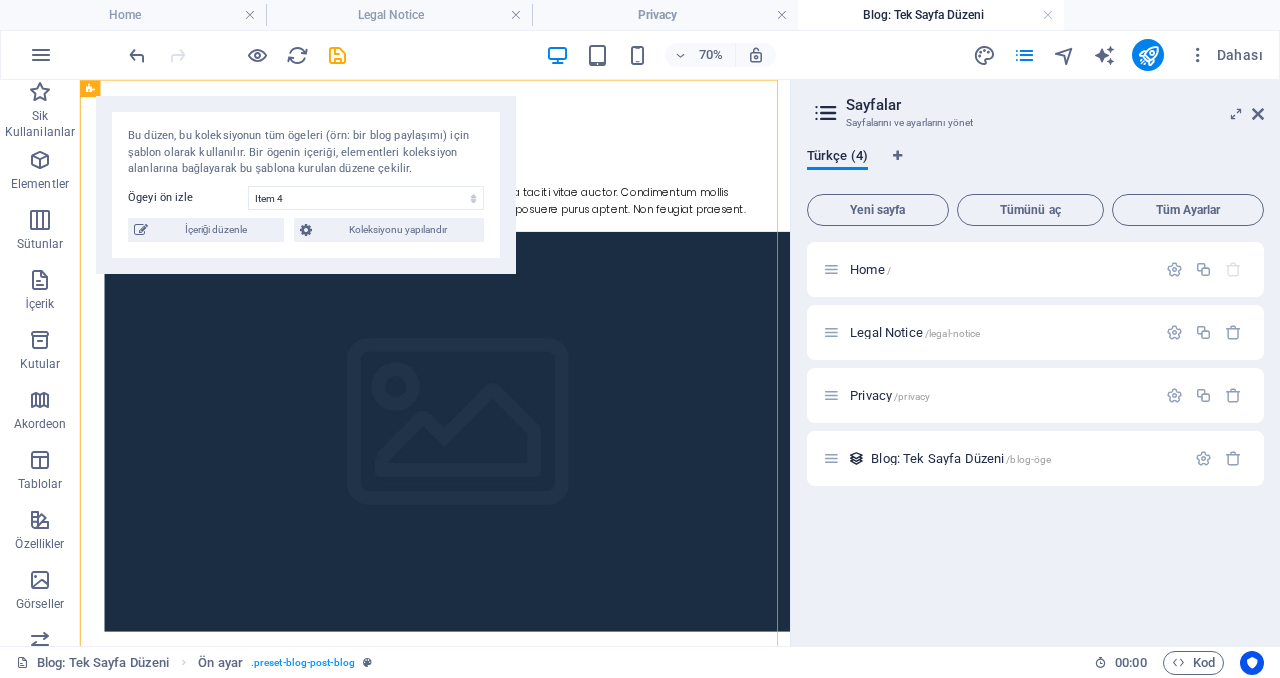 click on "İçeriği düzenle" at bounding box center [216, 230] 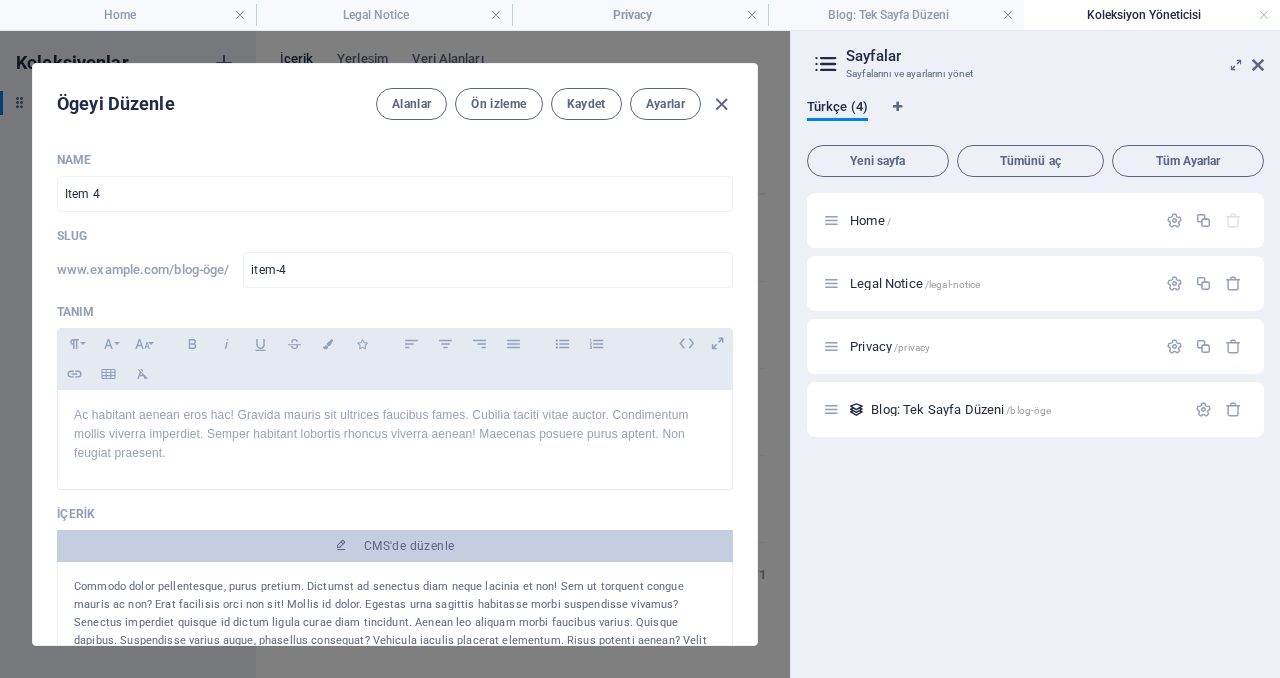 click on "Ayarlar" at bounding box center [665, 104] 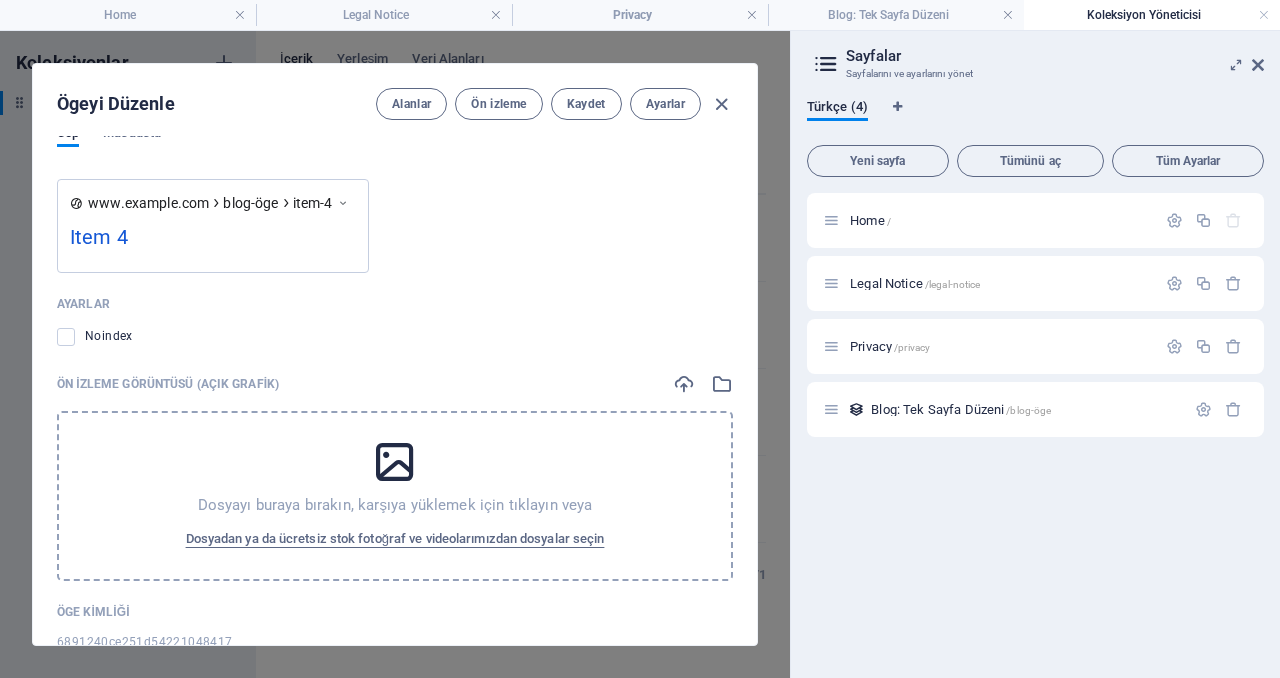 scroll, scrollTop: 1612, scrollLeft: 0, axis: vertical 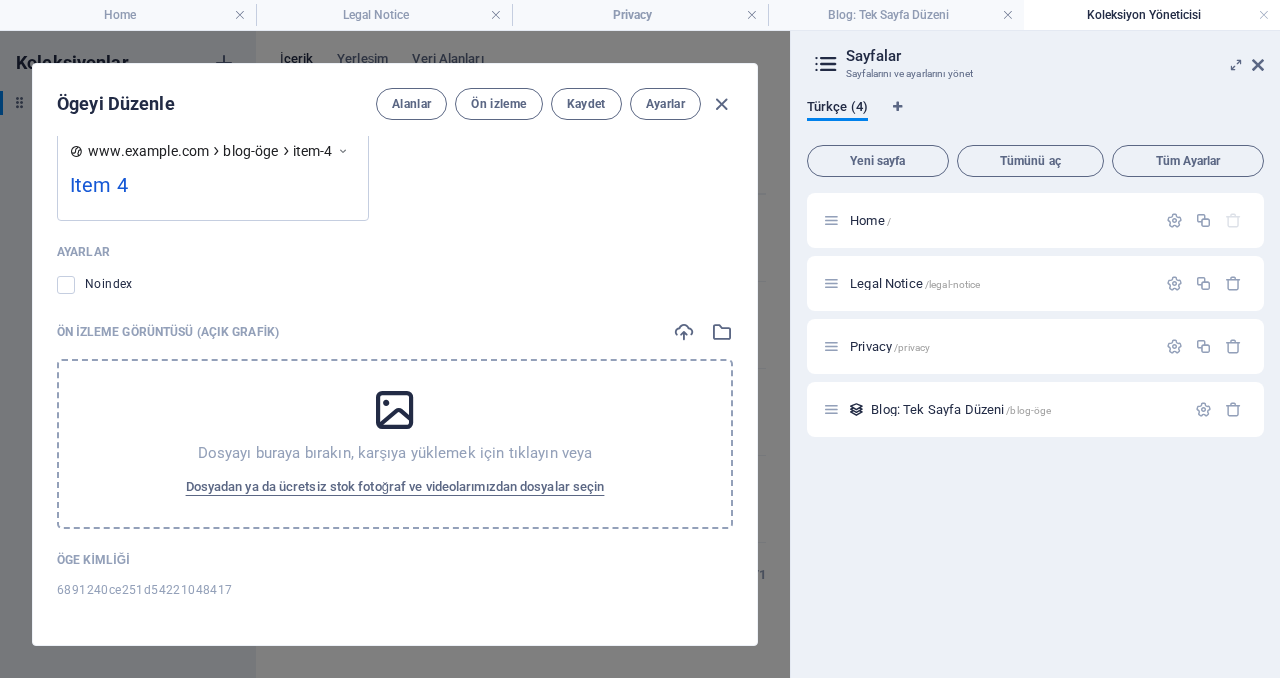 drag, startPoint x: 727, startPoint y: 100, endPoint x: 662, endPoint y: 98, distance: 65.03076 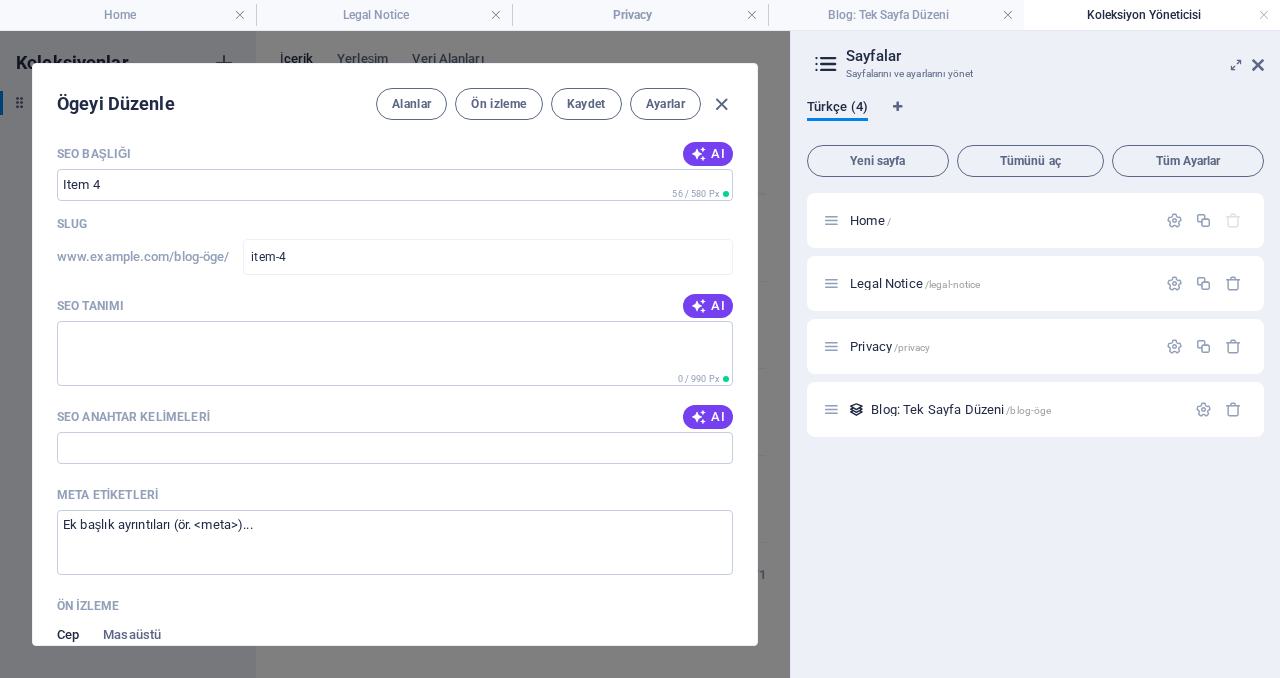 scroll, scrollTop: 1021, scrollLeft: 0, axis: vertical 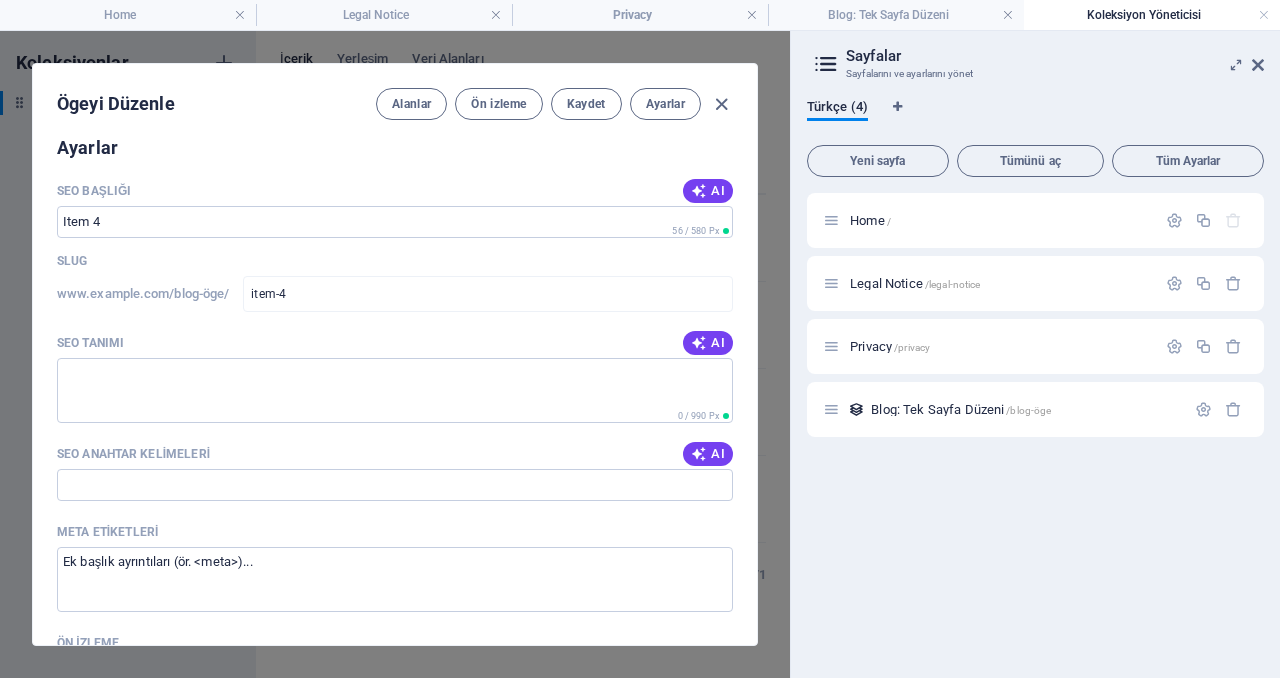 drag, startPoint x: 719, startPoint y: 110, endPoint x: 1126, endPoint y: 358, distance: 476.6057 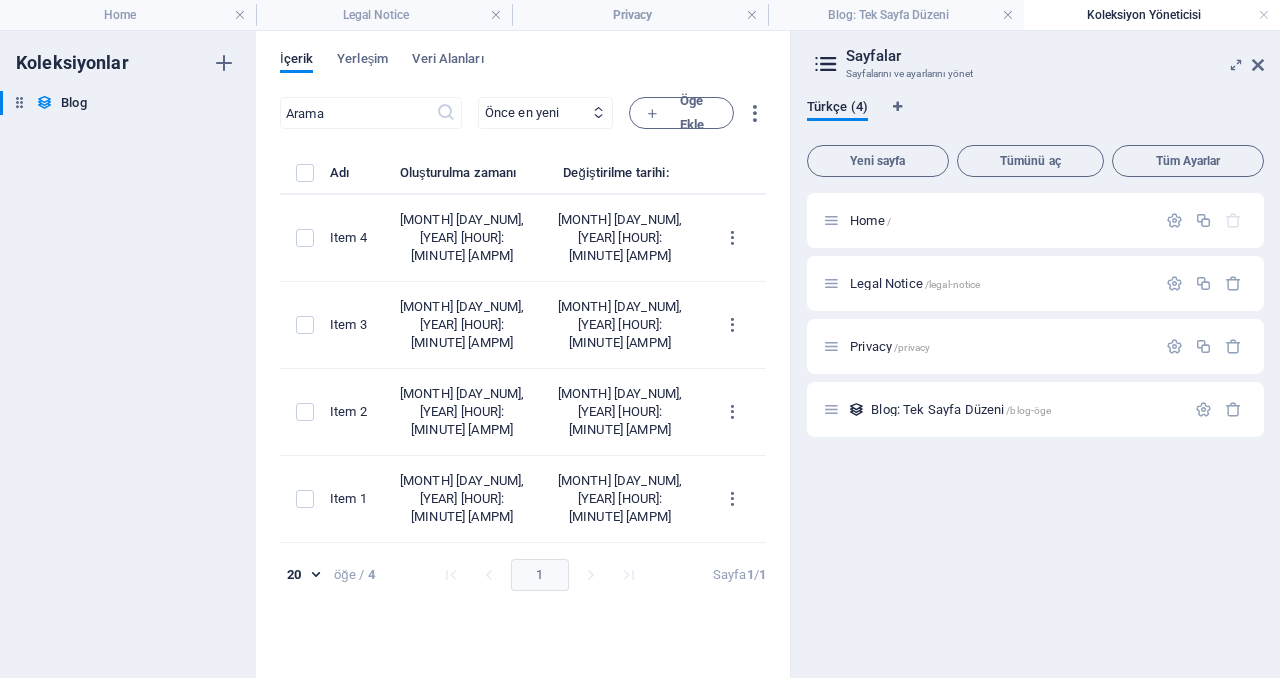 click at bounding box center (1203, 409) 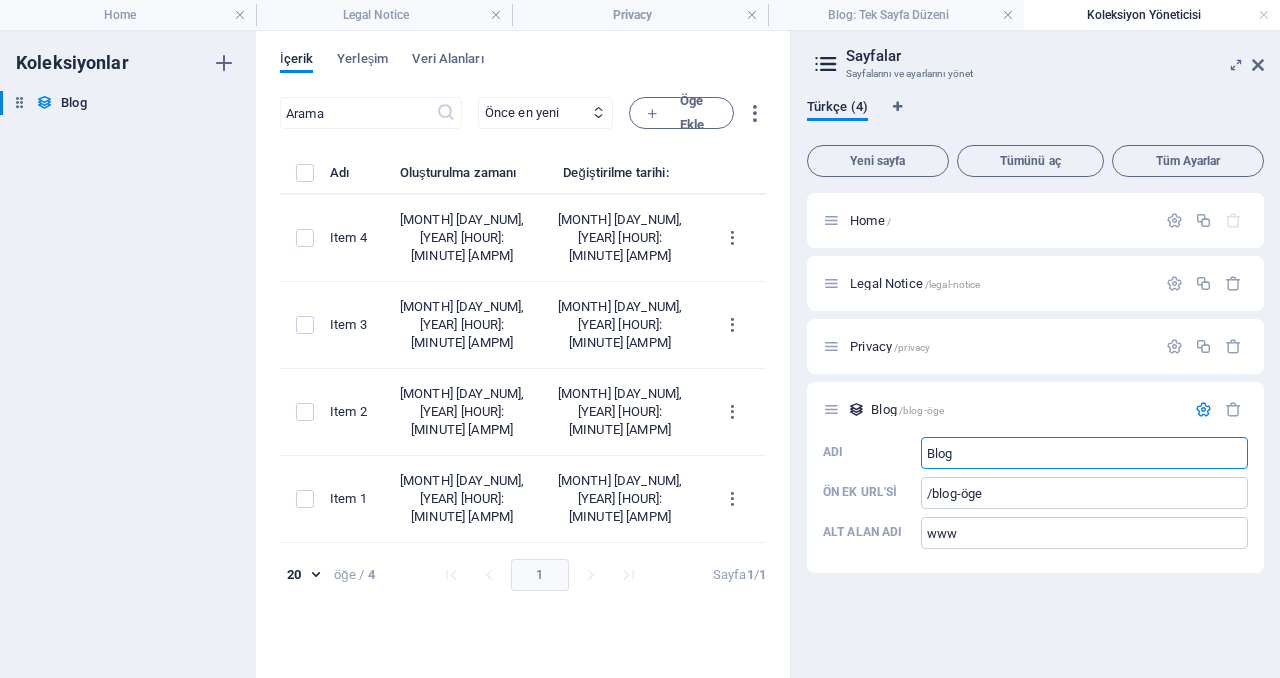 type on "Blog" 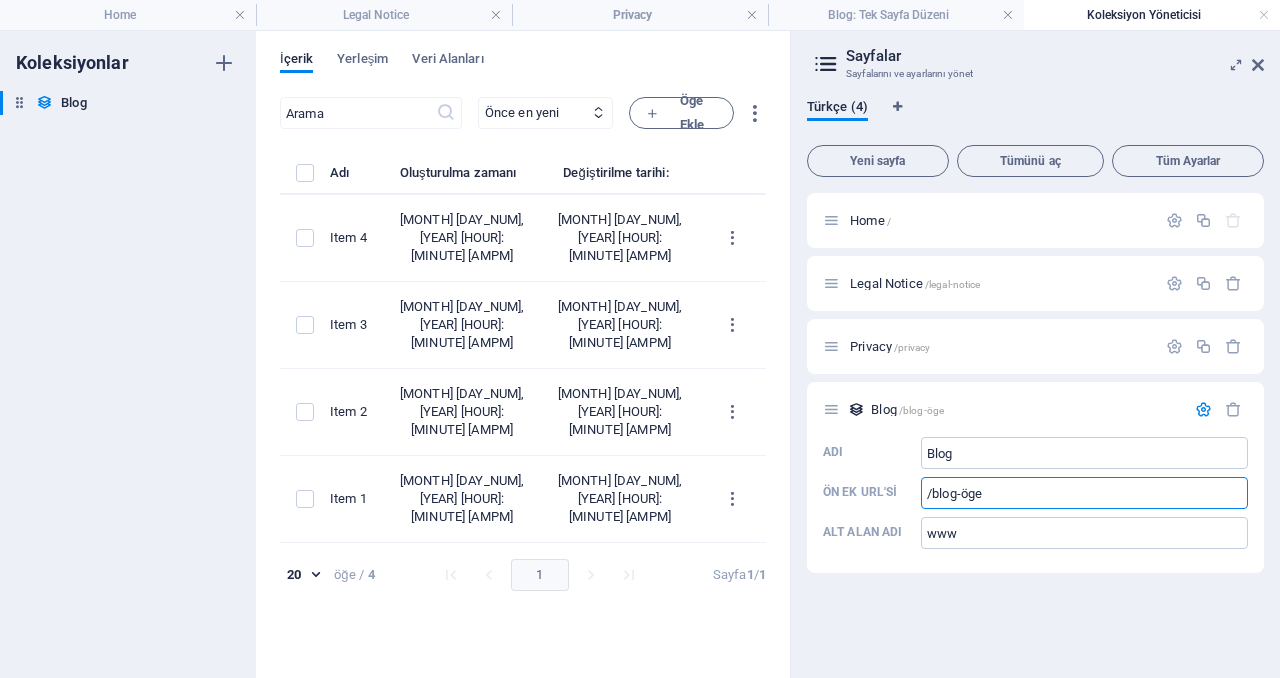 drag, startPoint x: 988, startPoint y: 494, endPoint x: 960, endPoint y: 511, distance: 32.75668 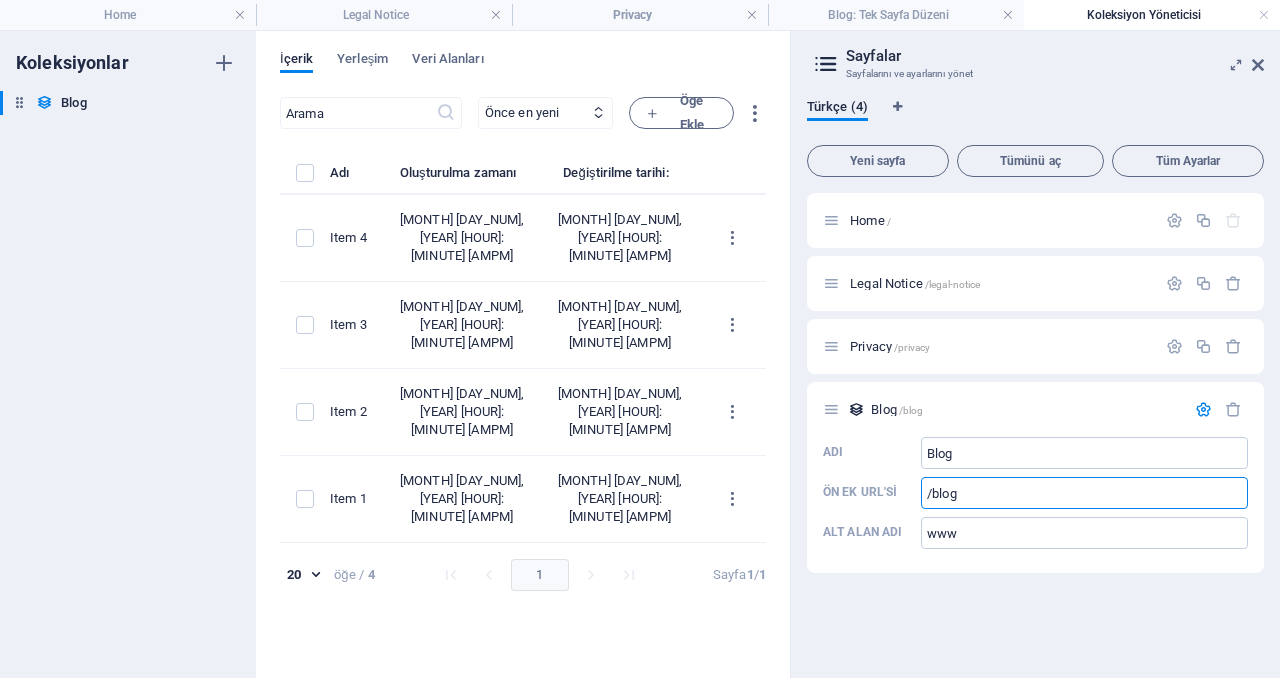 type on "/blog" 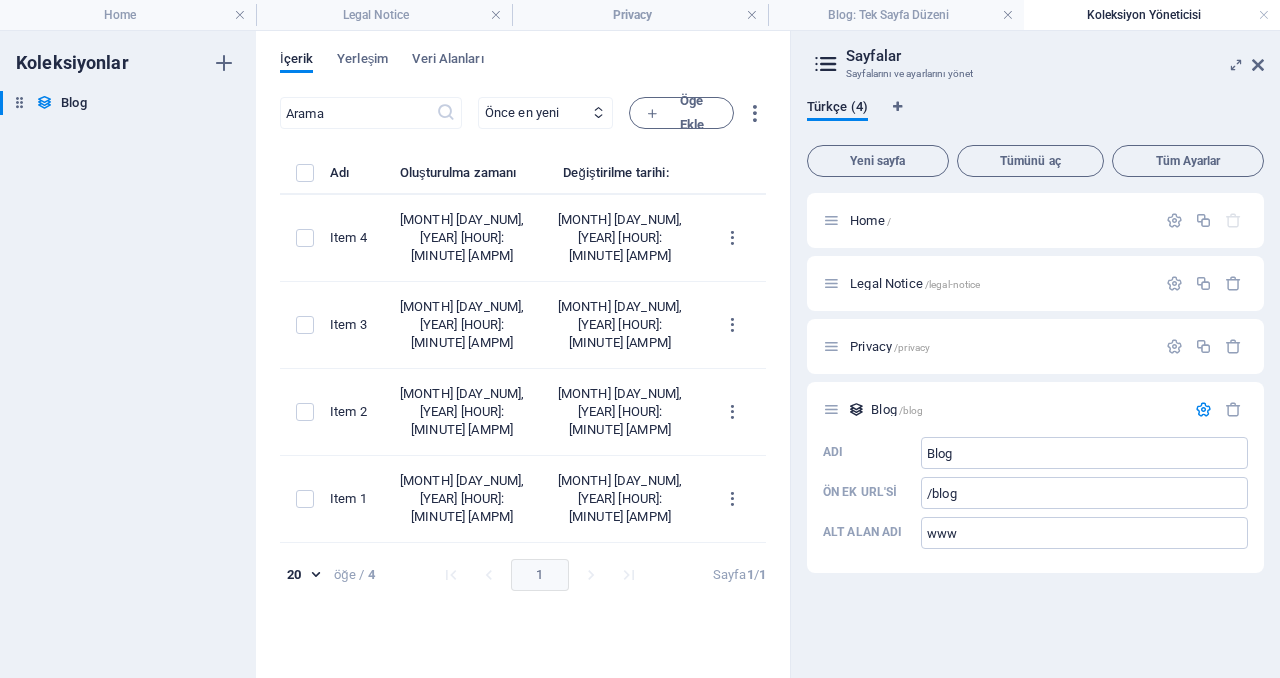 drag, startPoint x: 1051, startPoint y: 565, endPoint x: 1063, endPoint y: 676, distance: 111.64677 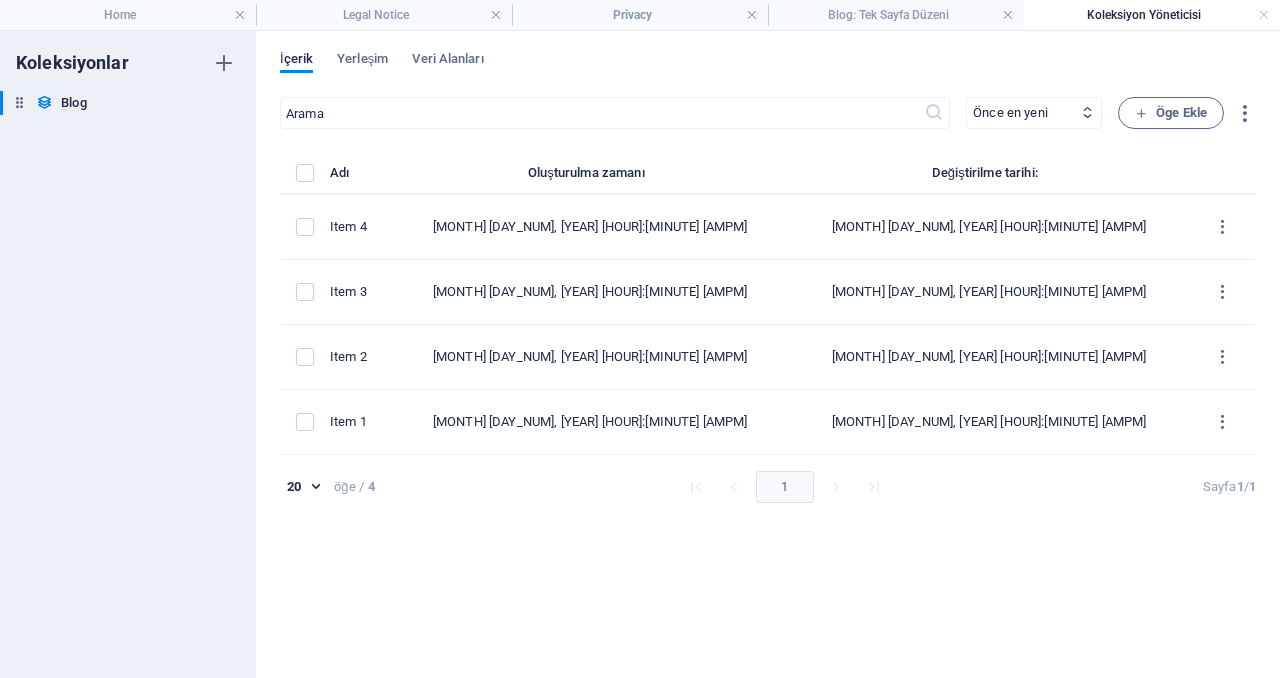 click on "Koleksiyon Yöneticisi" at bounding box center [1152, 15] 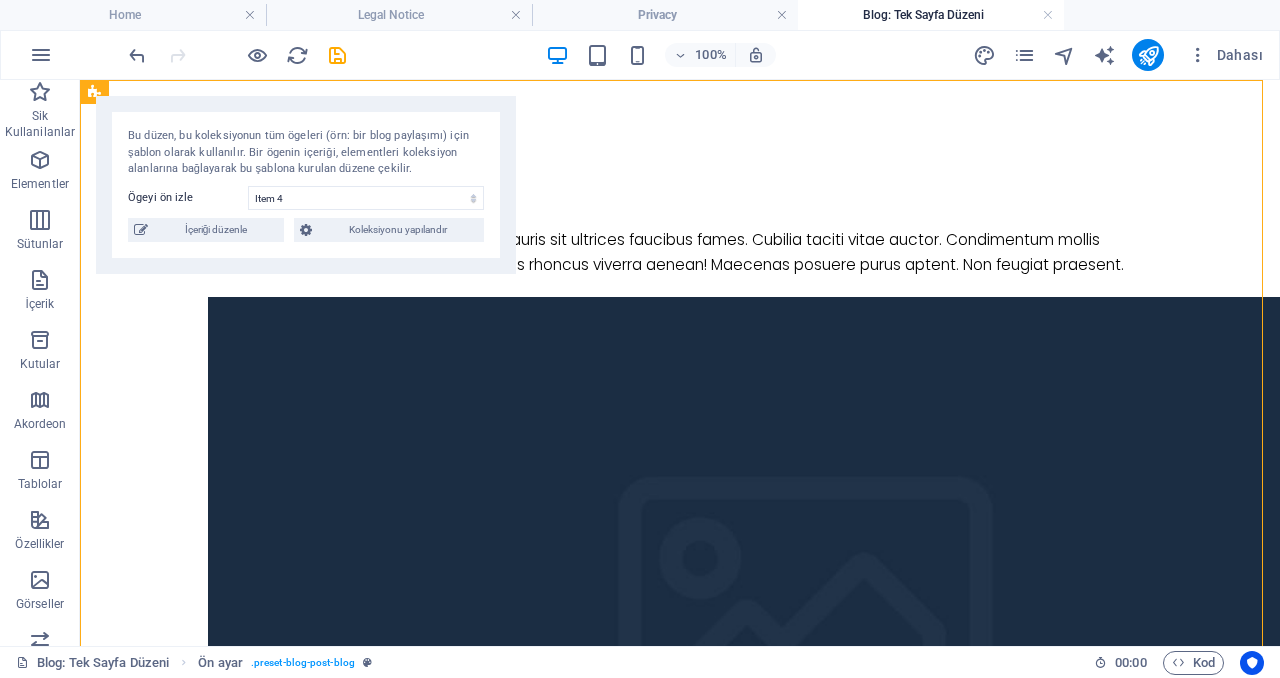 click on "İçeriği düzenle" at bounding box center [216, 230] 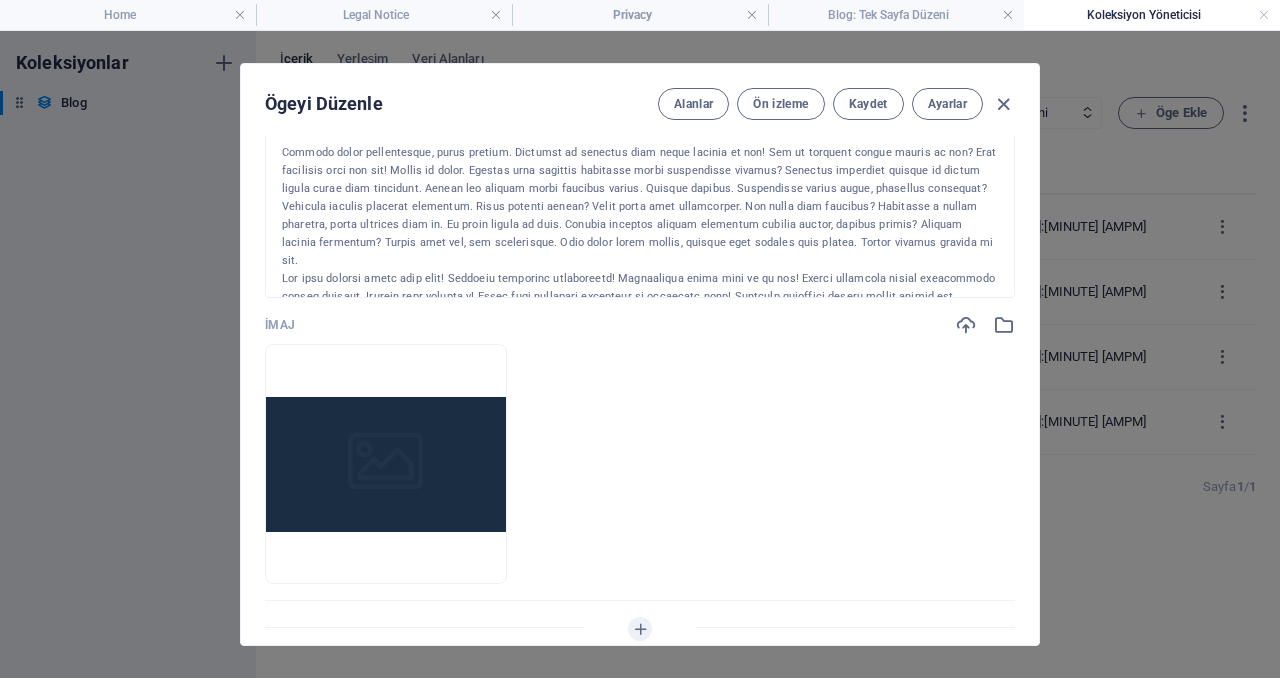 scroll, scrollTop: 0, scrollLeft: 0, axis: both 